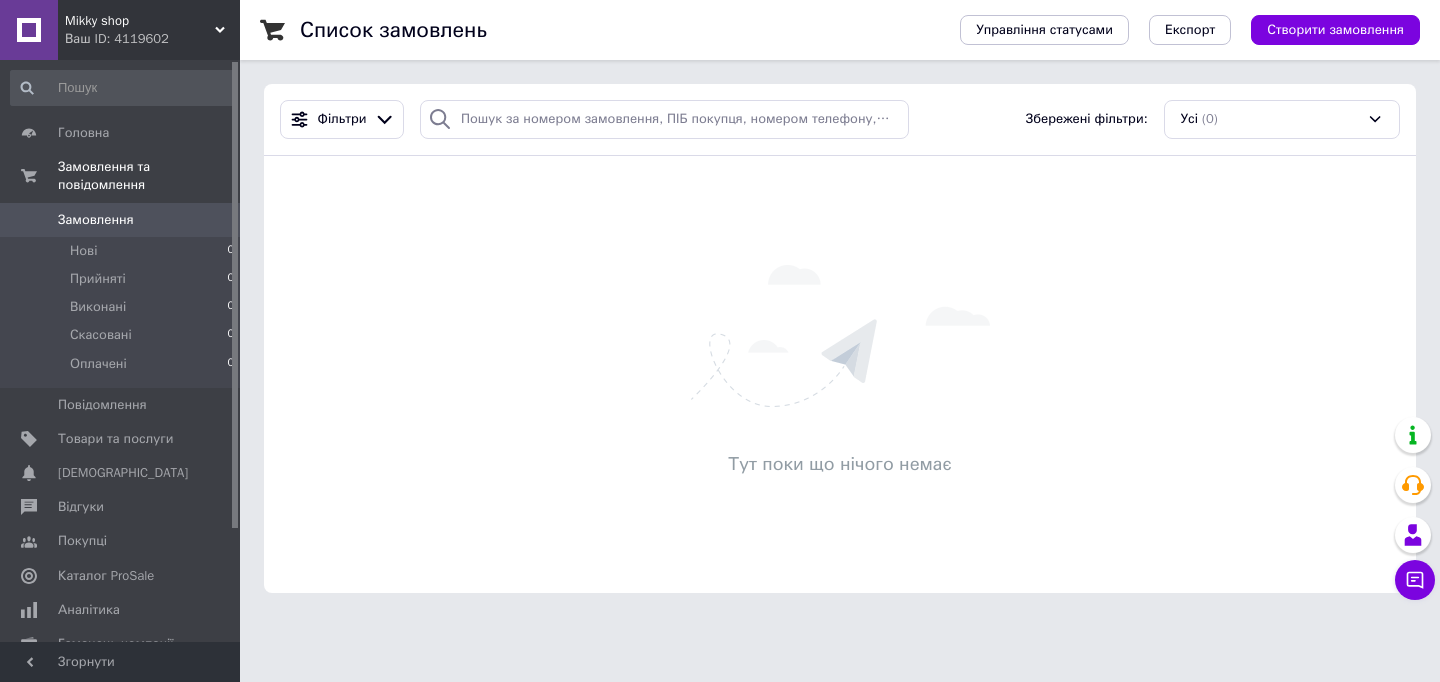 scroll, scrollTop: 0, scrollLeft: 0, axis: both 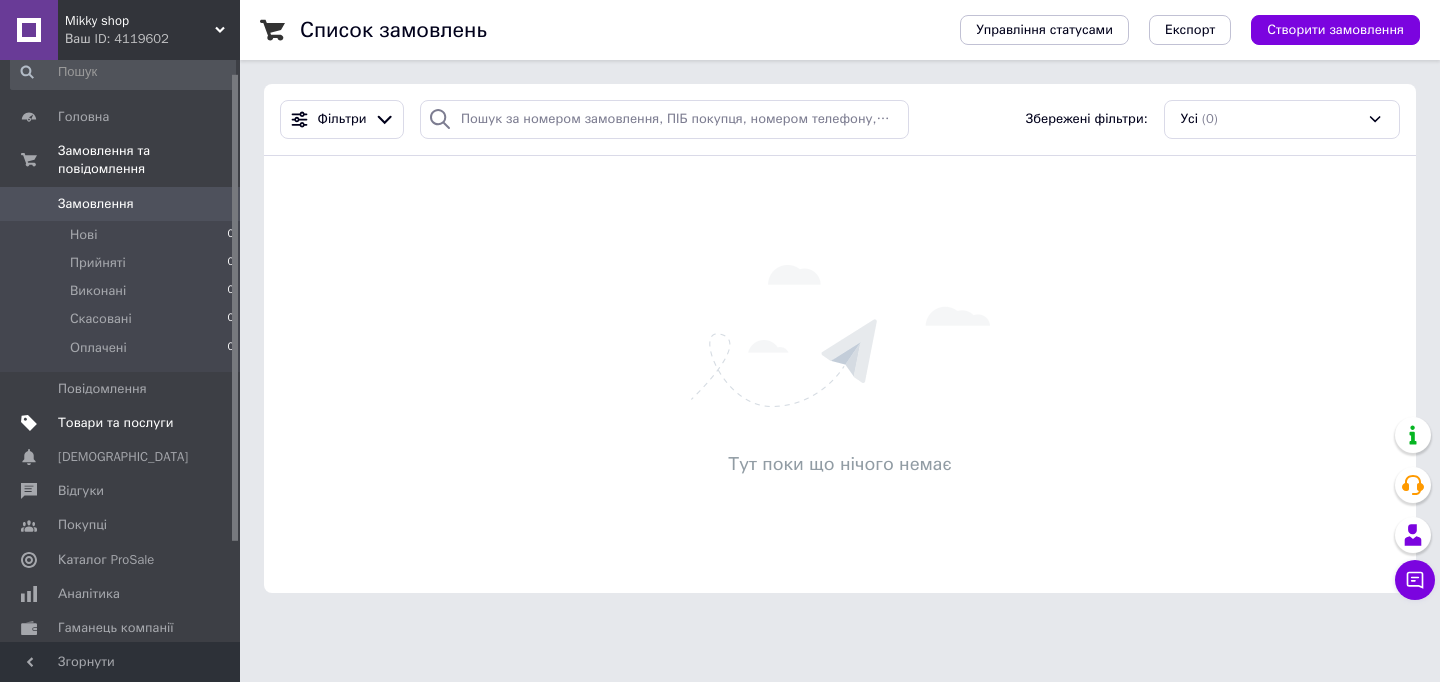 click on "Товари та послуги" at bounding box center (121, 423) 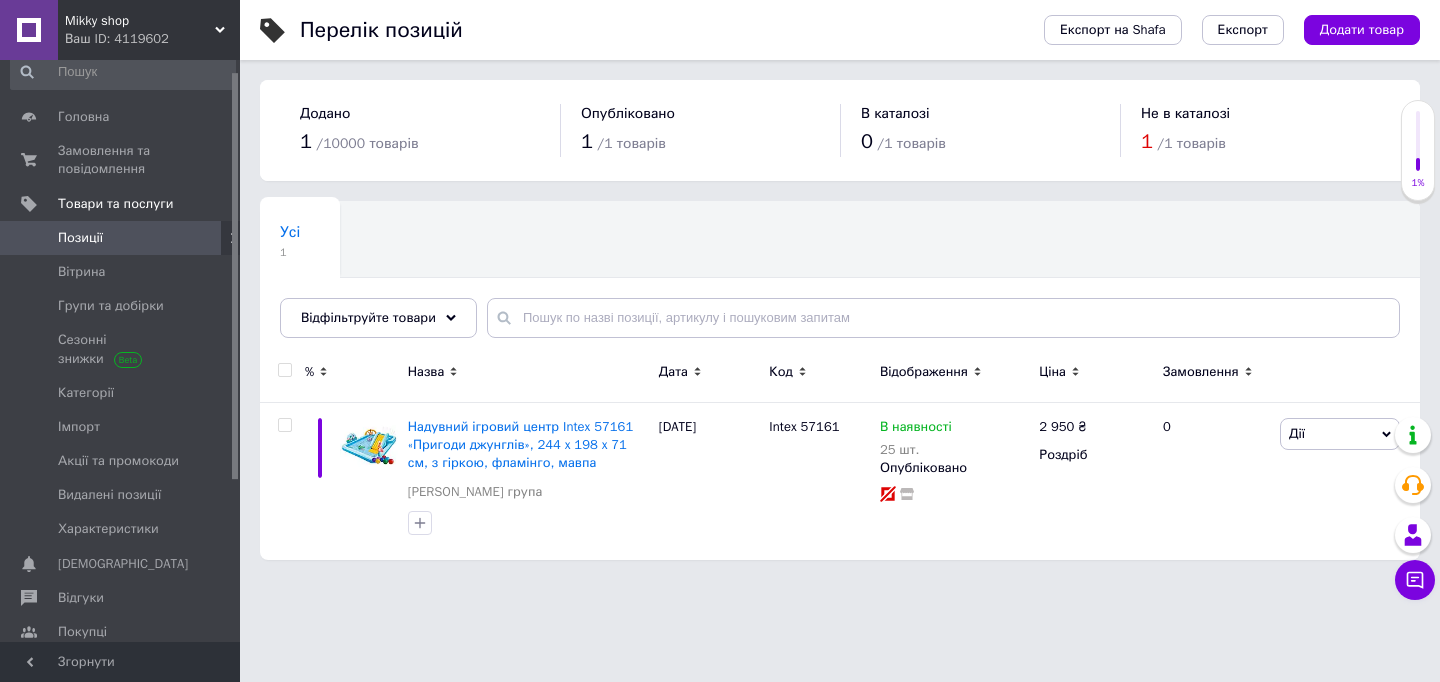 click on "Не в каталозі 1   / 1   товарів" at bounding box center [1260, 130] 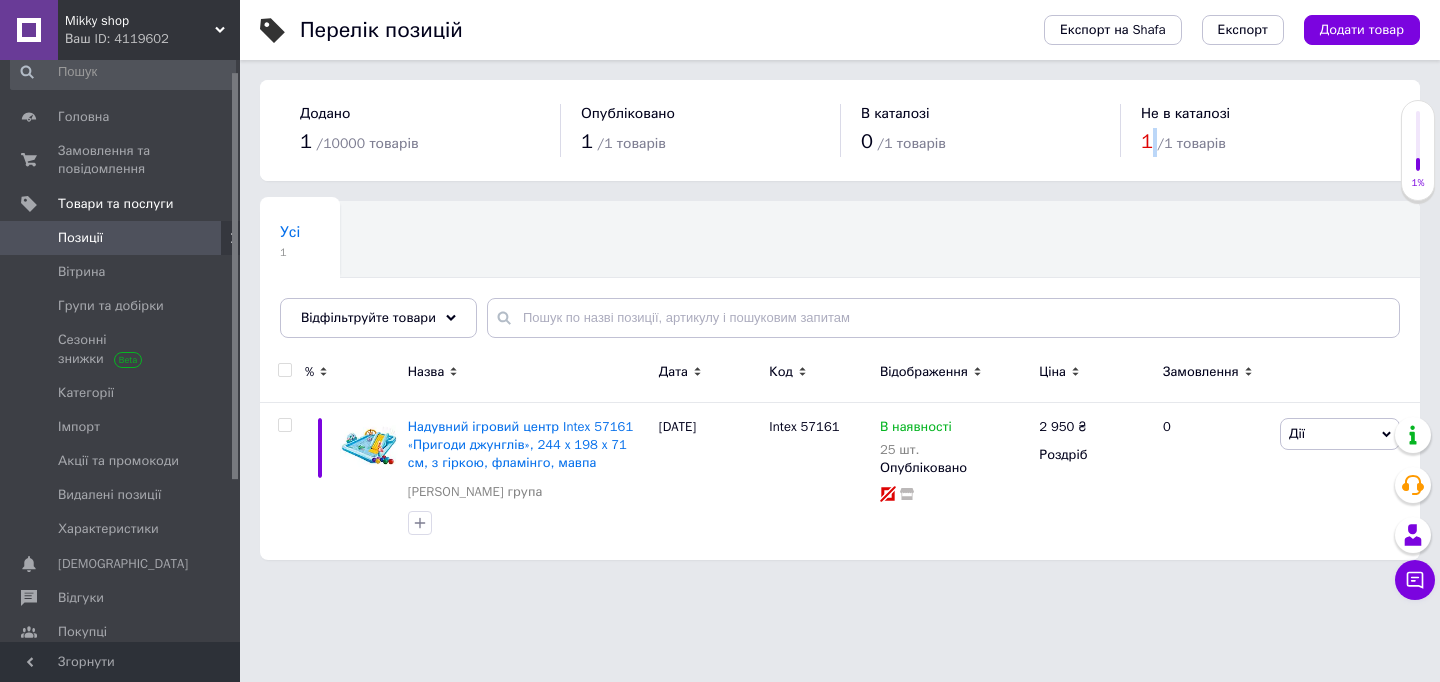 click on "1" at bounding box center [1147, 141] 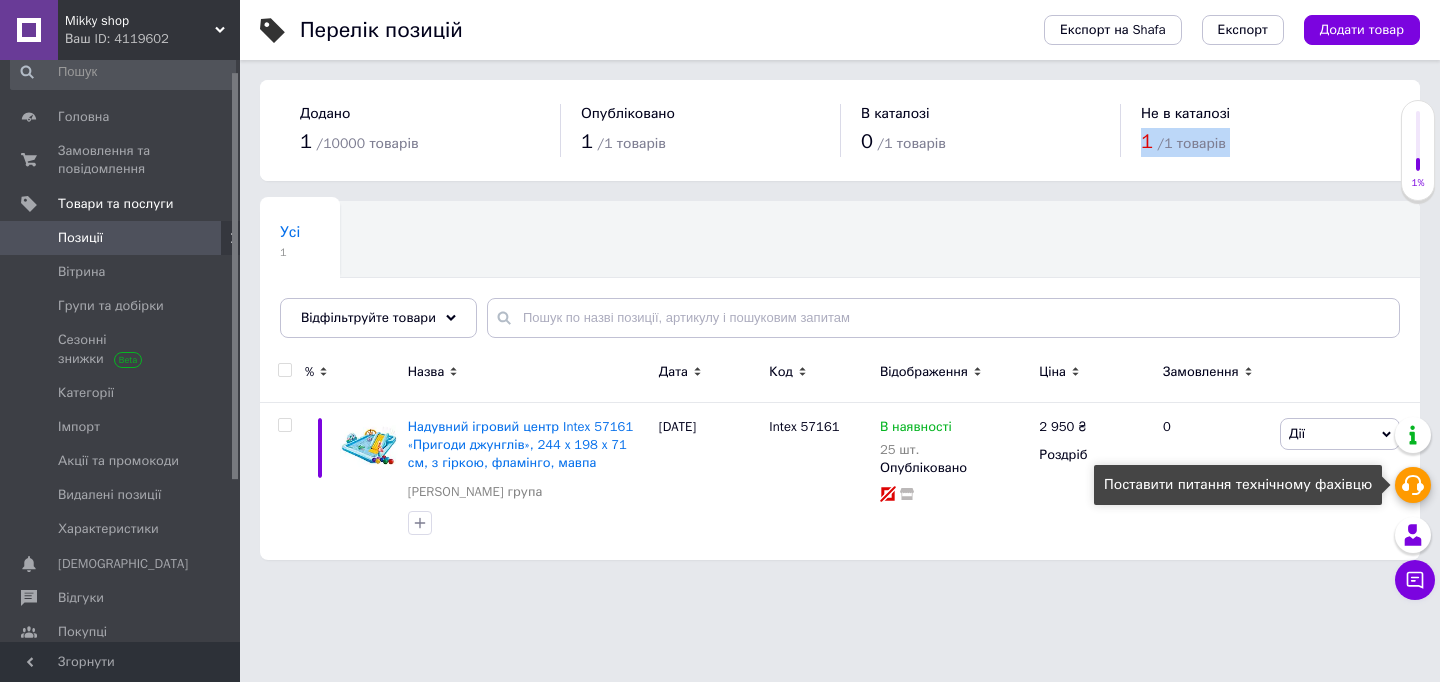 click 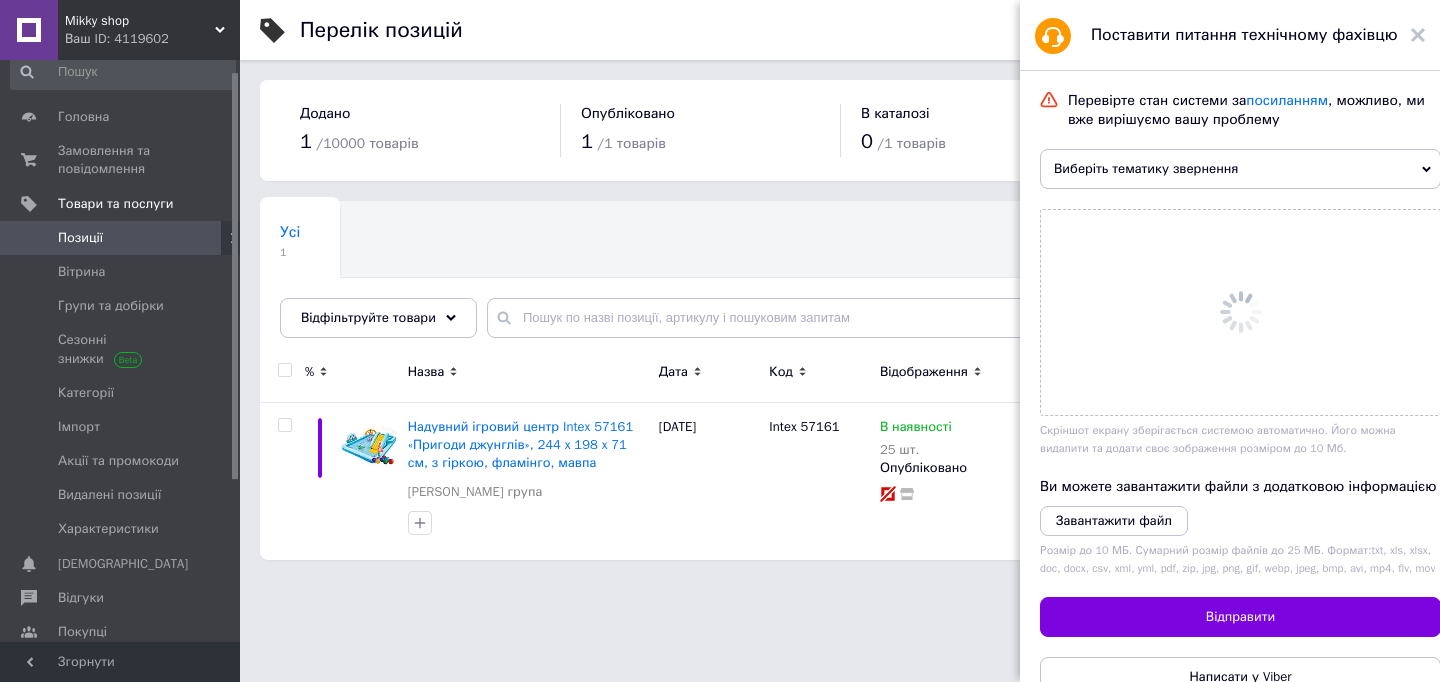 click on "Виберіть тематику звернення" at bounding box center (1240, 169) 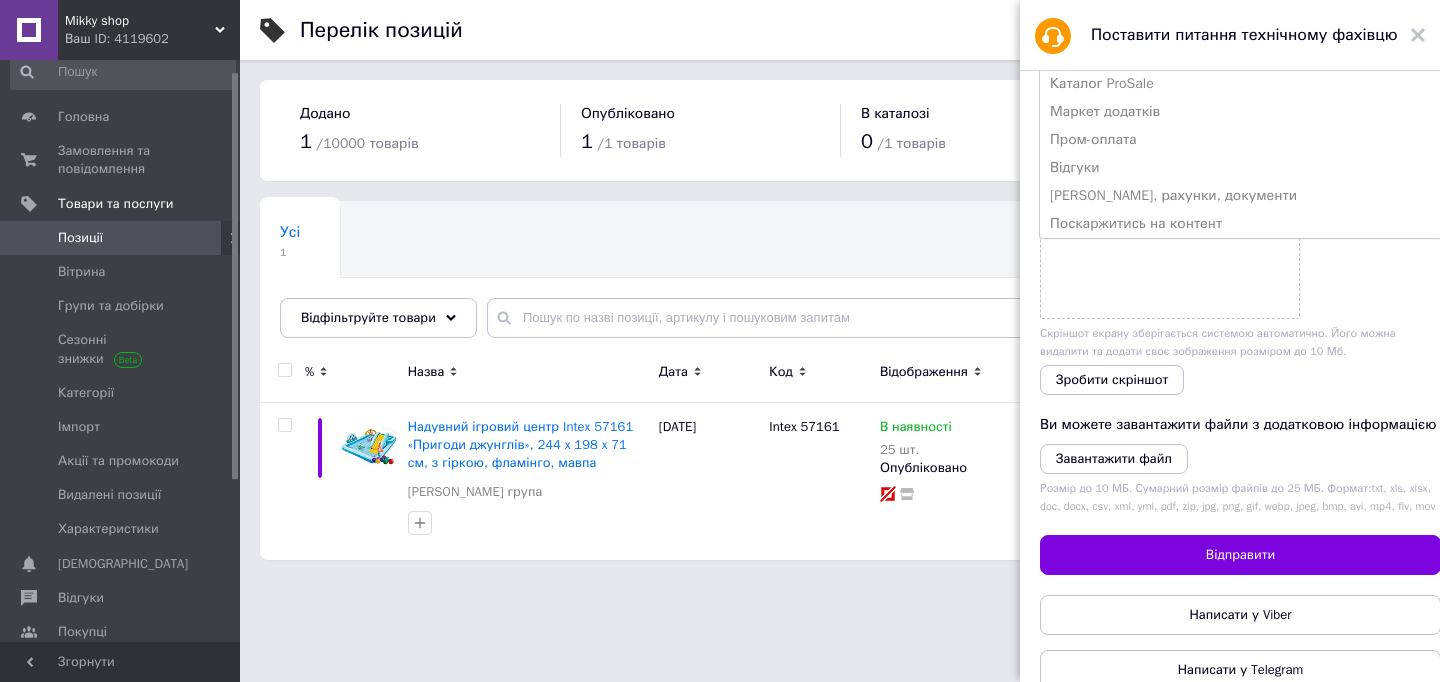 scroll, scrollTop: 210, scrollLeft: 0, axis: vertical 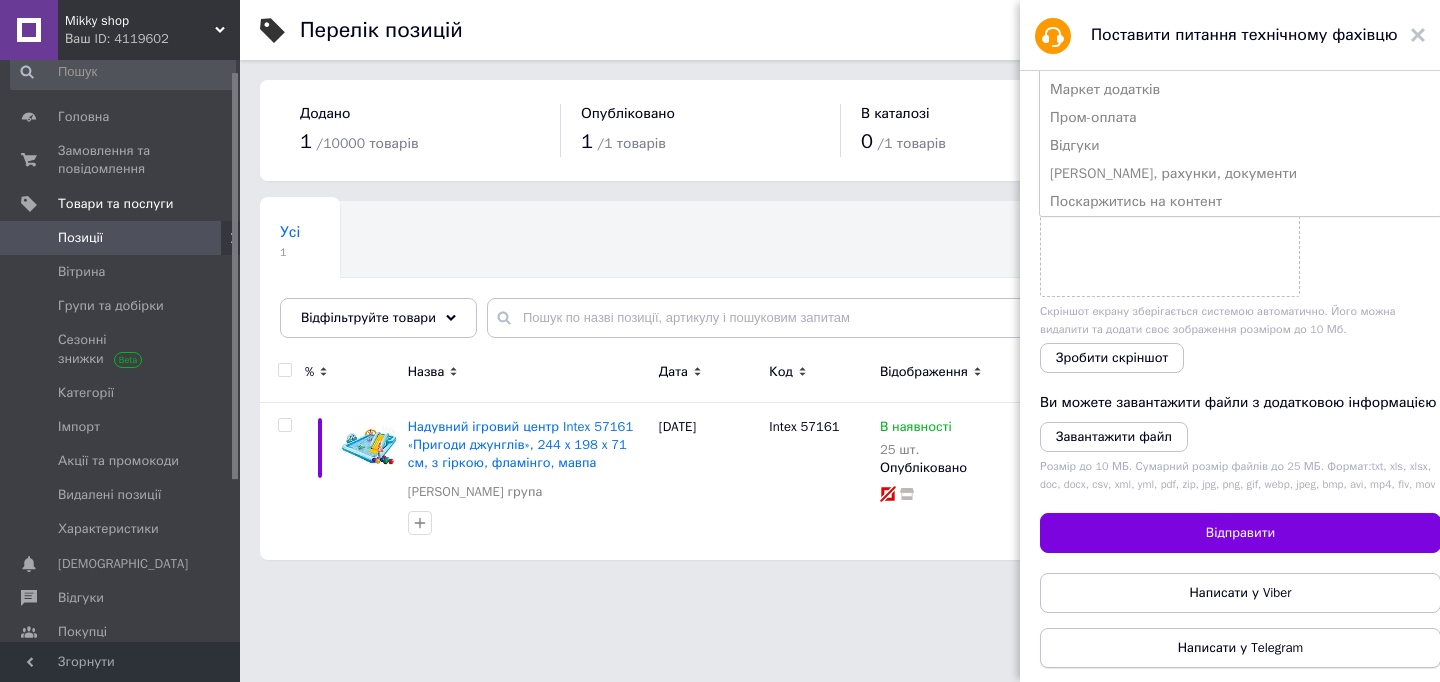 click on "Написати у Telegram" at bounding box center (1240, 648) 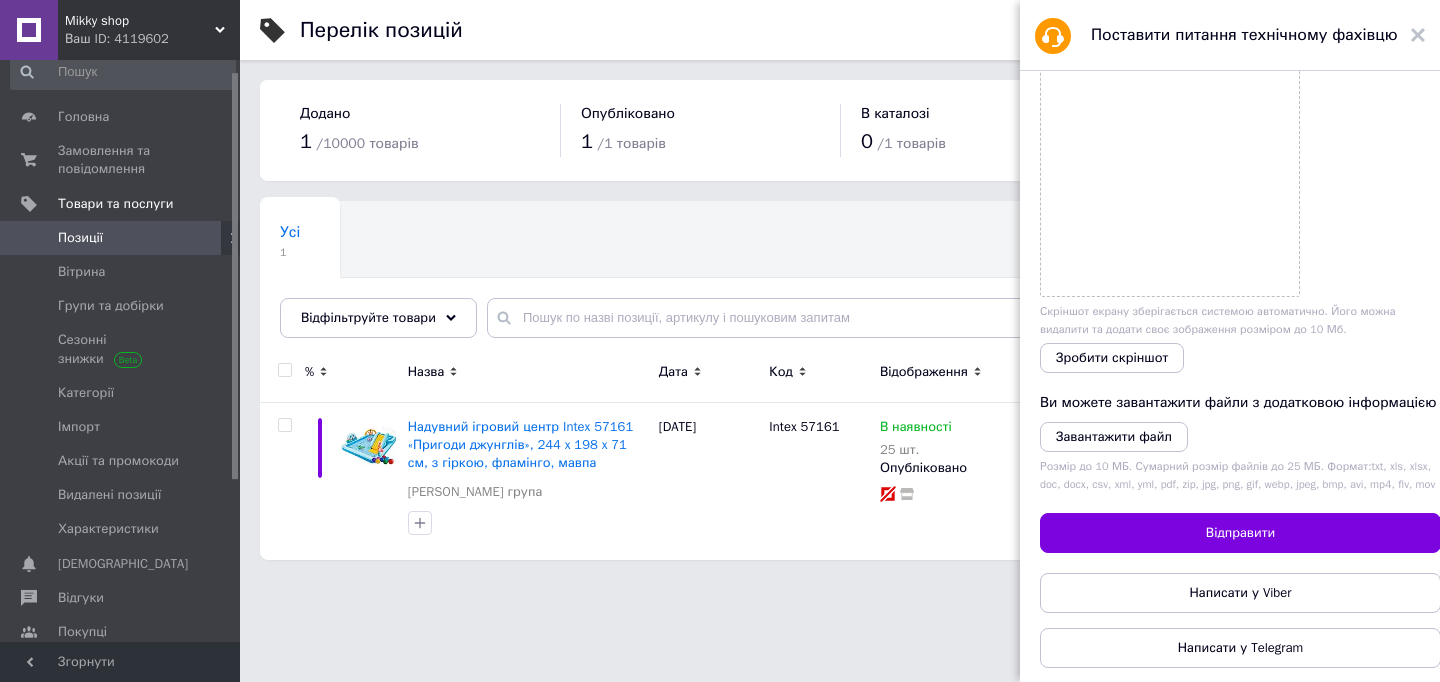 click on "Усі 1 Ok Відфільтровано...  Зберегти" at bounding box center [840, 279] 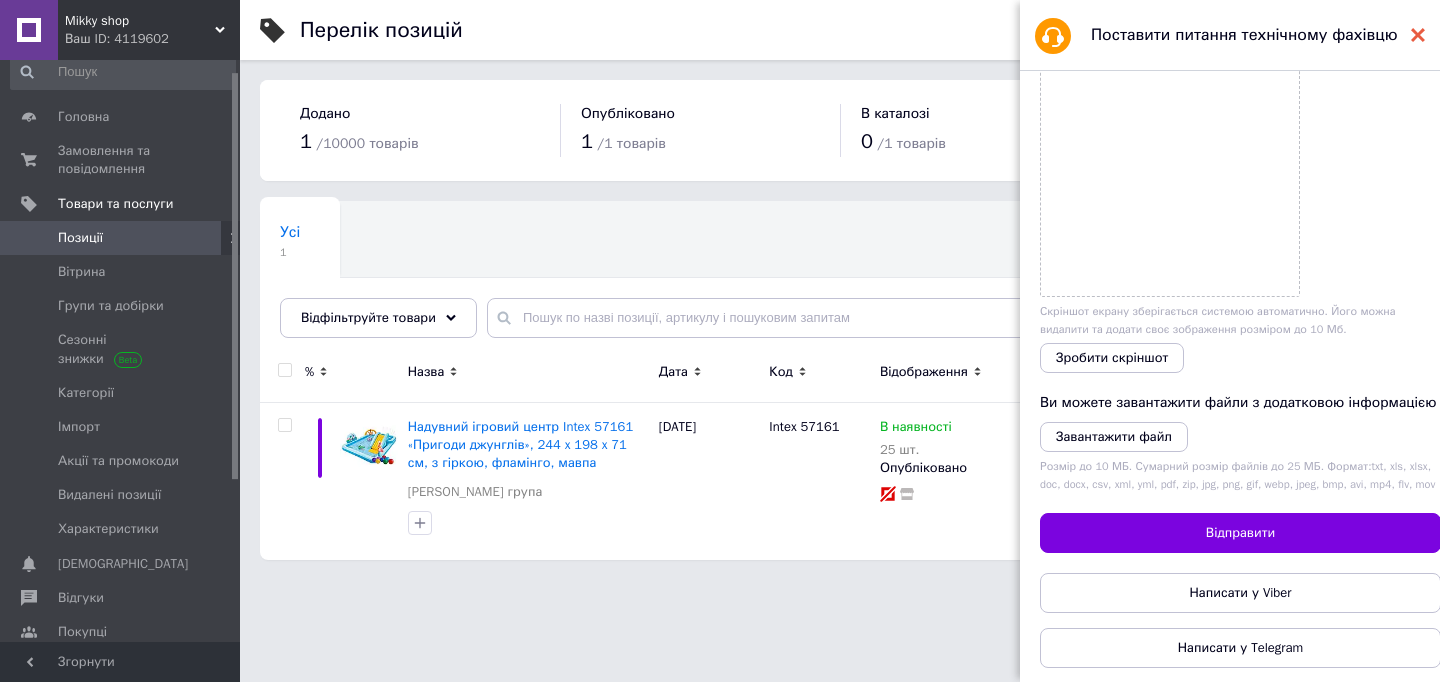 click 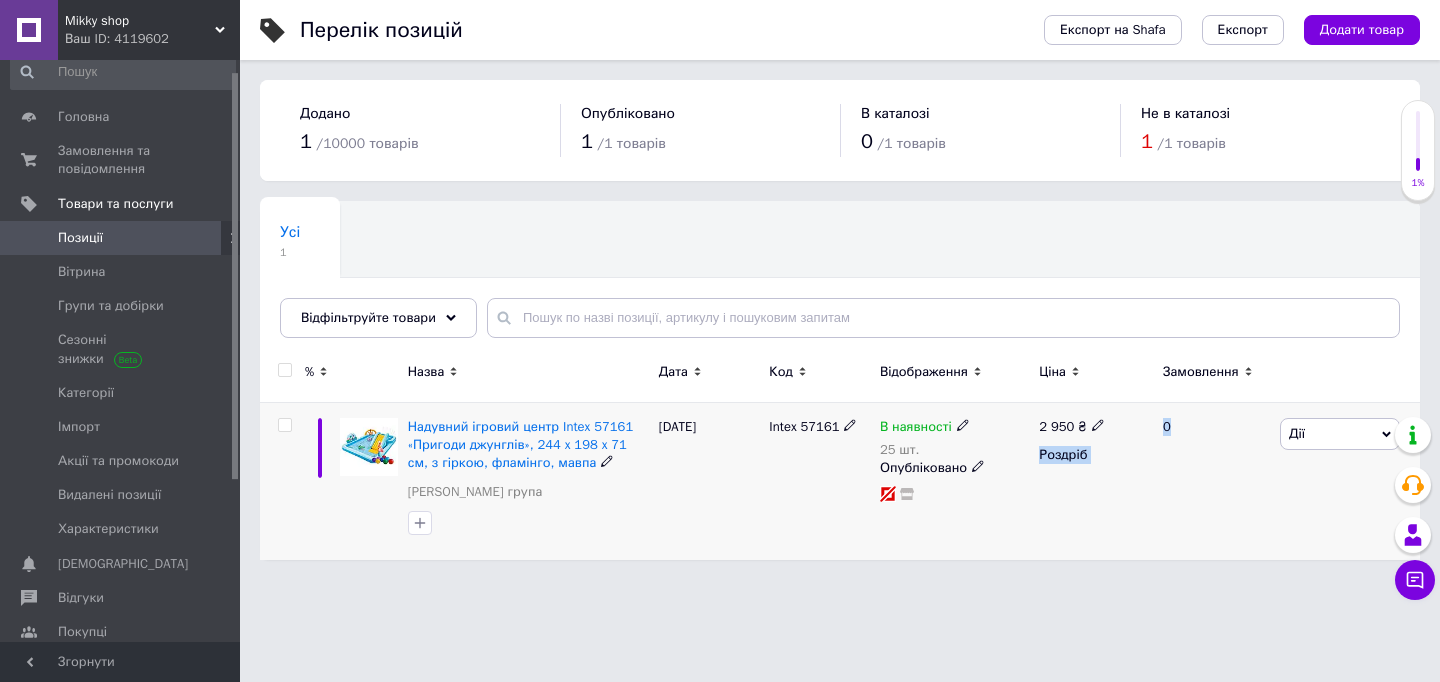 drag, startPoint x: 1174, startPoint y: 426, endPoint x: 1134, endPoint y: 424, distance: 40.04997 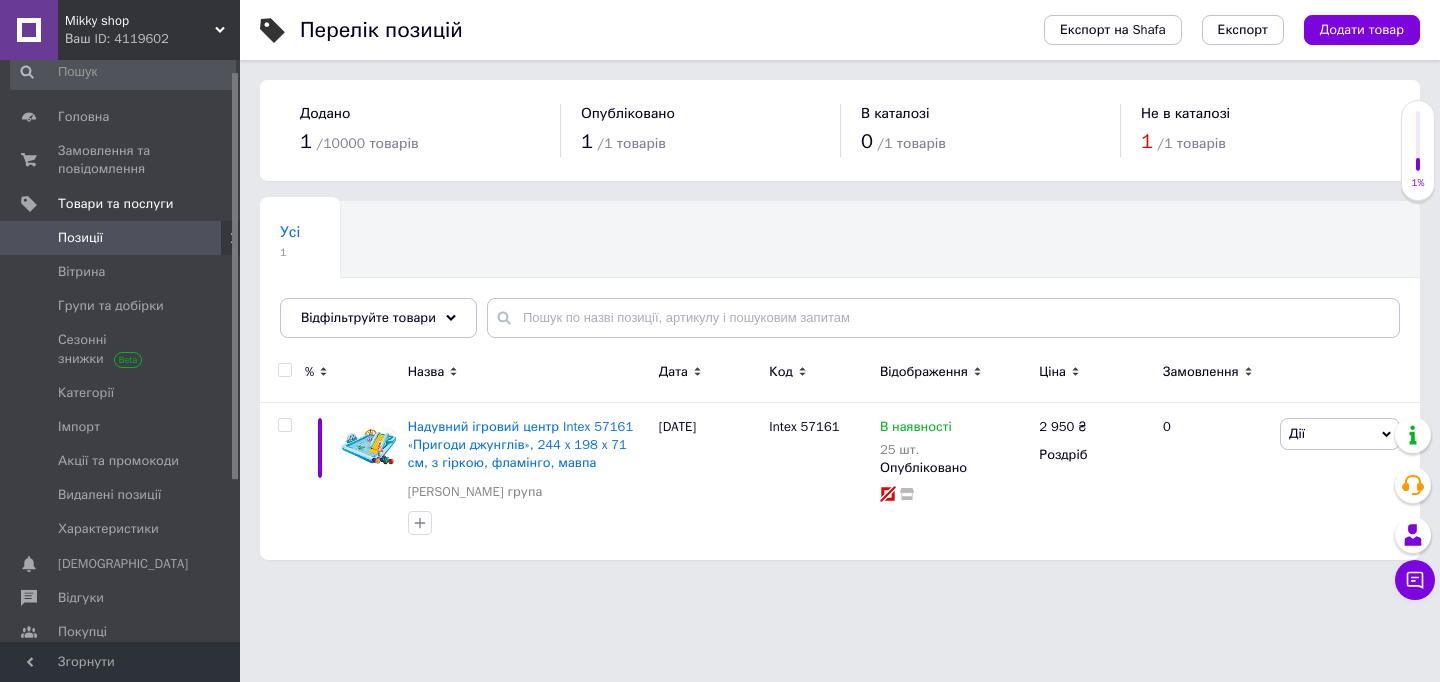 click on "%" at bounding box center (320, 372) 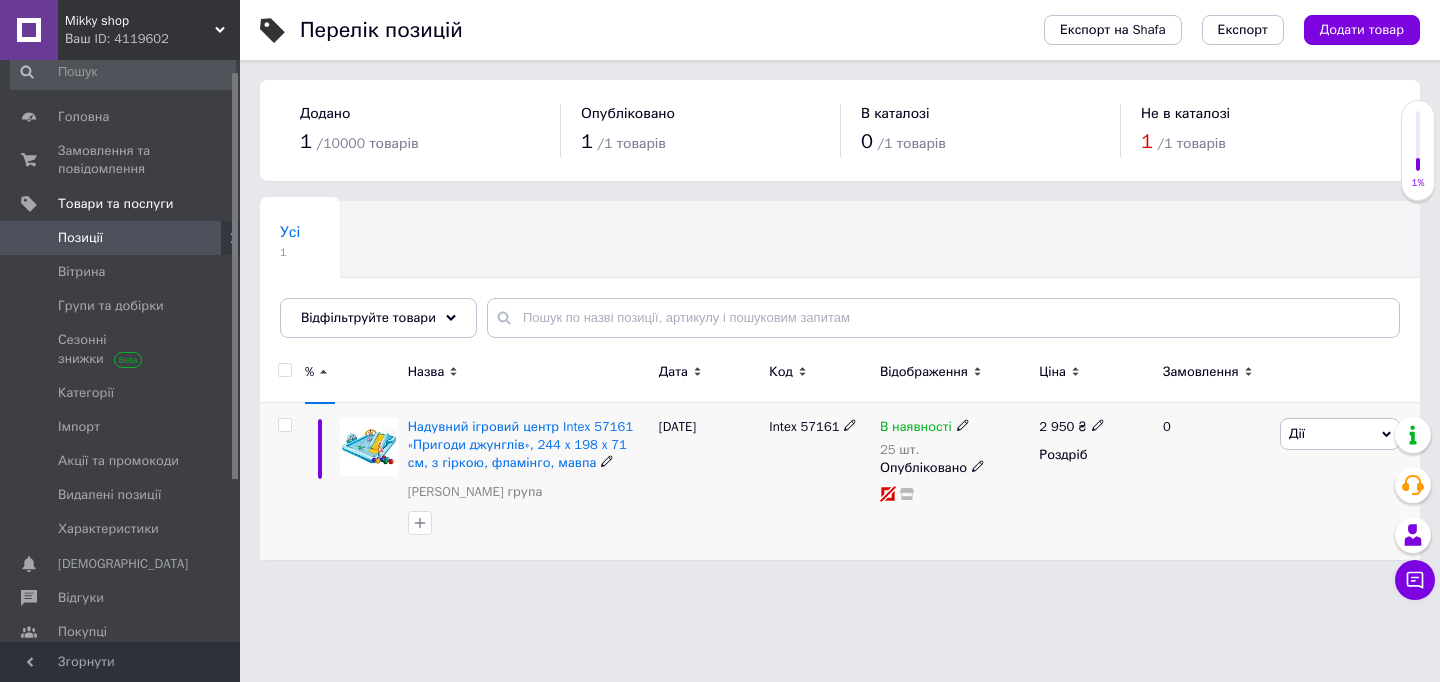 click on "Дії" at bounding box center (1340, 434) 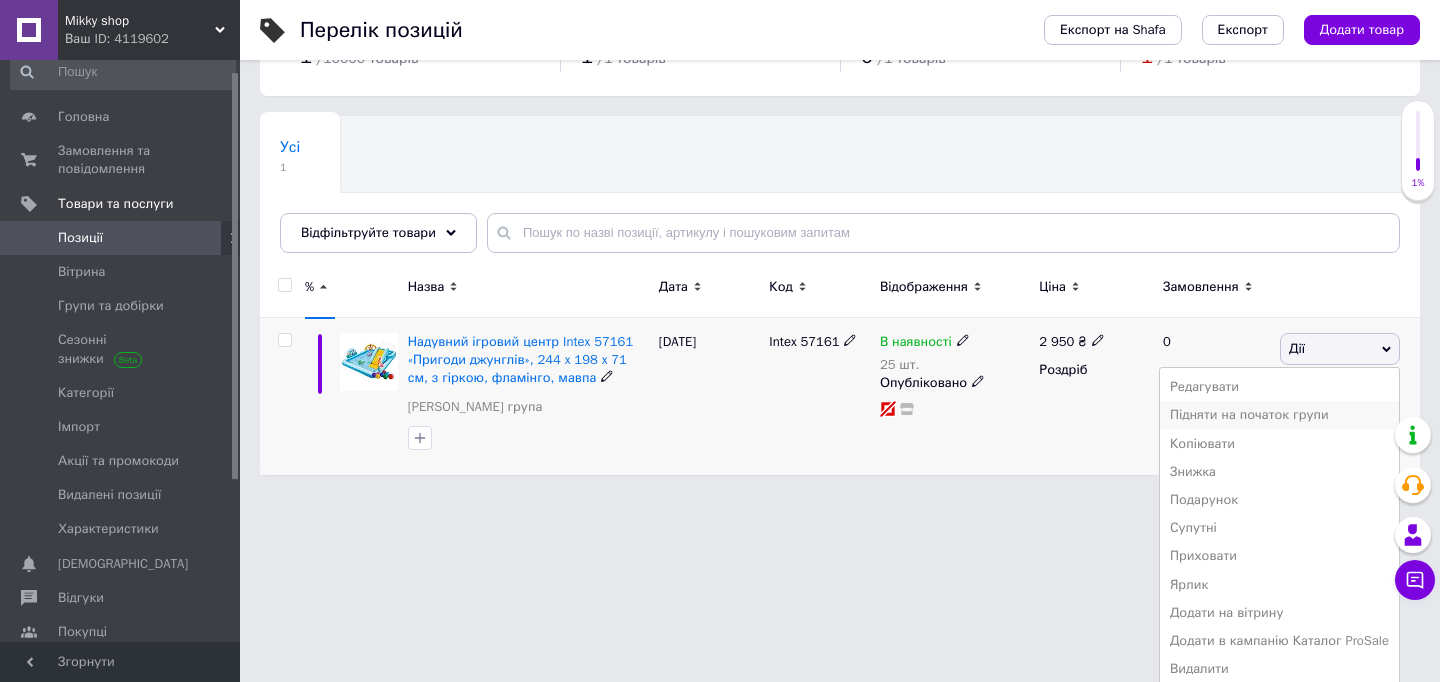 scroll, scrollTop: 92, scrollLeft: 0, axis: vertical 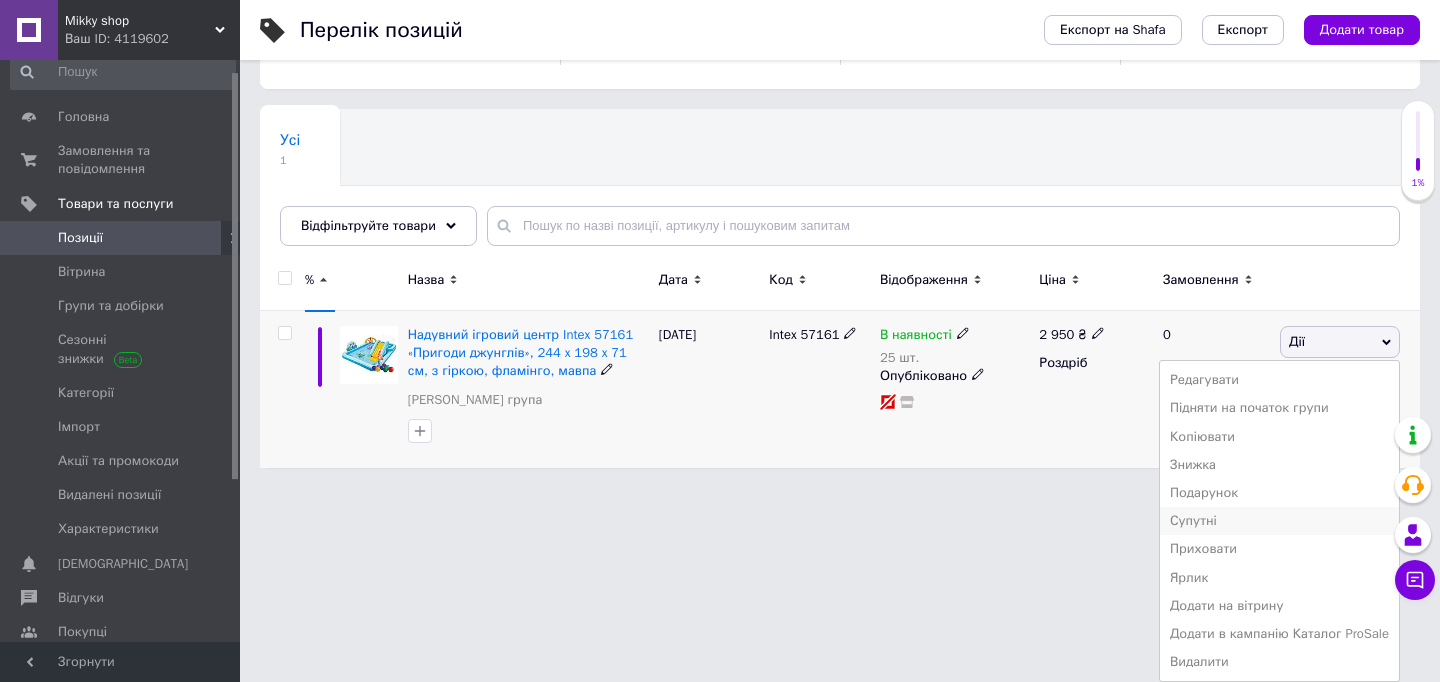 click on "Супутні" at bounding box center (1279, 521) 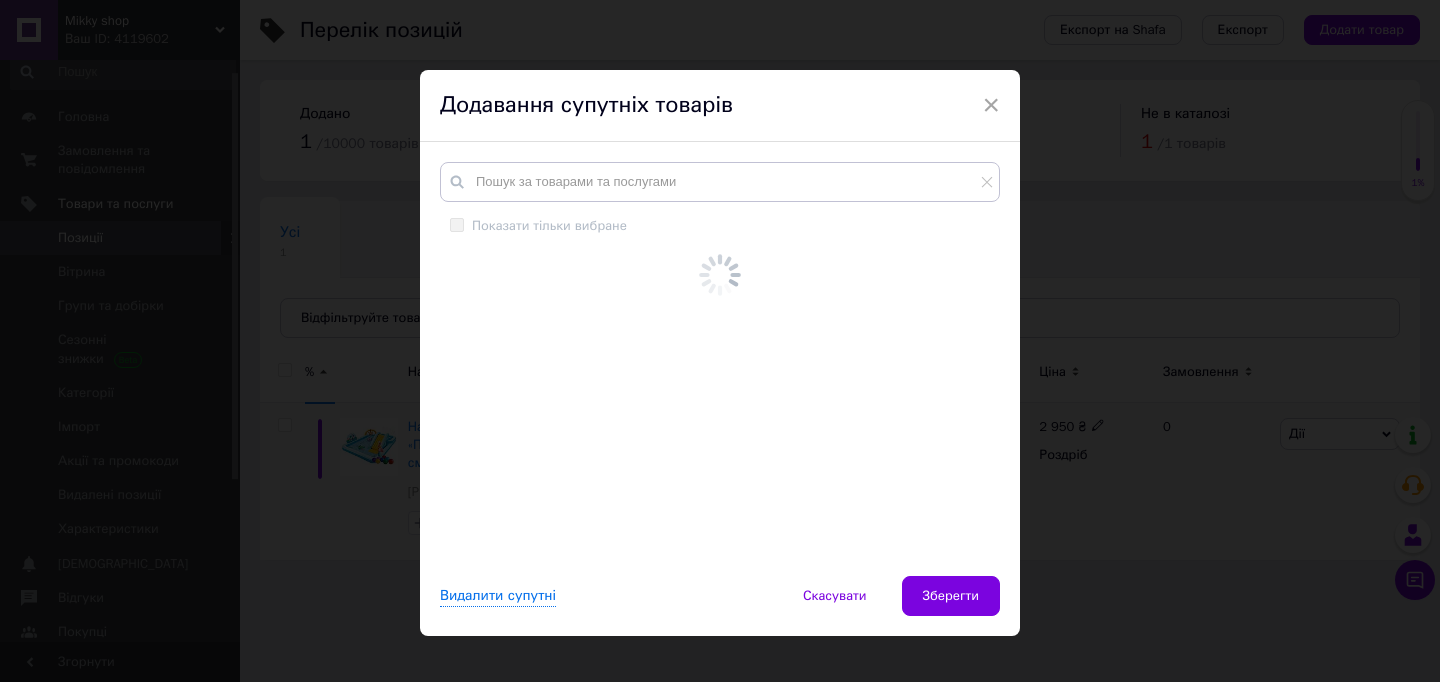 scroll, scrollTop: 0, scrollLeft: 0, axis: both 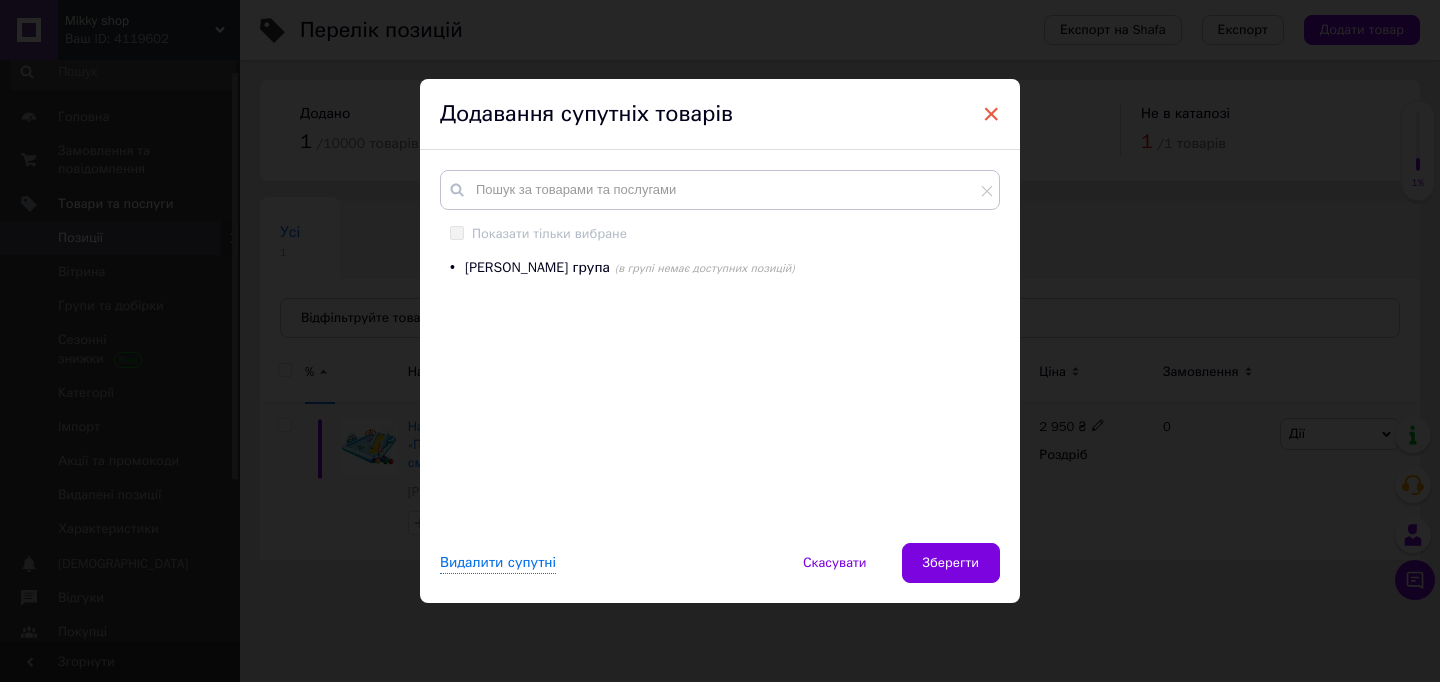 click on "×" at bounding box center (991, 114) 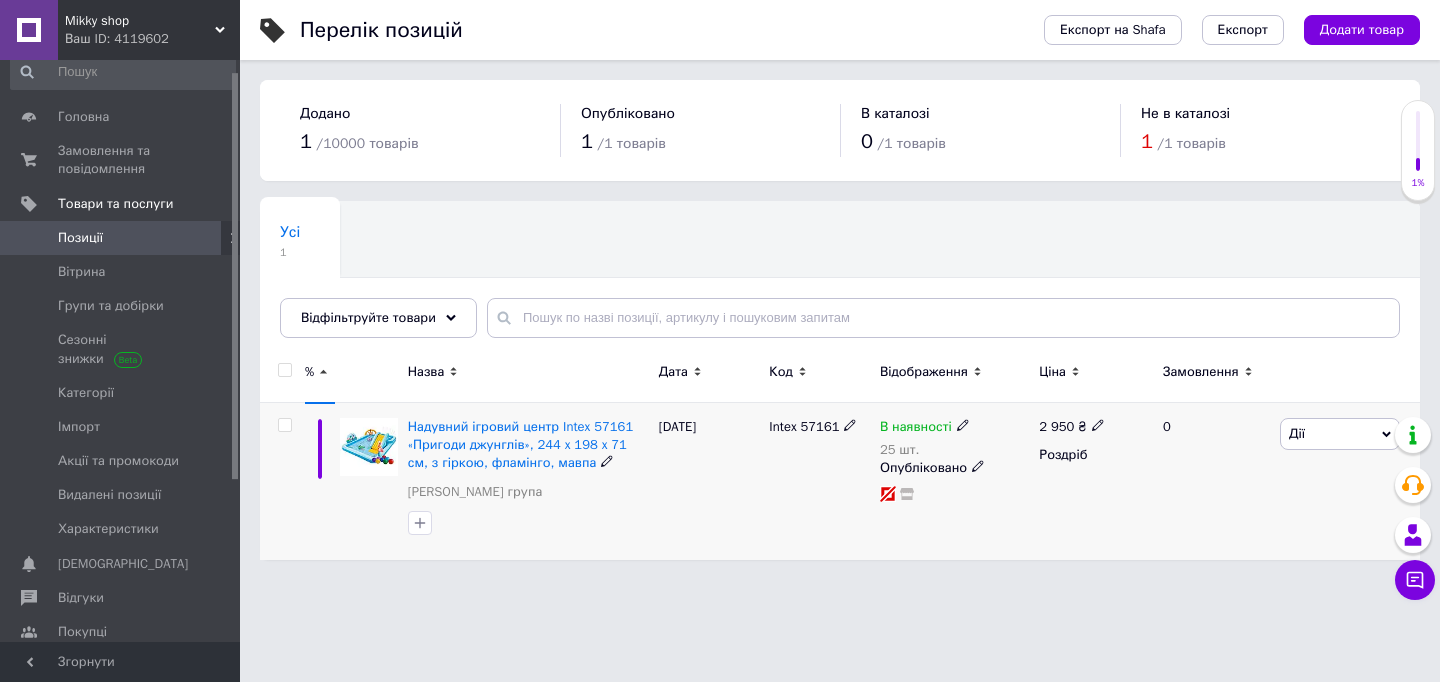 click on "Дії" at bounding box center (1340, 434) 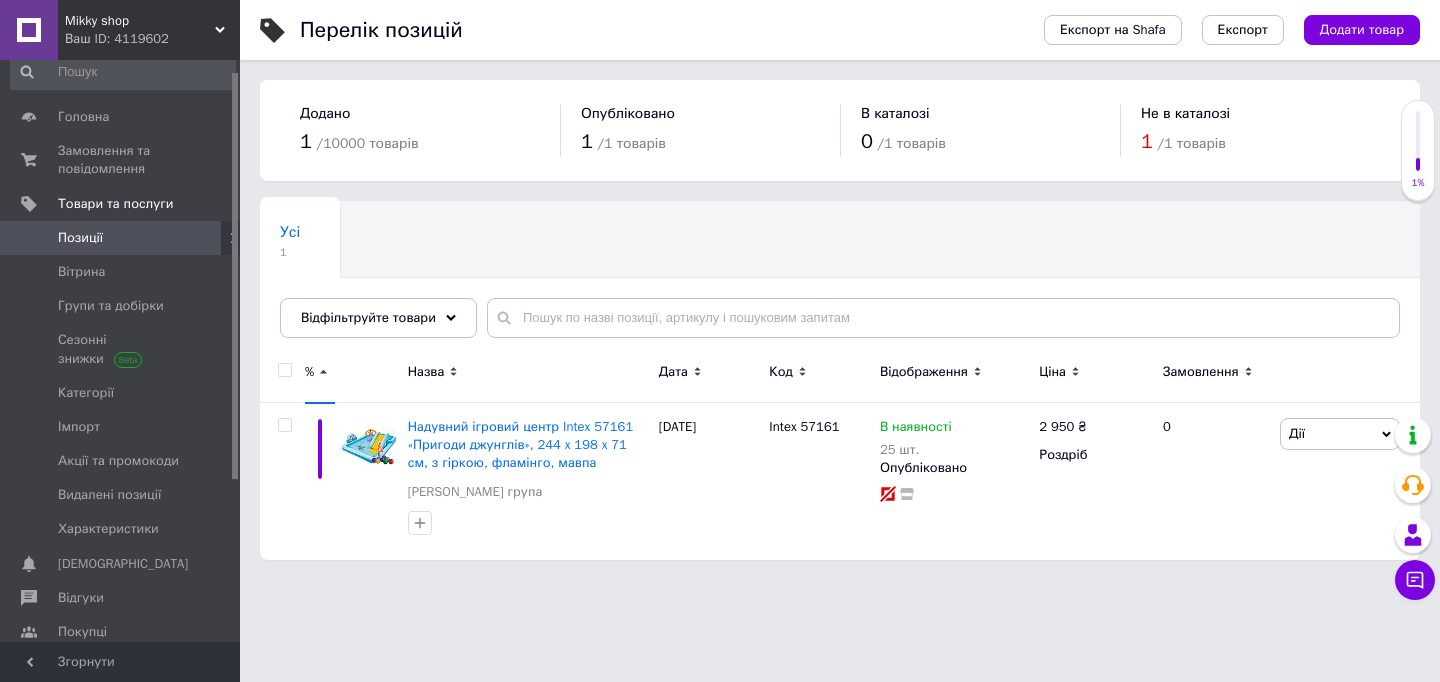 drag, startPoint x: 932, startPoint y: 179, endPoint x: 924, endPoint y: 165, distance: 16.124516 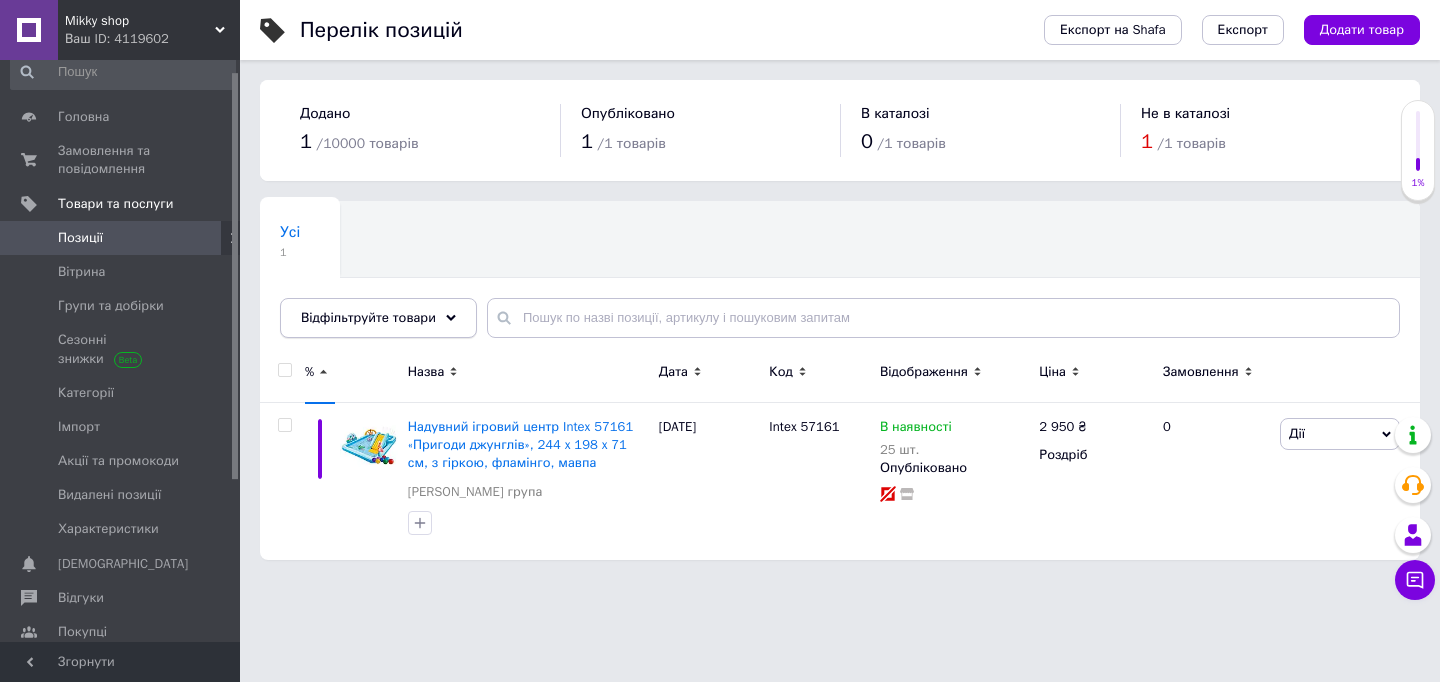 click on "Відфільтруйте товари" at bounding box center (368, 317) 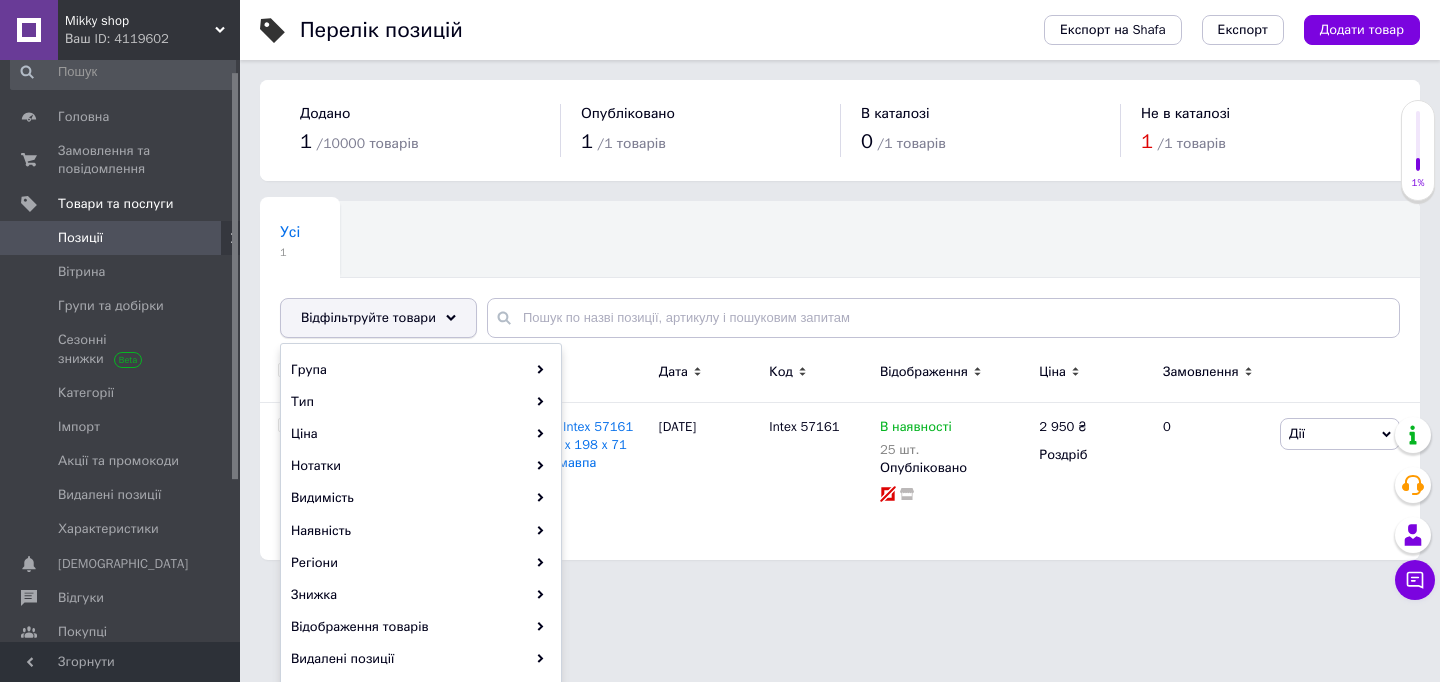 click on "Відфільтруйте товари" at bounding box center (368, 317) 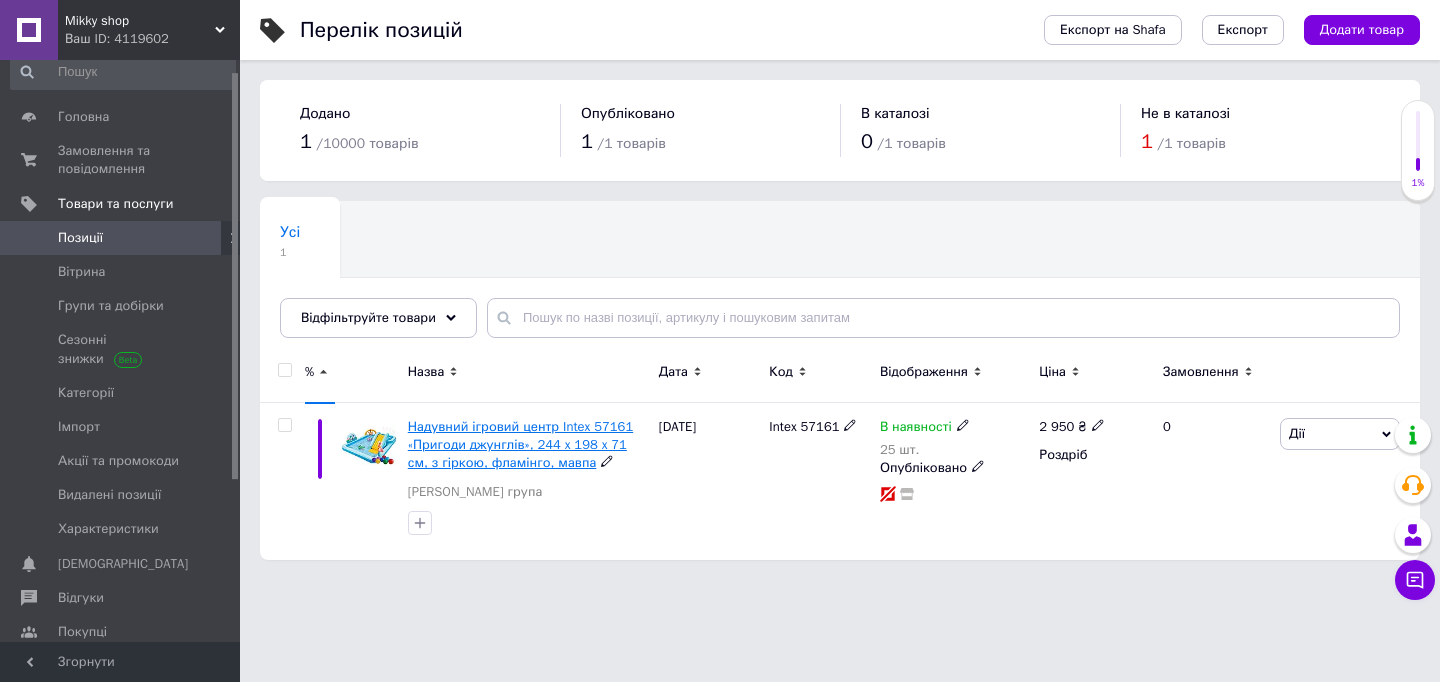 click on "Надувний ігровий центр Intex 57161 «Пригоди джунглів», 244 x 198 x 71 см, з гіркою, фламінго, мавпа" at bounding box center [520, 444] 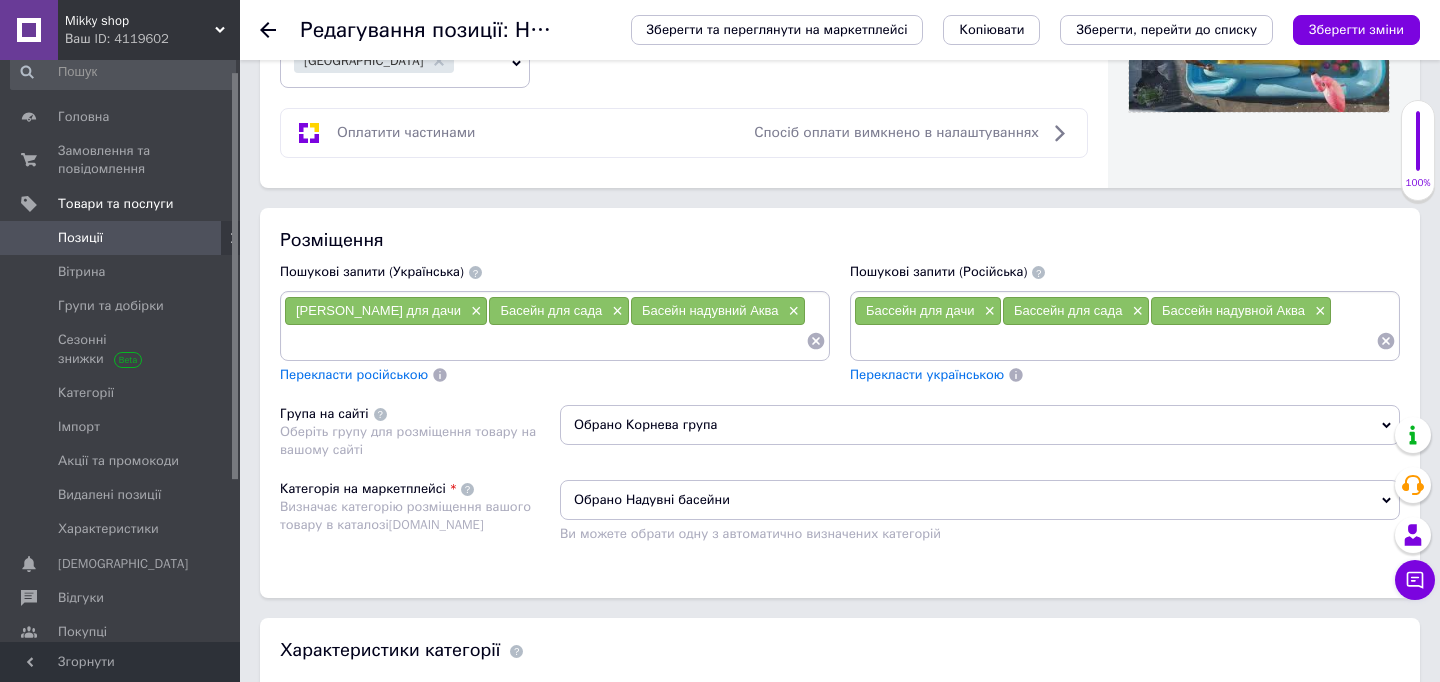 scroll, scrollTop: 1191, scrollLeft: 0, axis: vertical 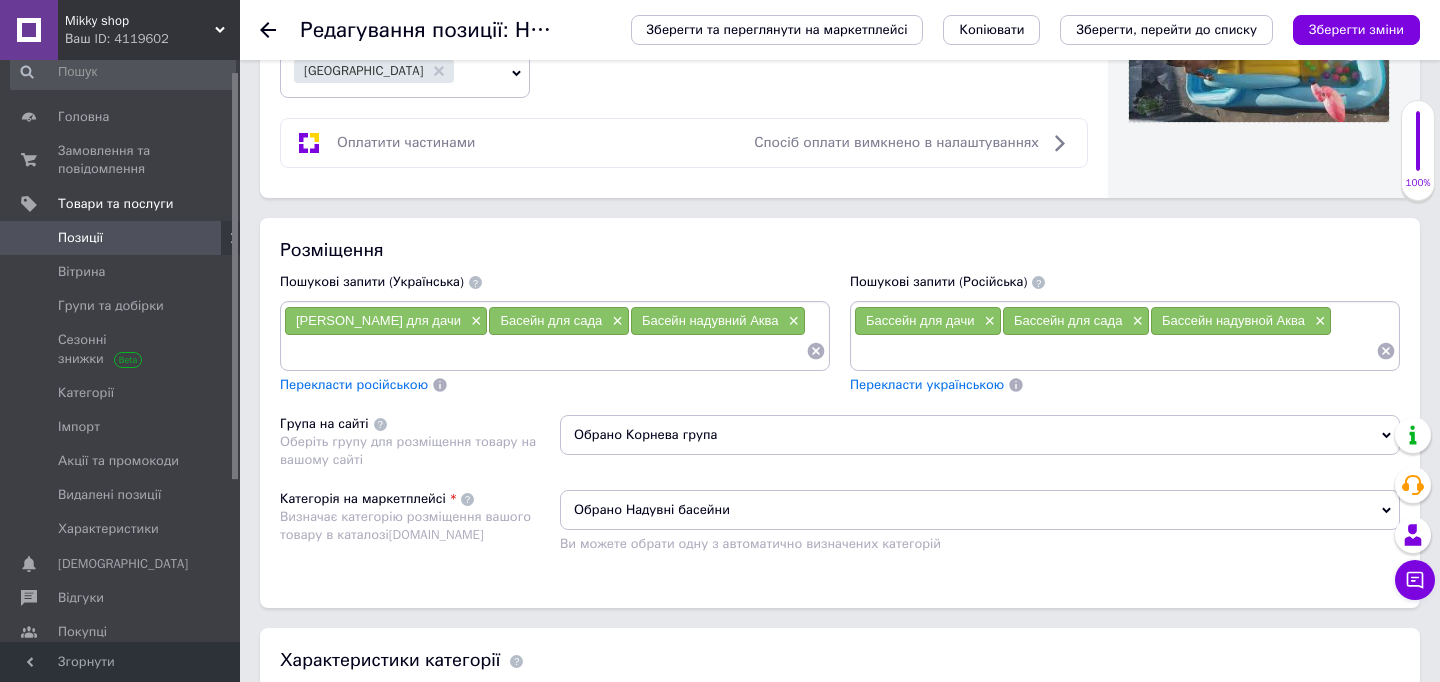 click on "Обрано Корнева група" at bounding box center (980, 435) 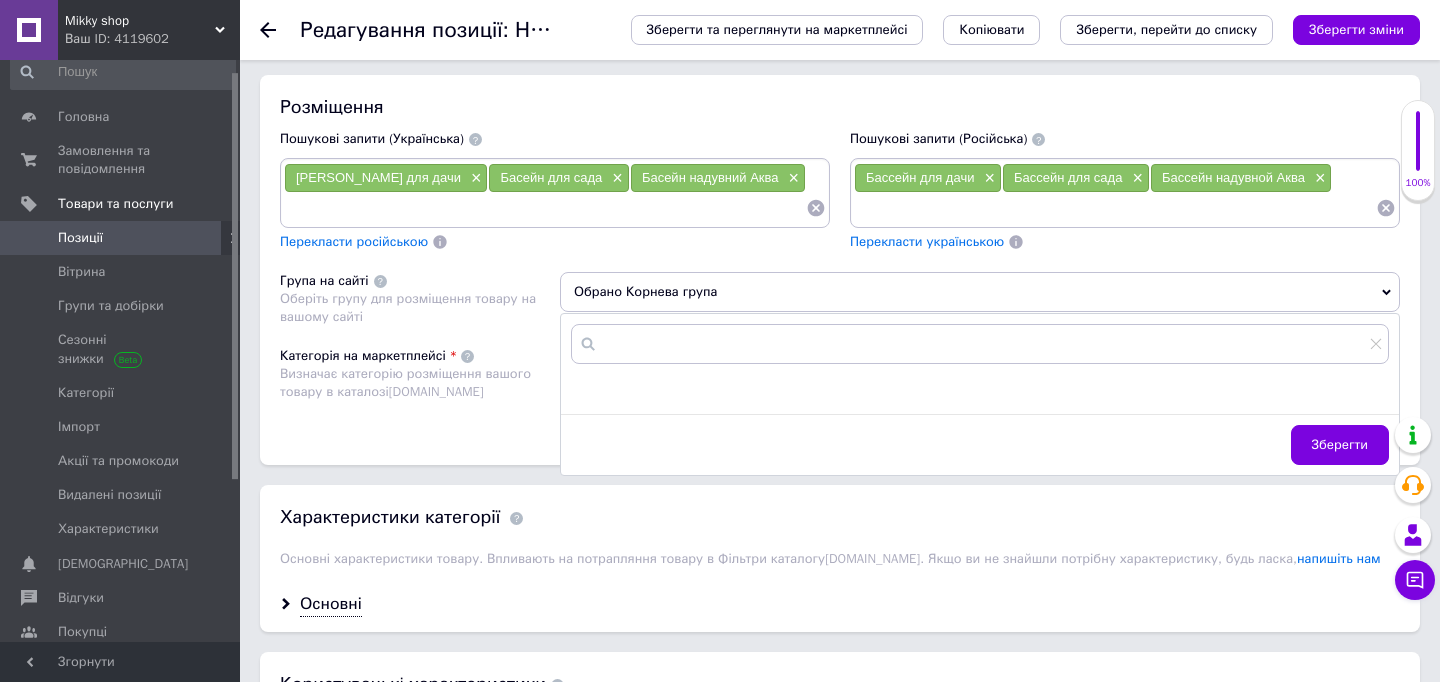 scroll, scrollTop: 1338, scrollLeft: 0, axis: vertical 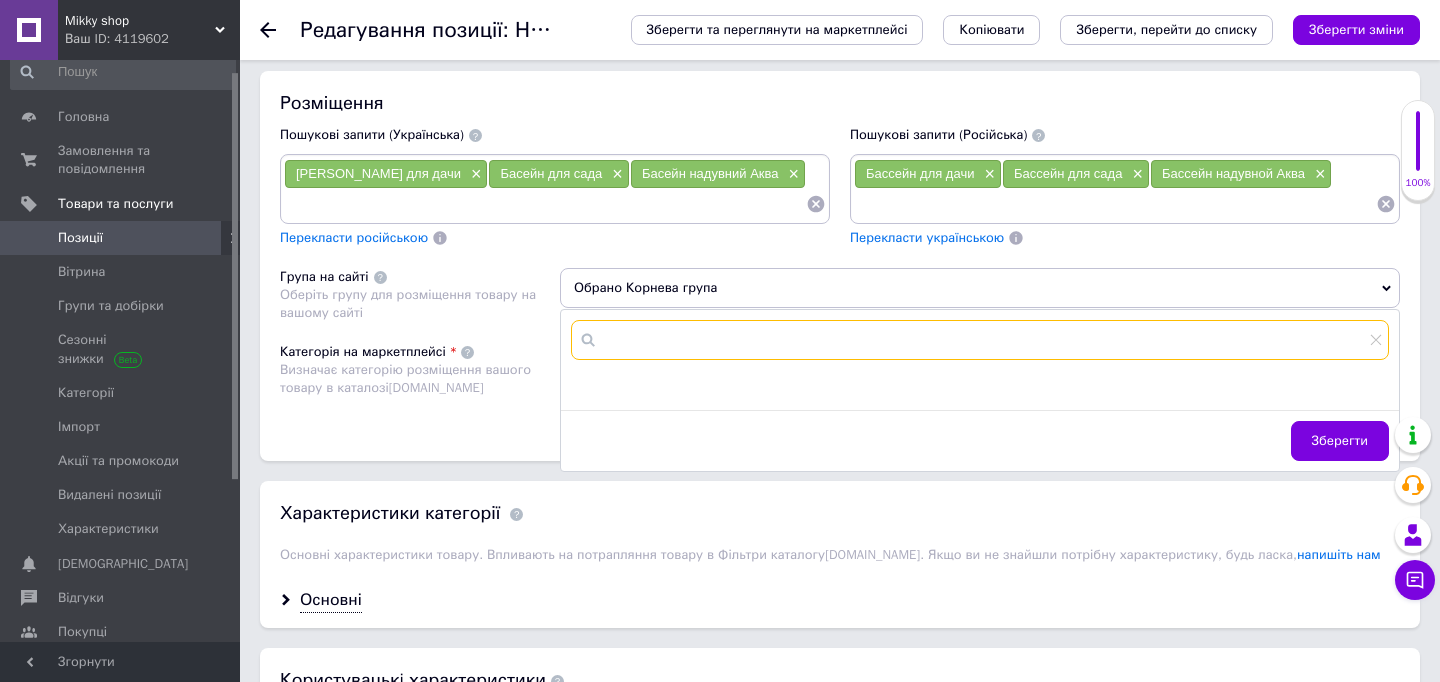 click at bounding box center [980, 340] 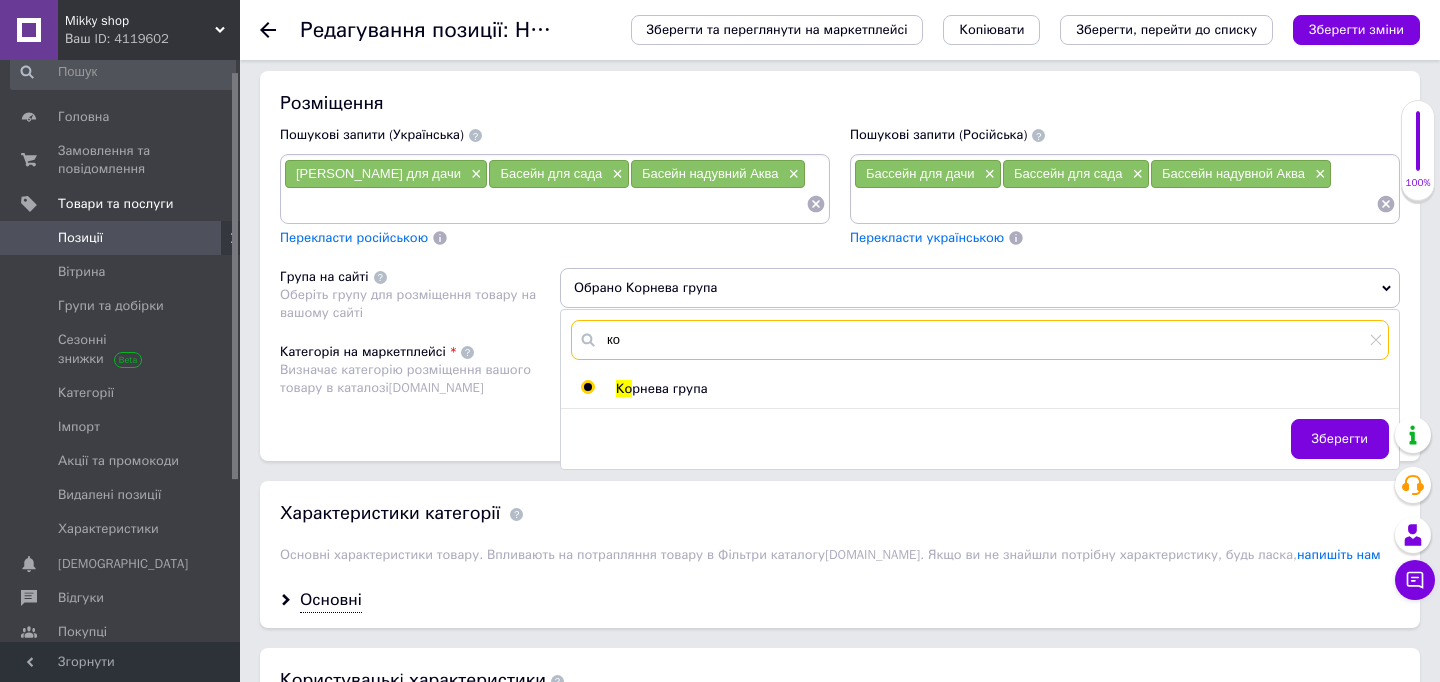 type on "к" 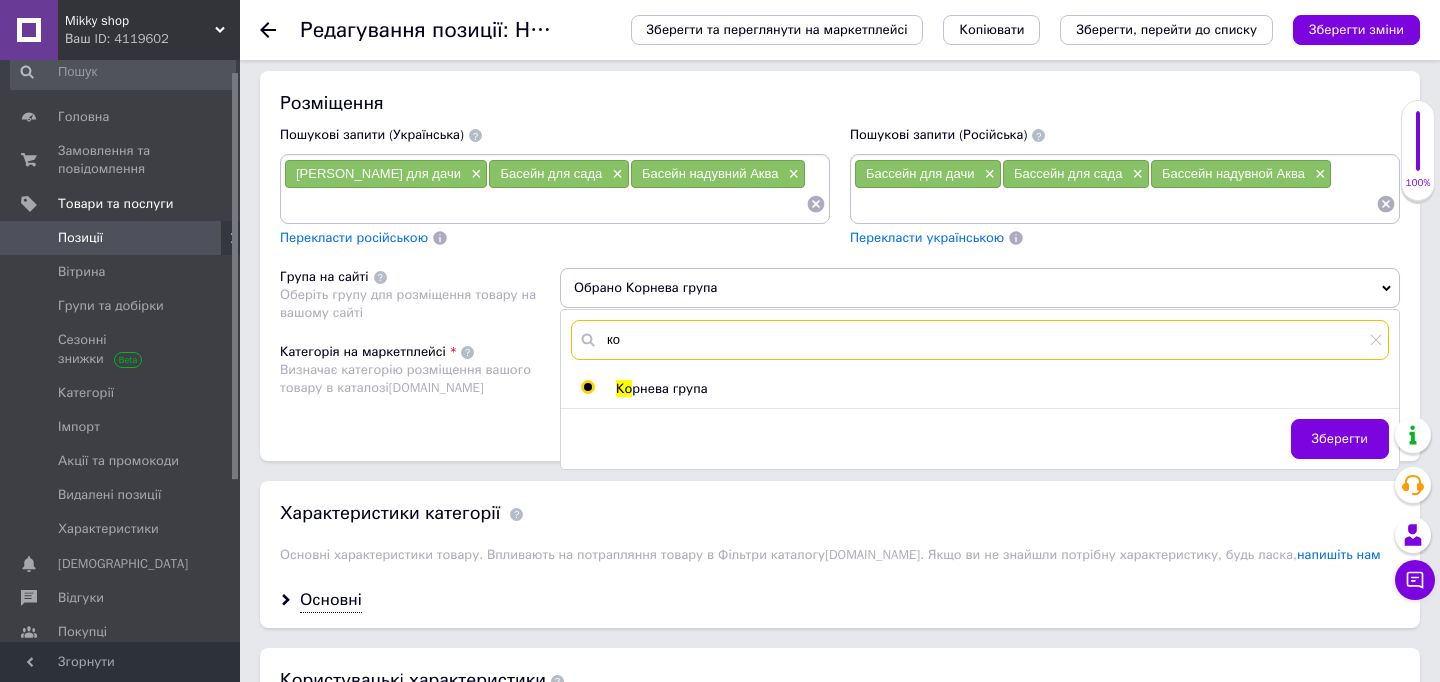 type on "к" 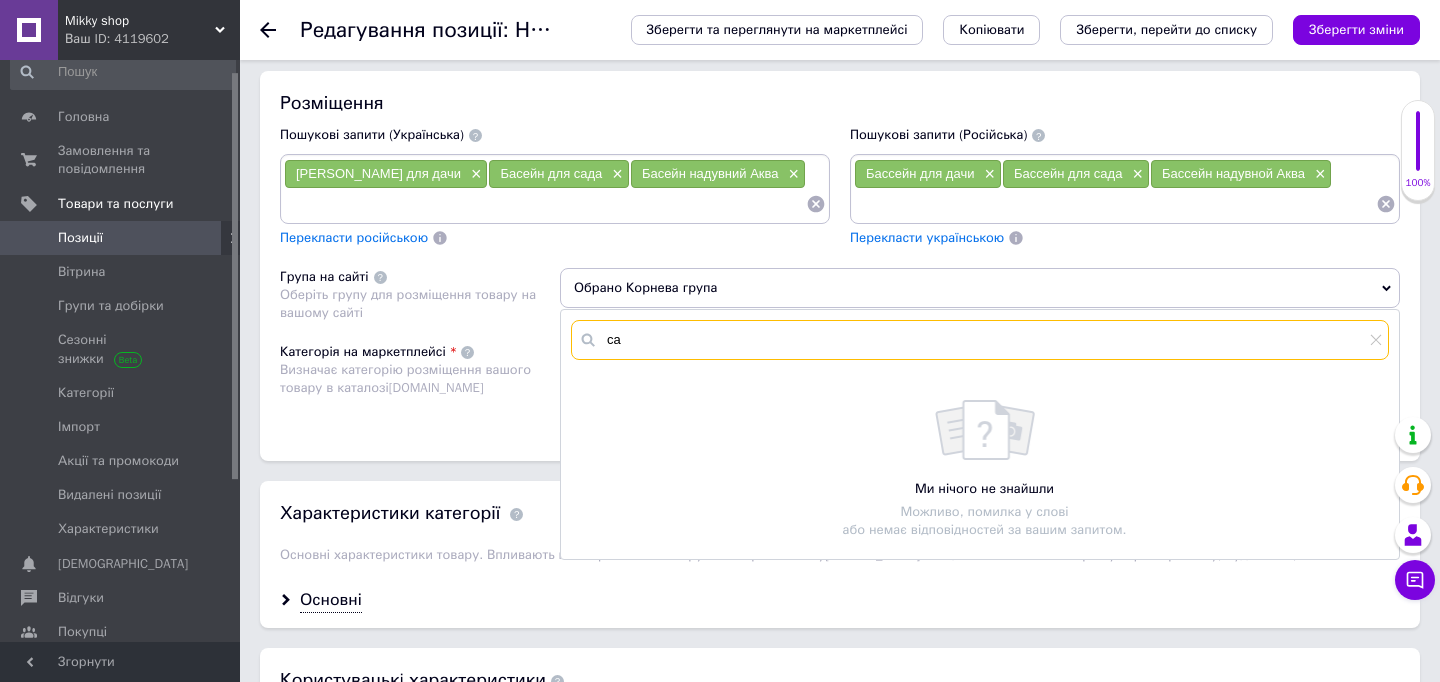 type on "с" 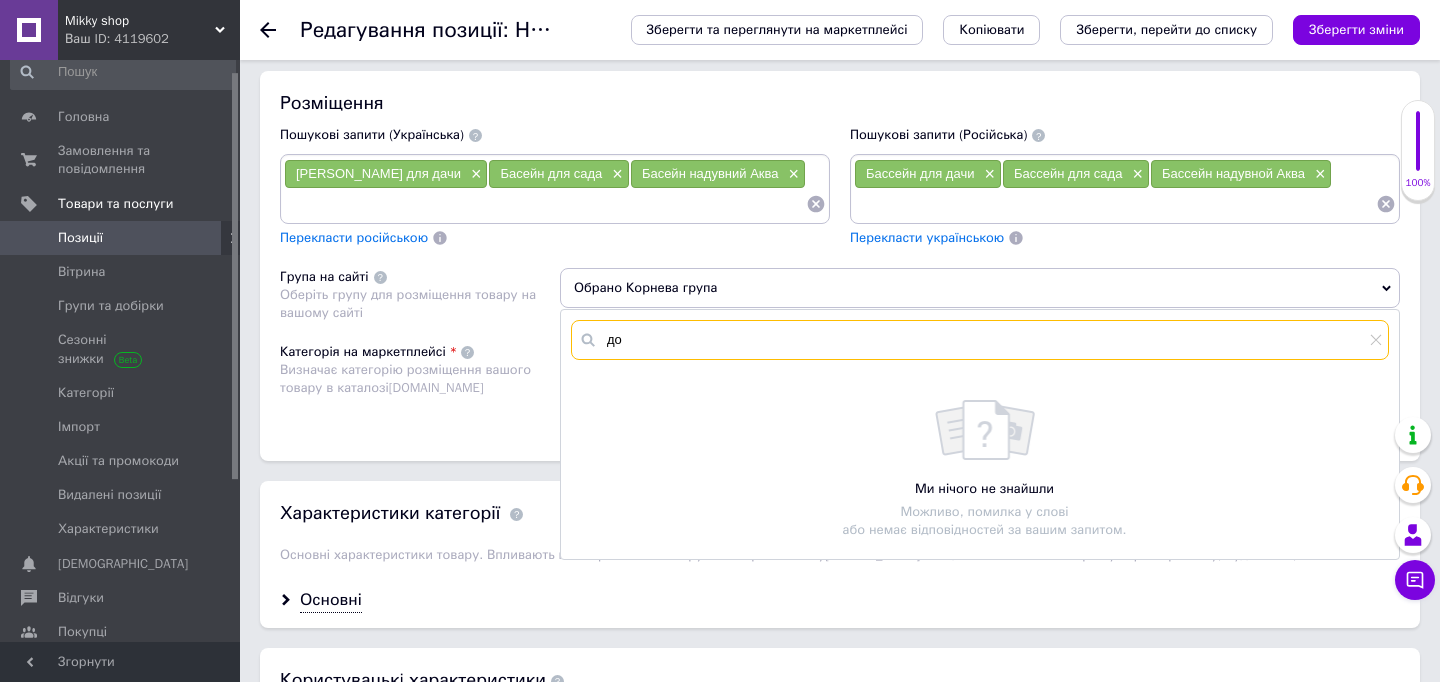 type on "д" 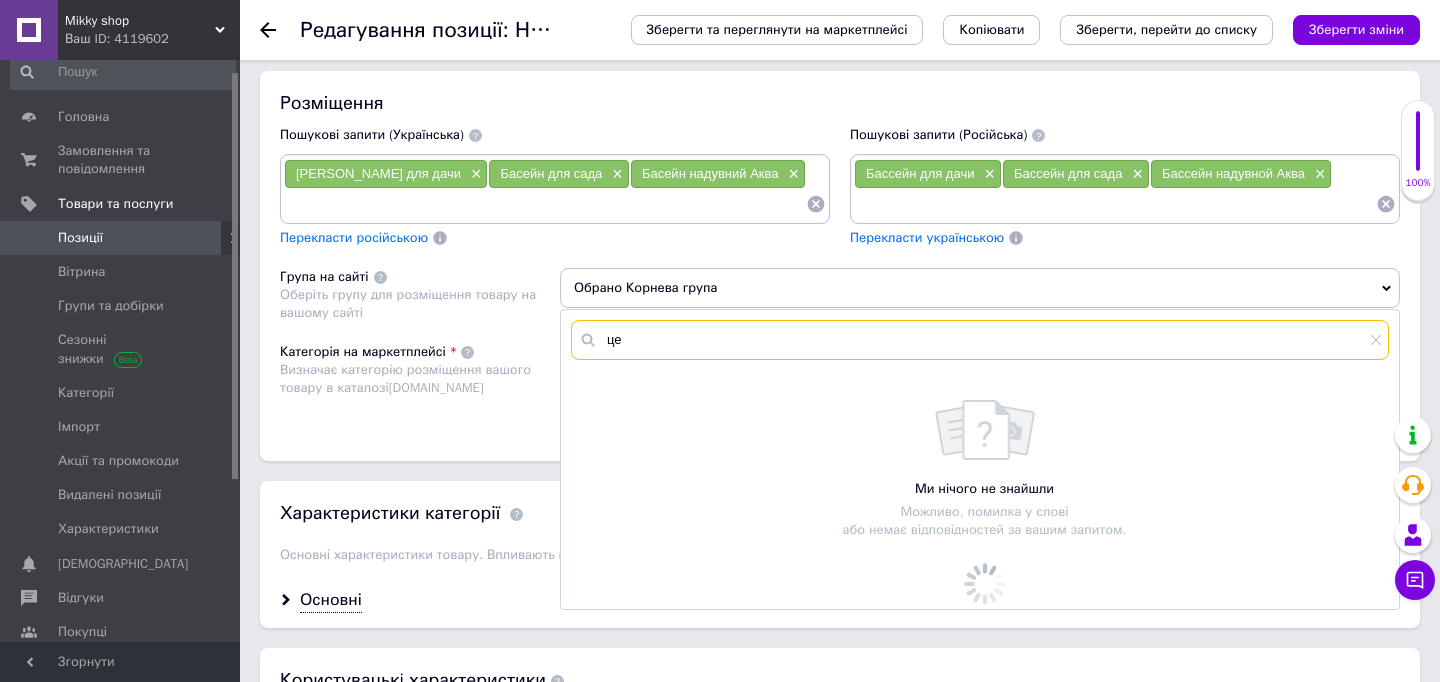 type on "ц" 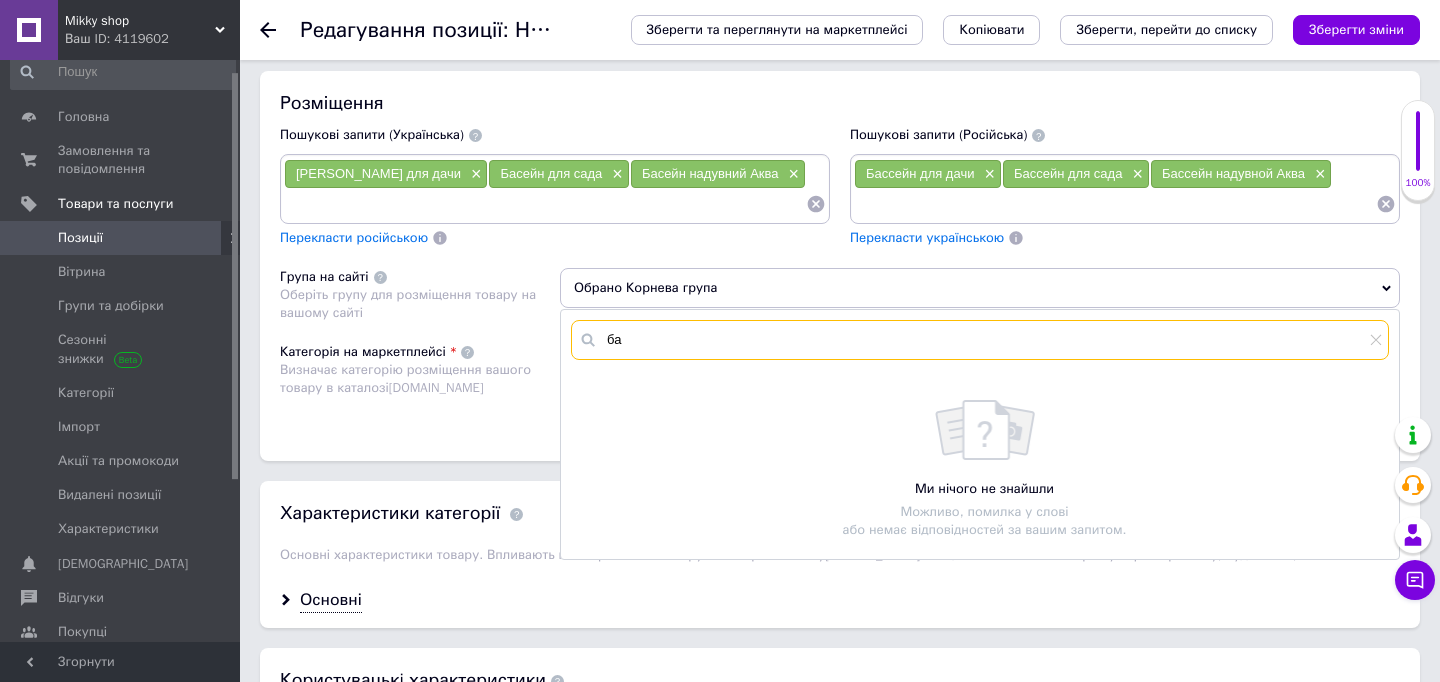 type on "б" 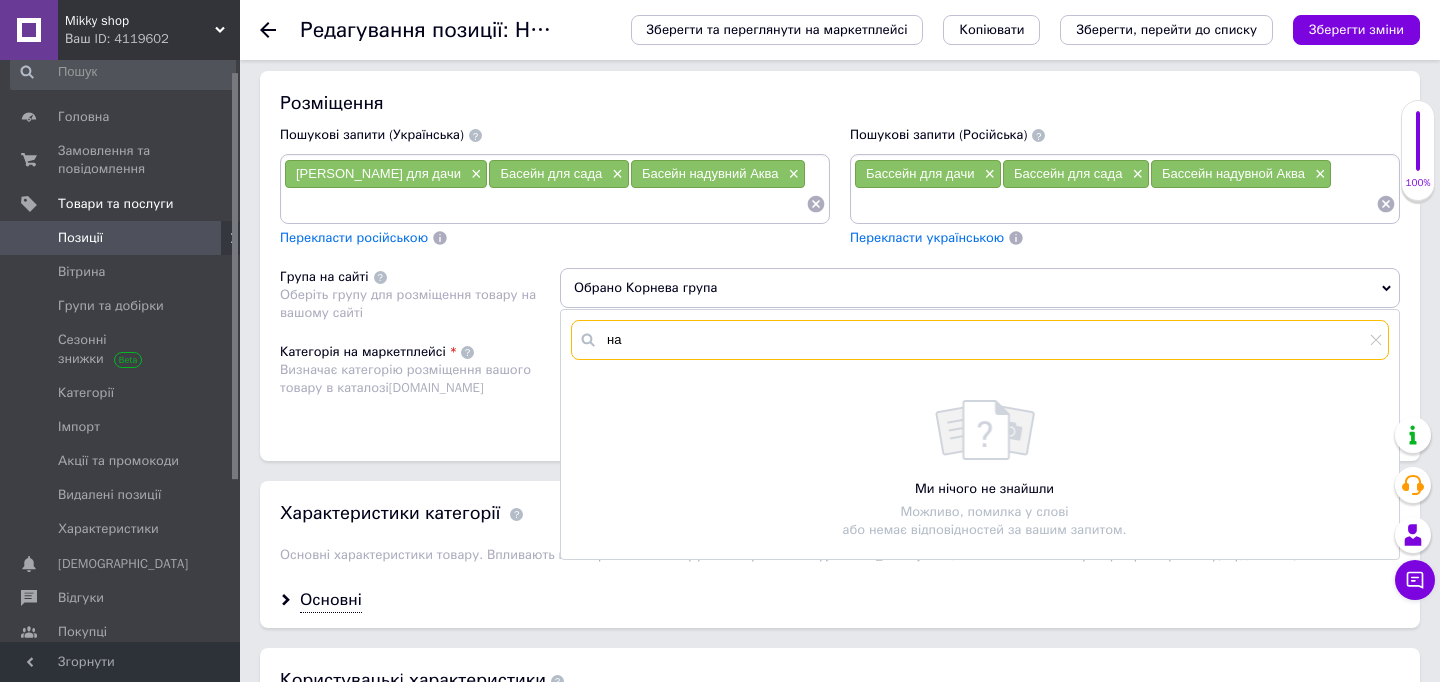type on "н" 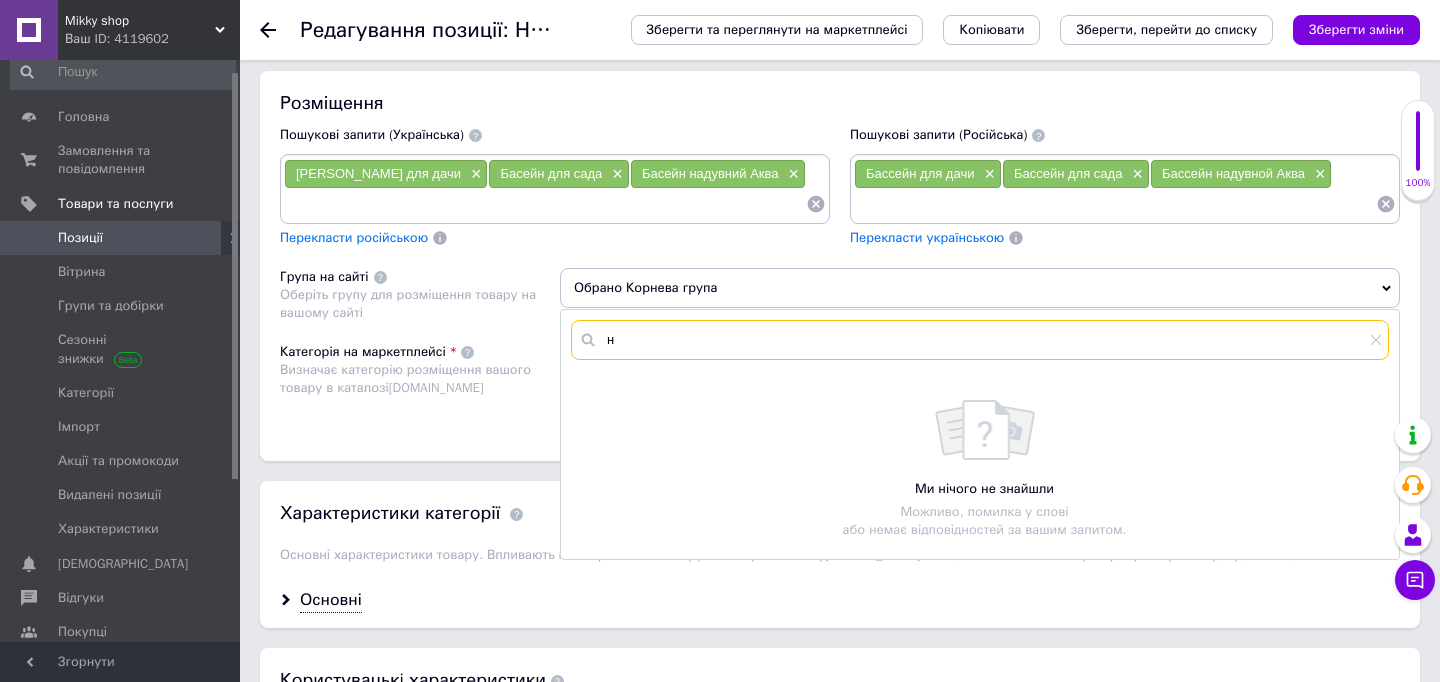 type 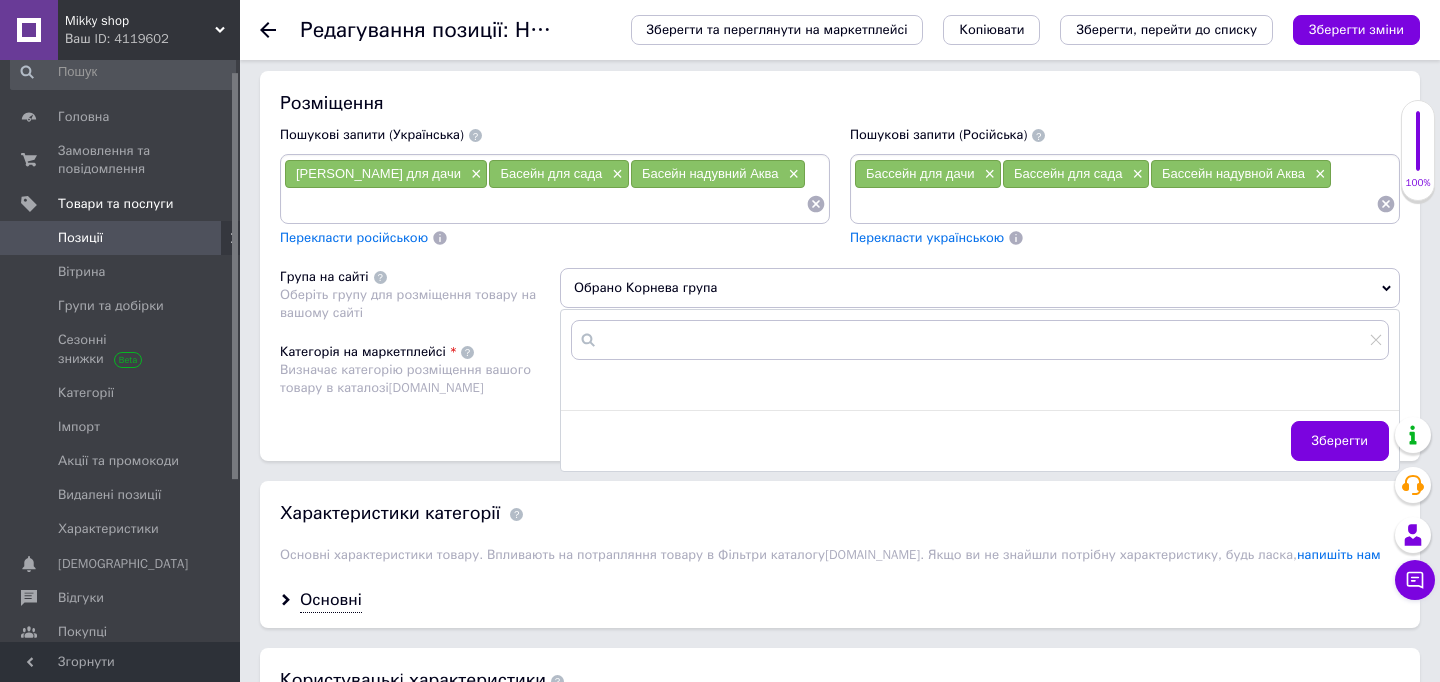 click on "Позиції" at bounding box center (121, 238) 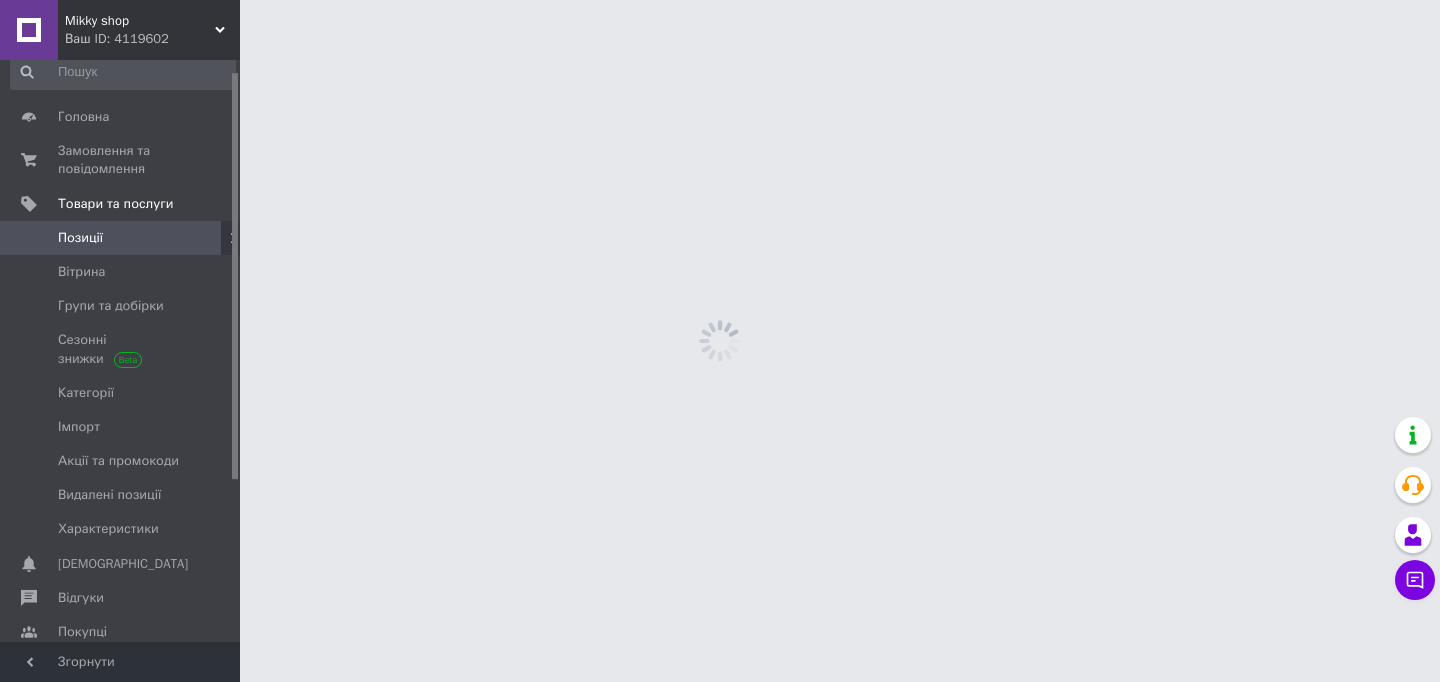 scroll, scrollTop: 0, scrollLeft: 0, axis: both 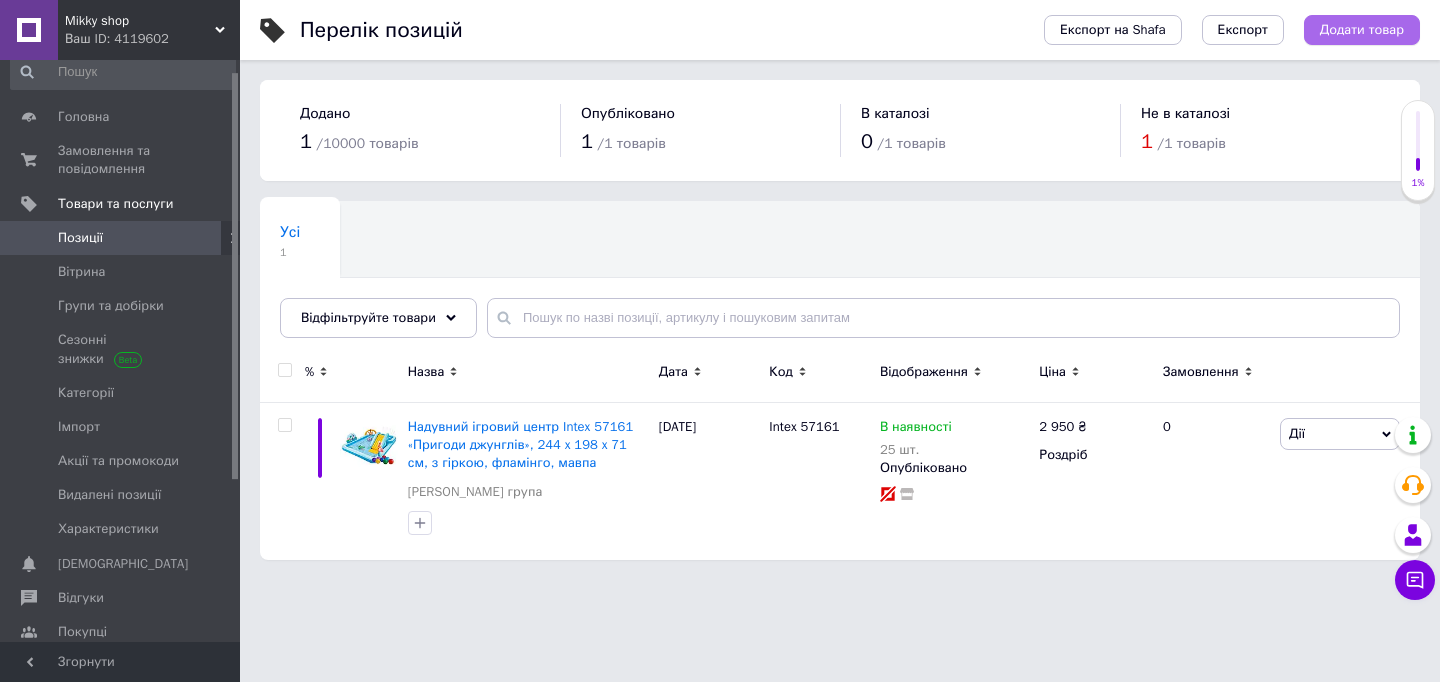 click on "Додати товар" at bounding box center (1362, 30) 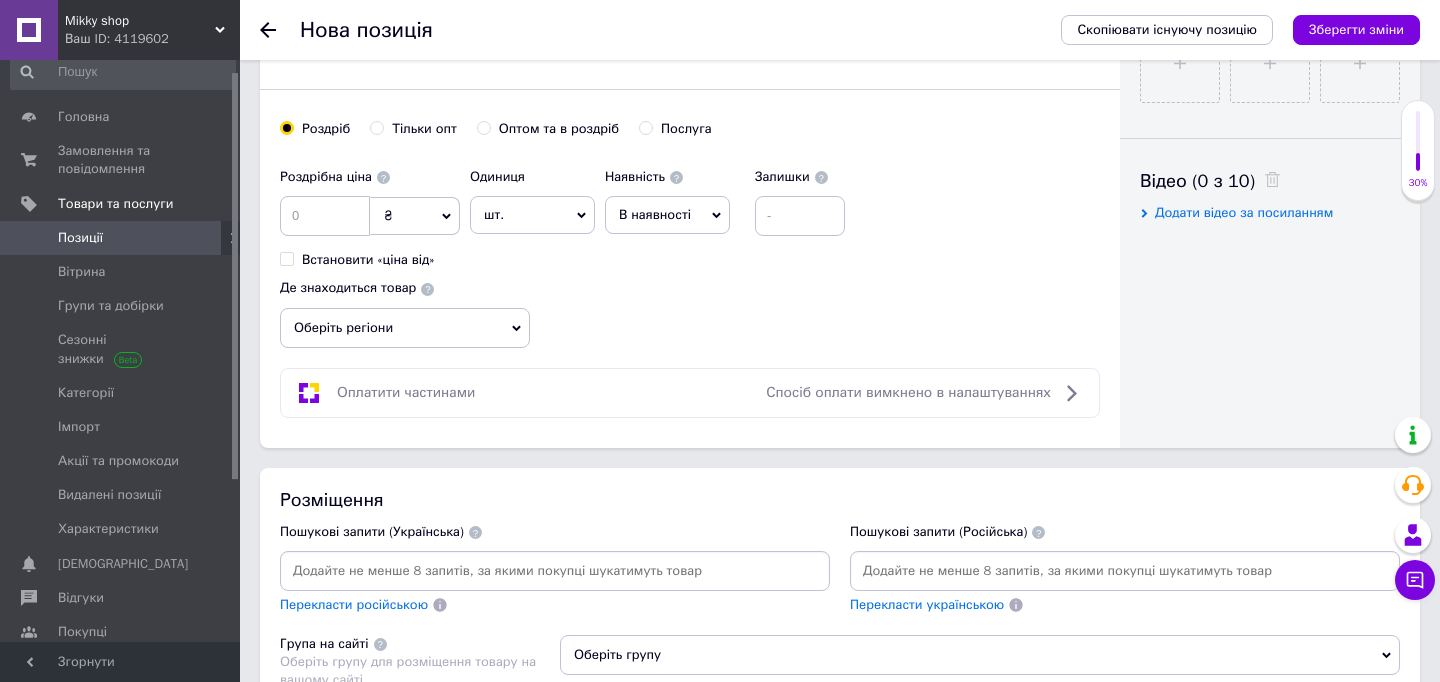 scroll, scrollTop: 0, scrollLeft: 0, axis: both 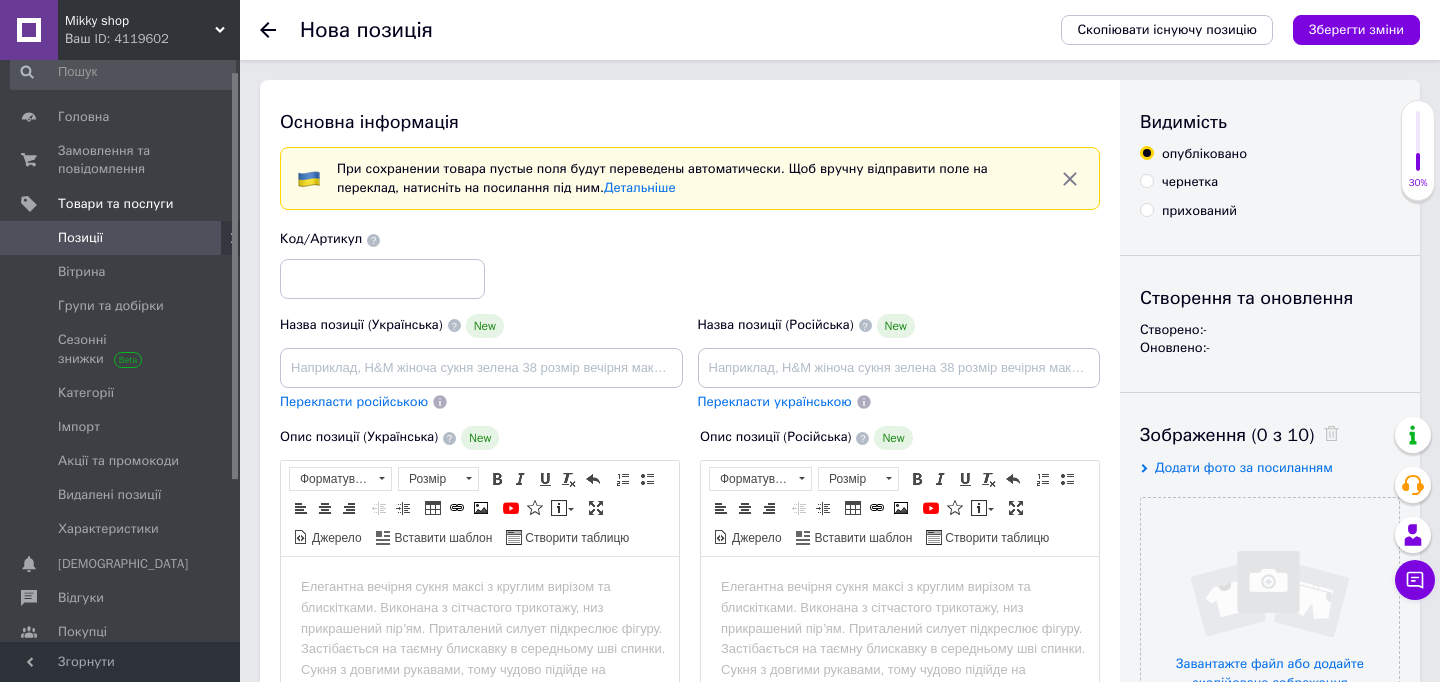 click 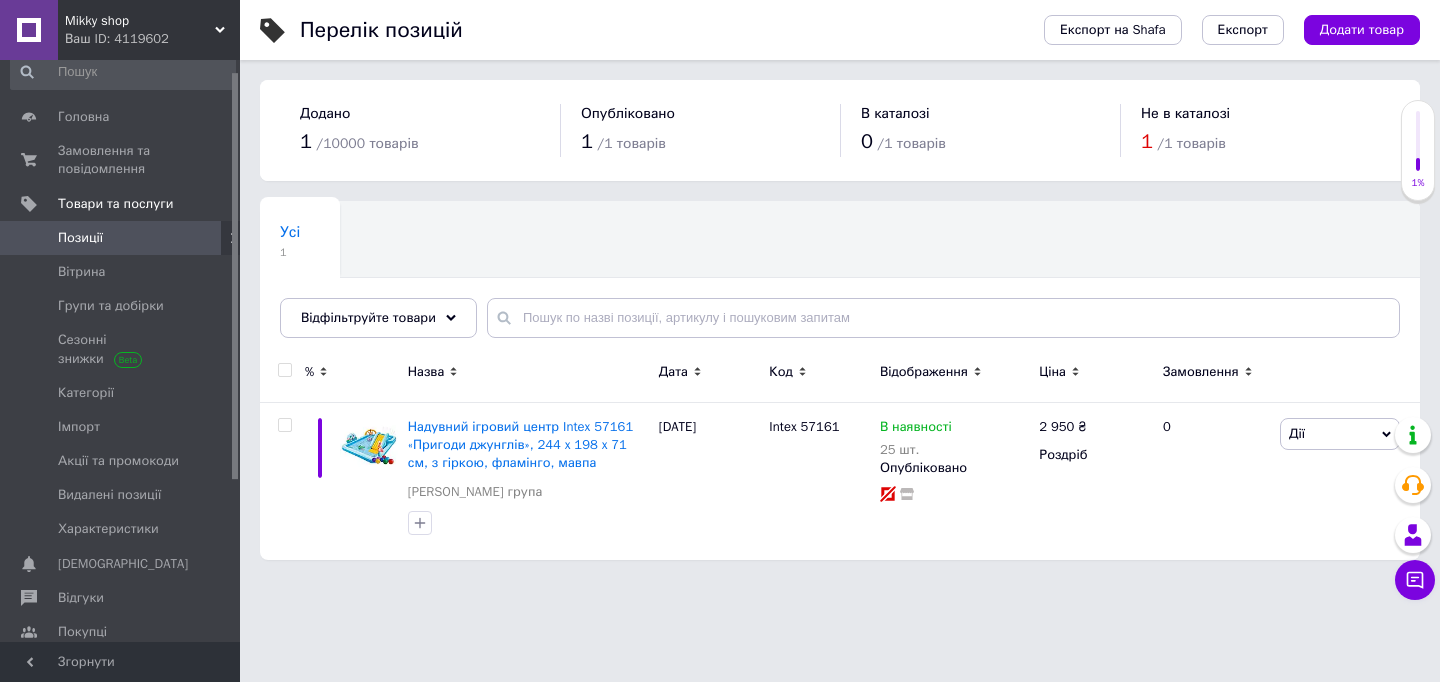 click at bounding box center [1418, 141] 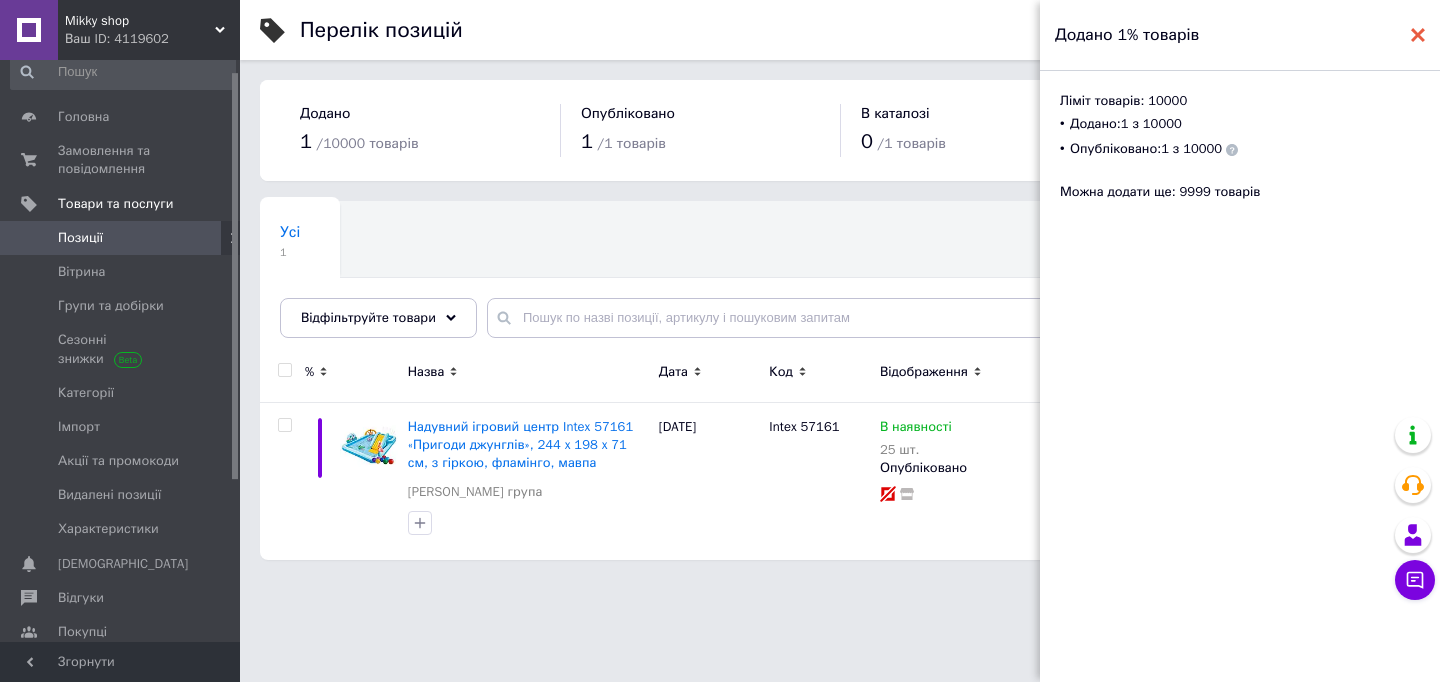 click 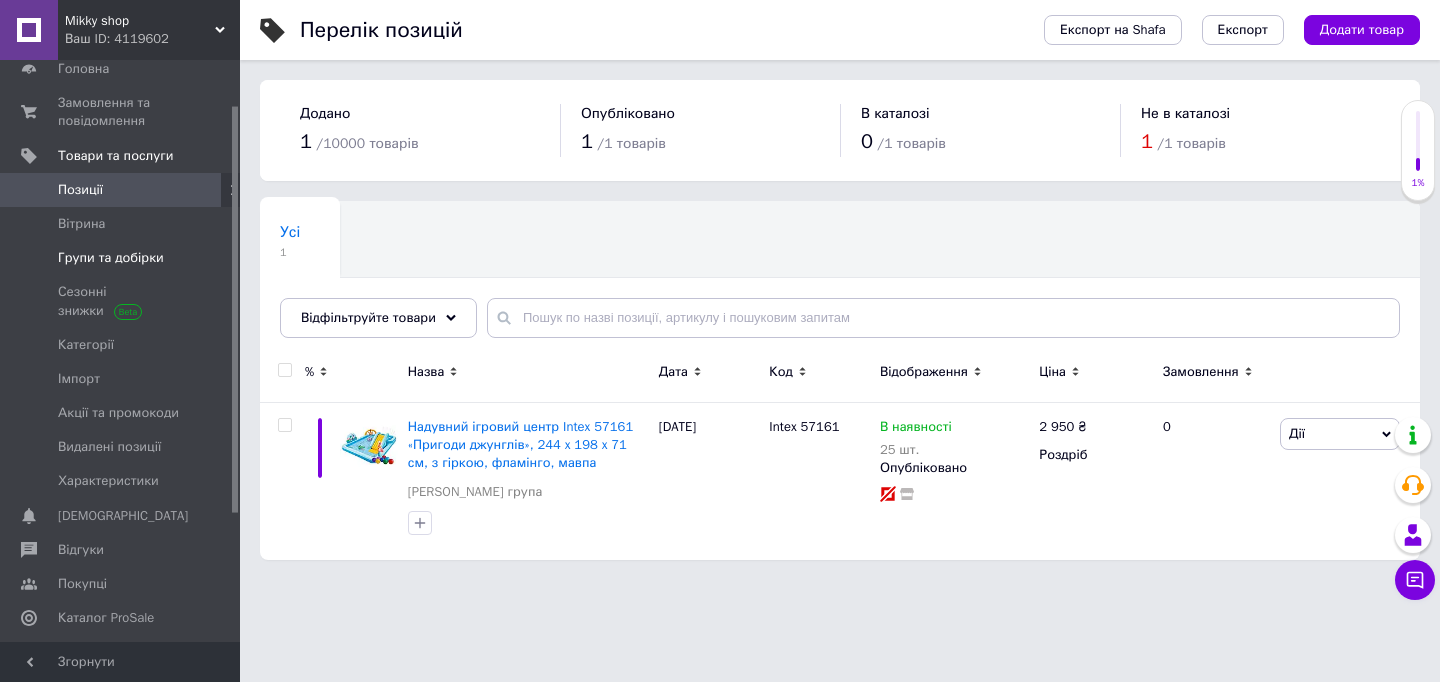 scroll, scrollTop: 103, scrollLeft: 0, axis: vertical 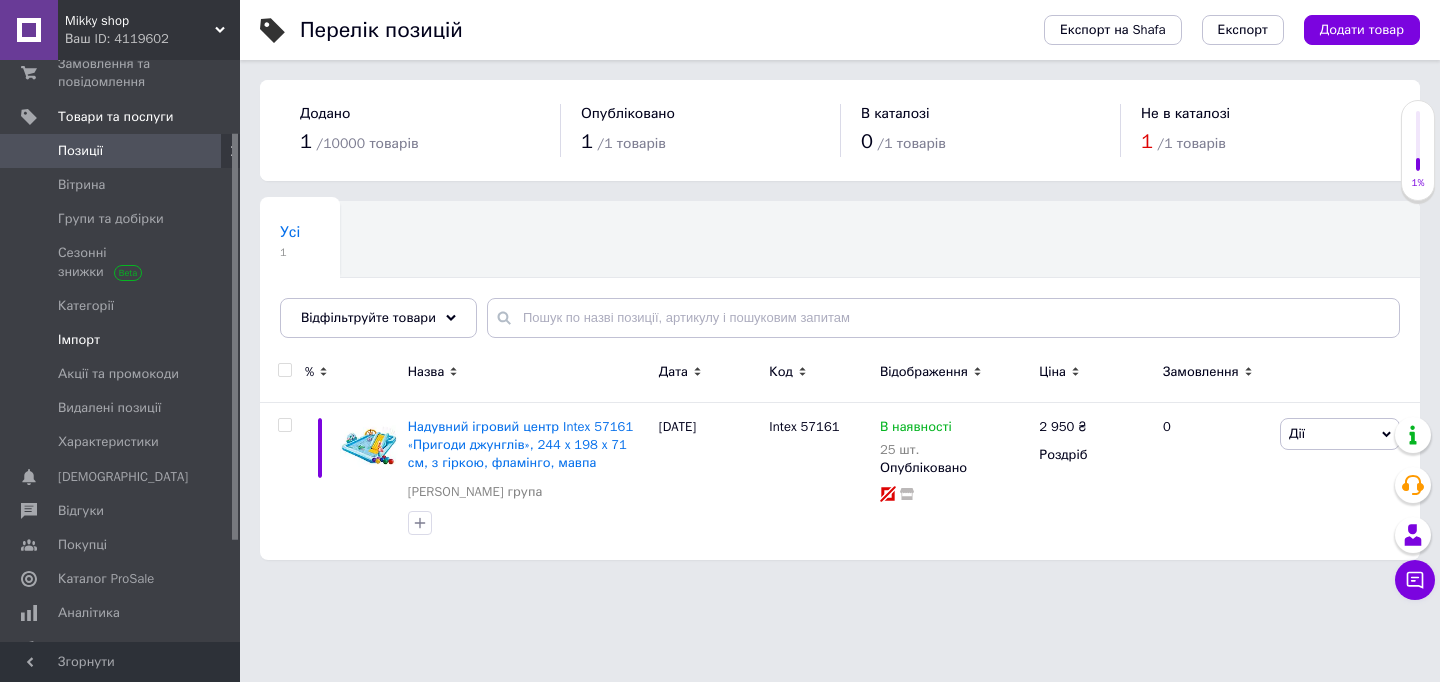 click on "Імпорт" at bounding box center (79, 340) 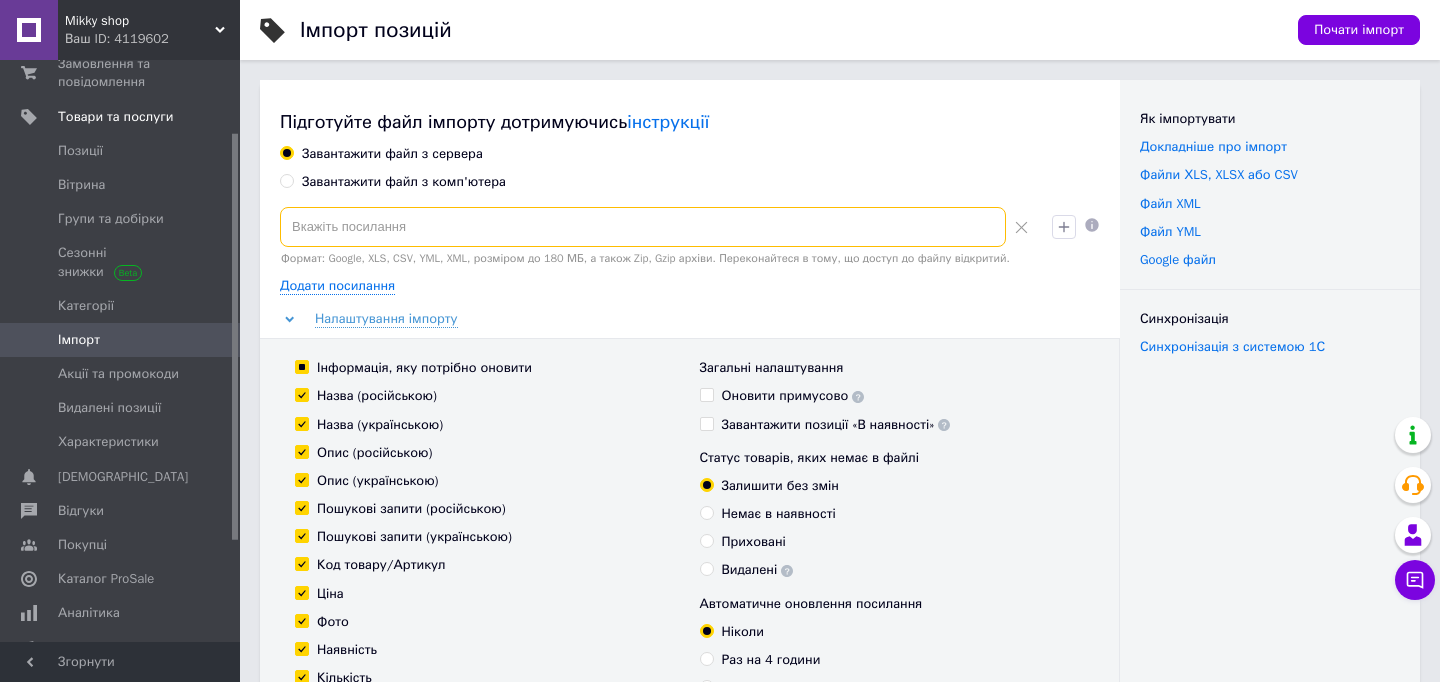 click at bounding box center (643, 227) 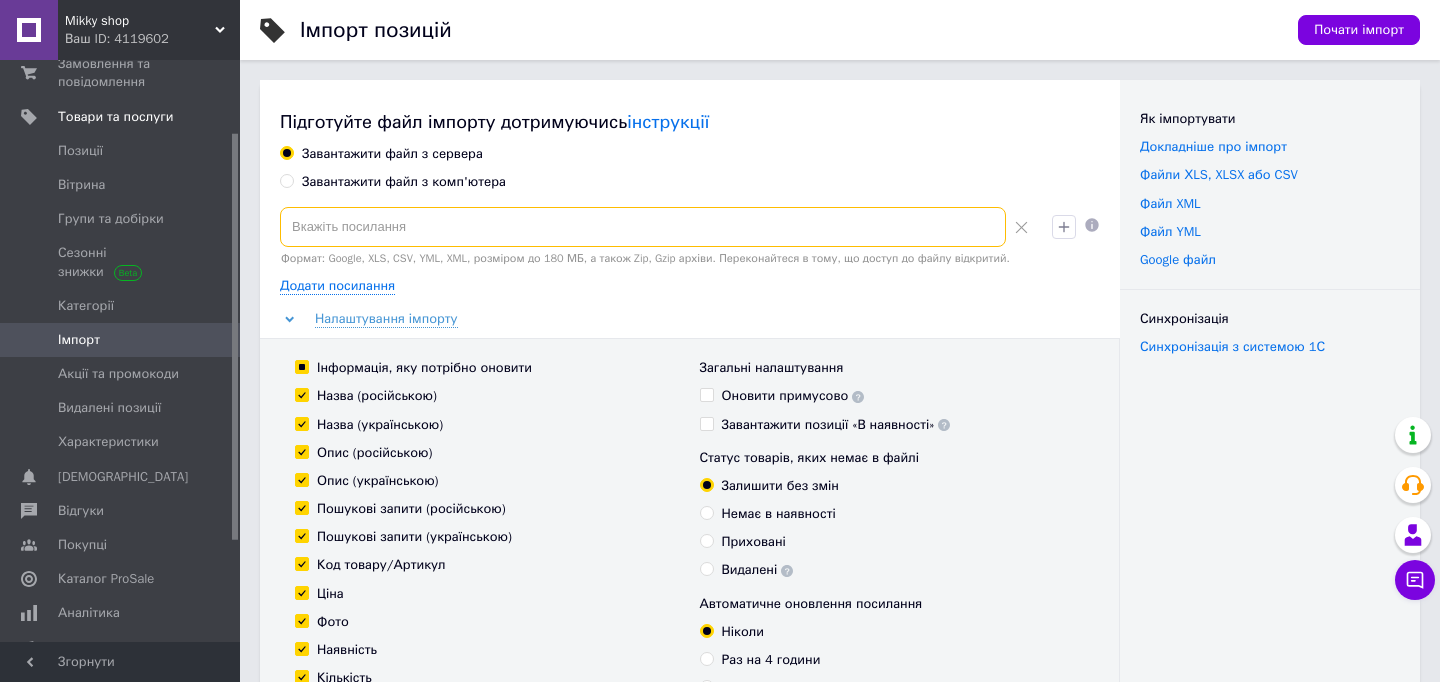 paste on "[URL][DOMAIN_NAME]" 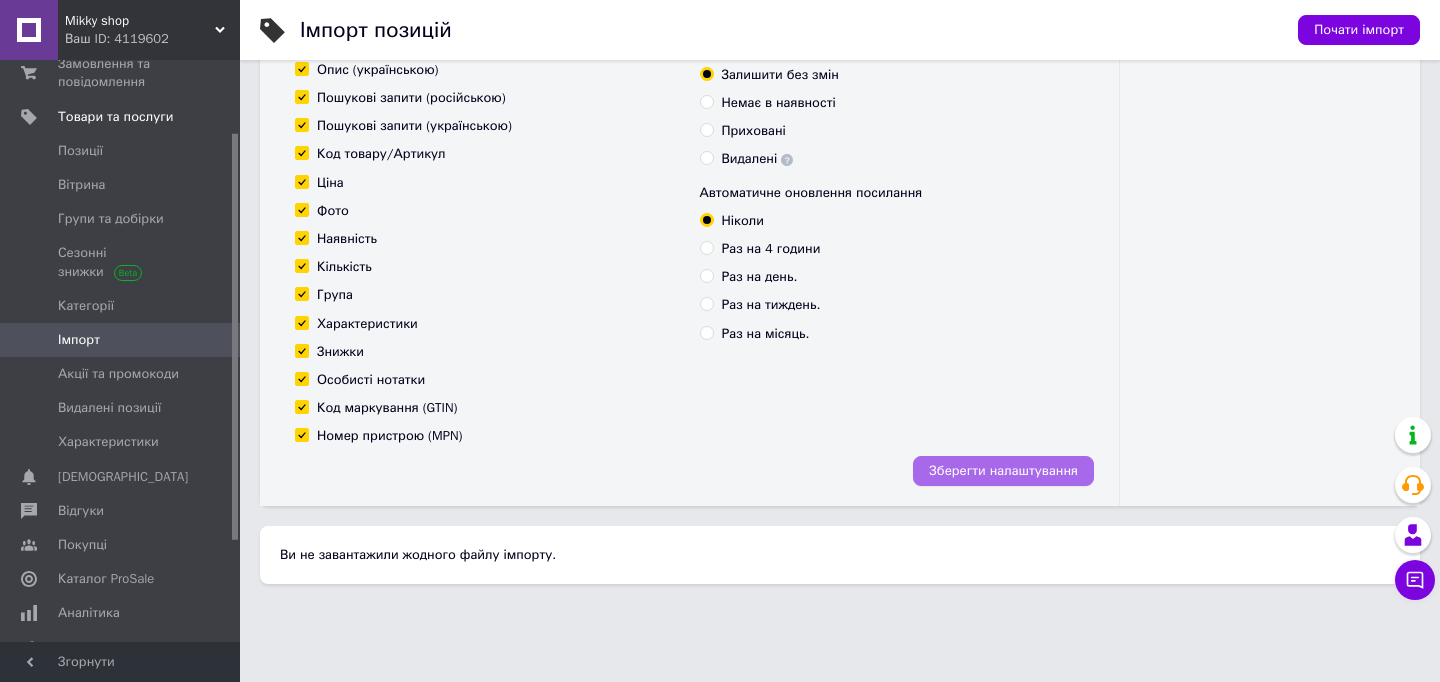 scroll, scrollTop: 424, scrollLeft: 0, axis: vertical 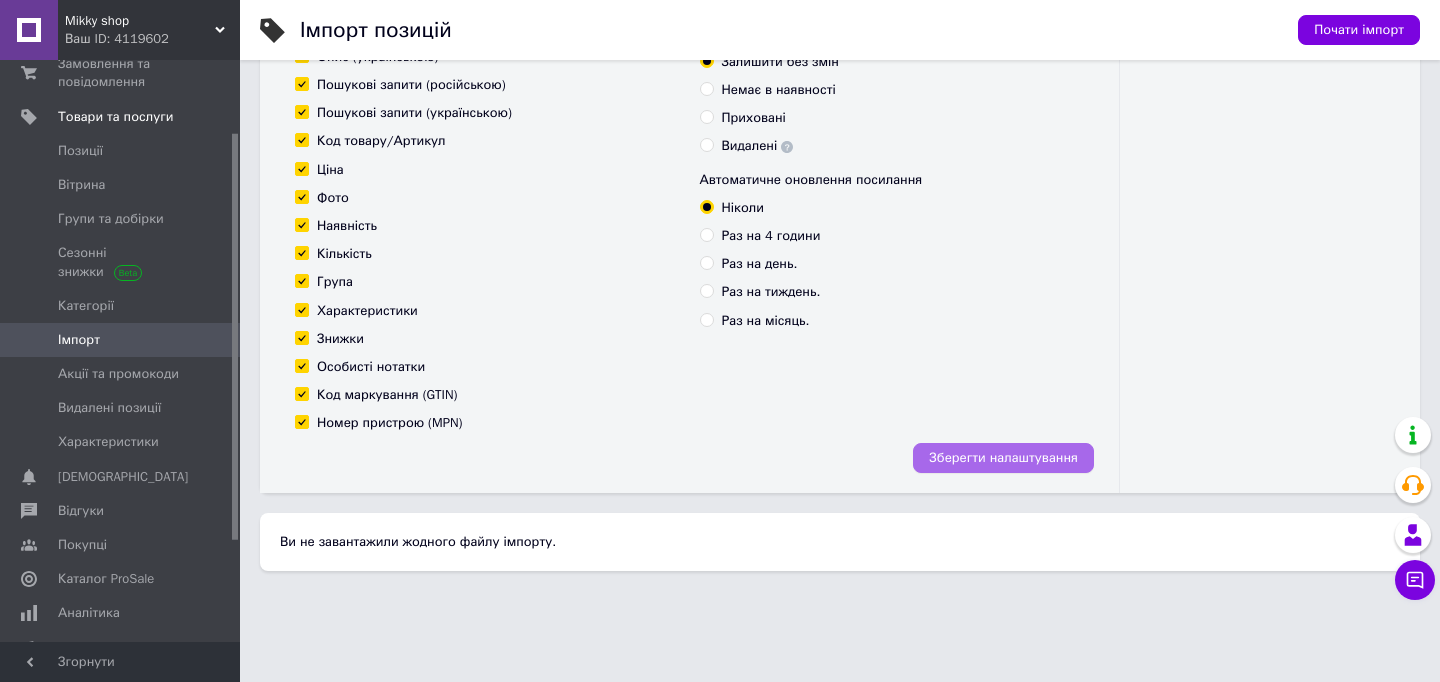 type on "[URL][DOMAIN_NAME]" 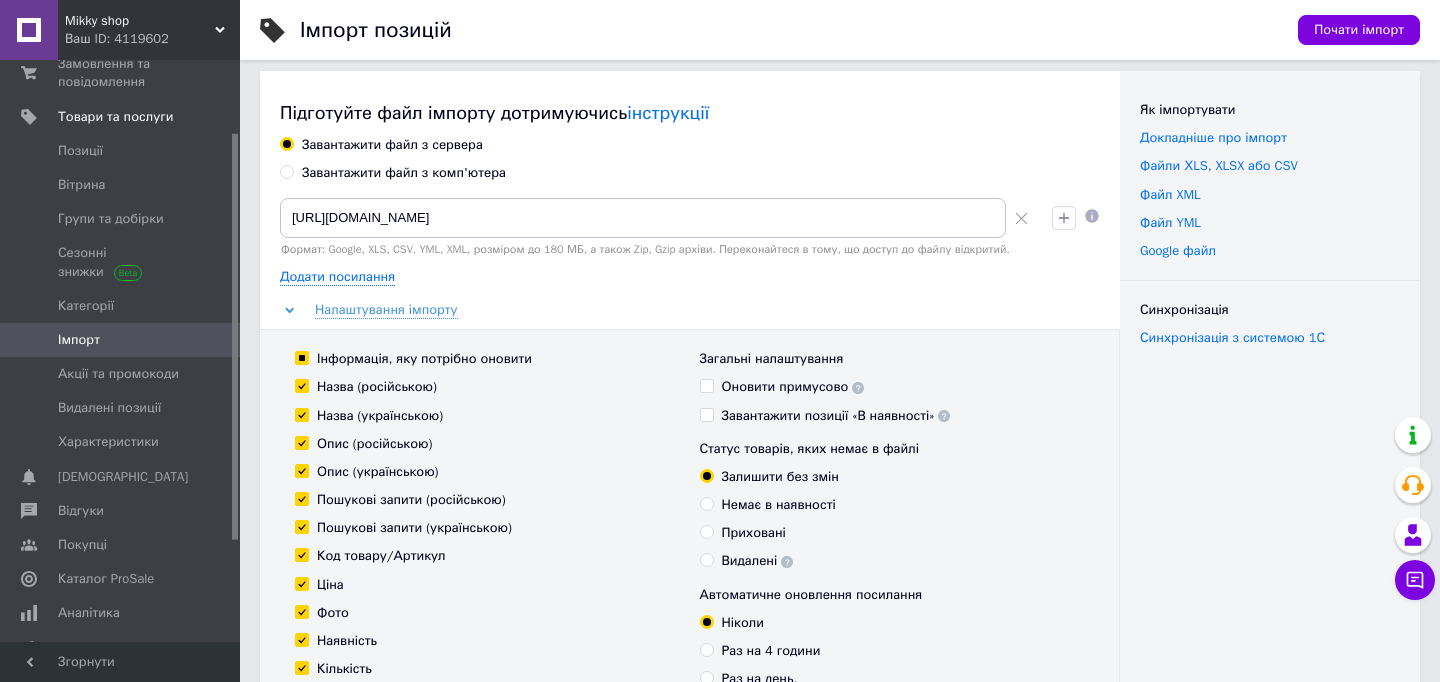 scroll, scrollTop: 14, scrollLeft: 0, axis: vertical 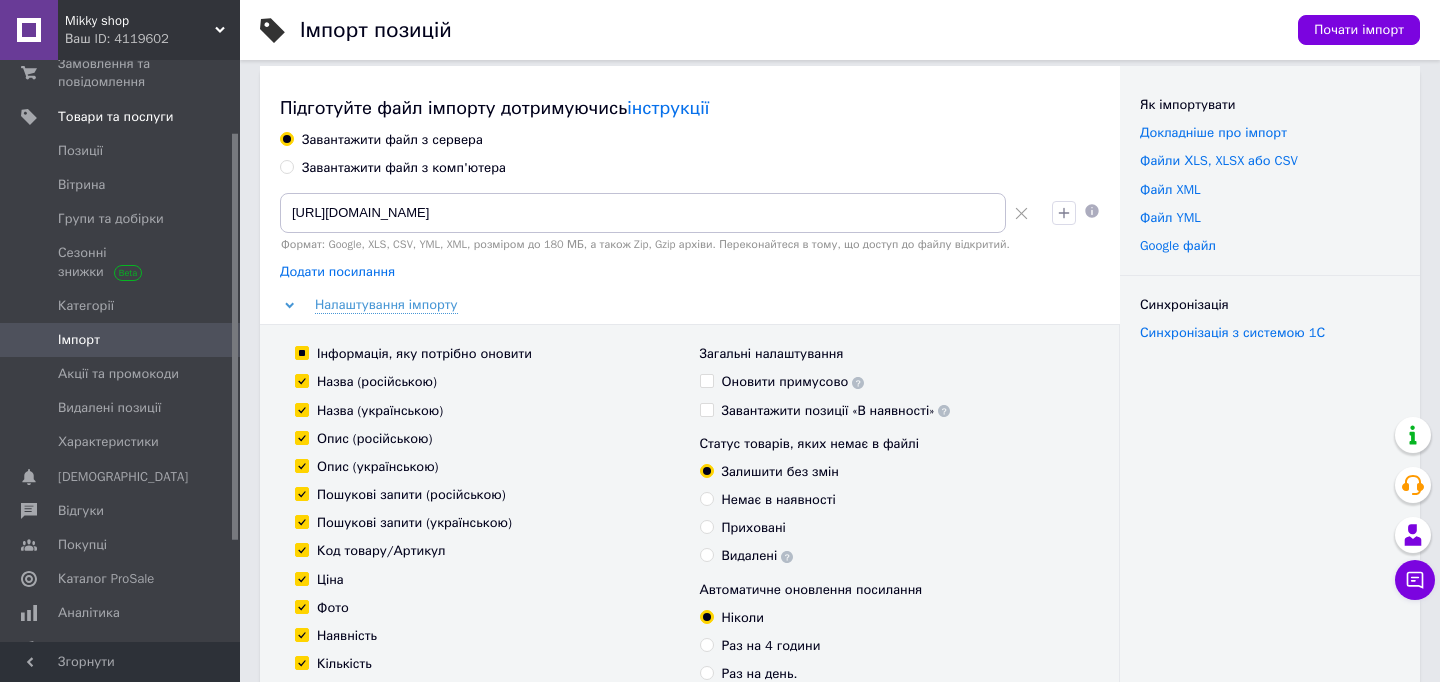 click on "Додати посилання" at bounding box center (337, 272) 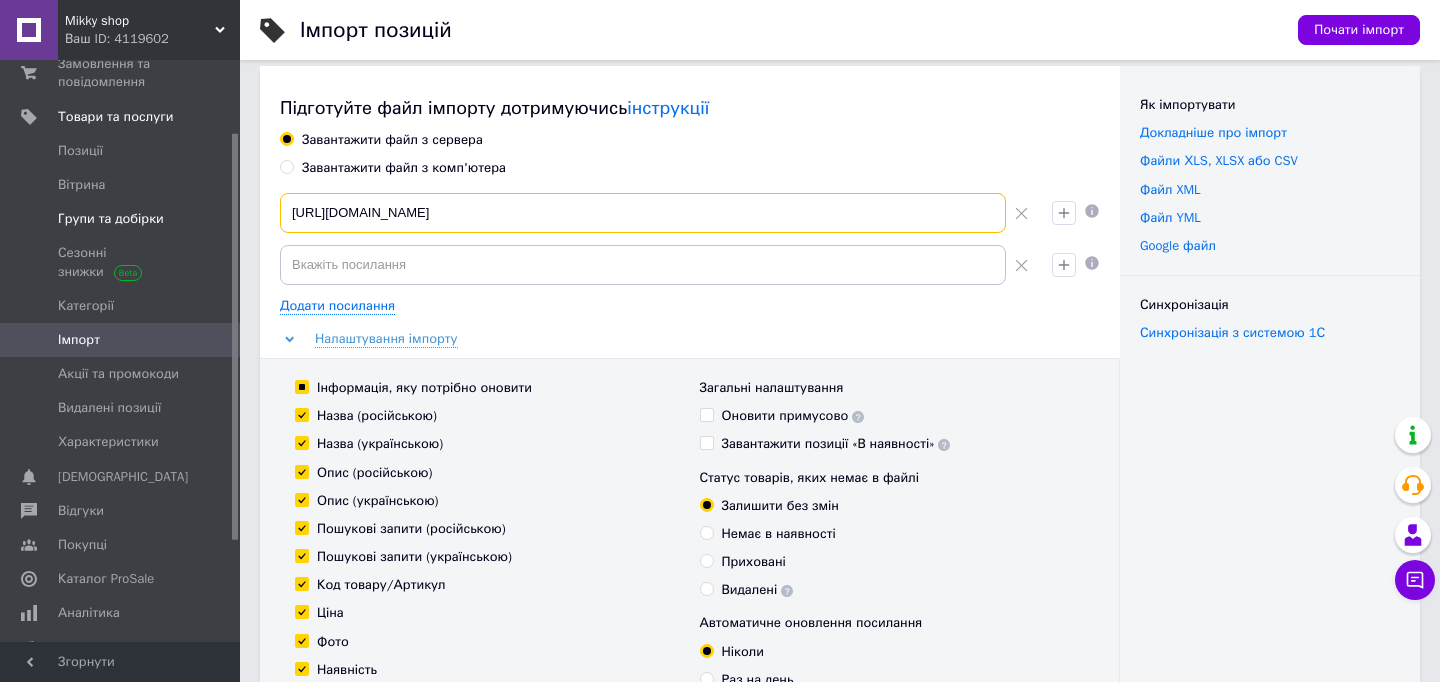 drag, startPoint x: 539, startPoint y: 217, endPoint x: 131, endPoint y: 202, distance: 408.27563 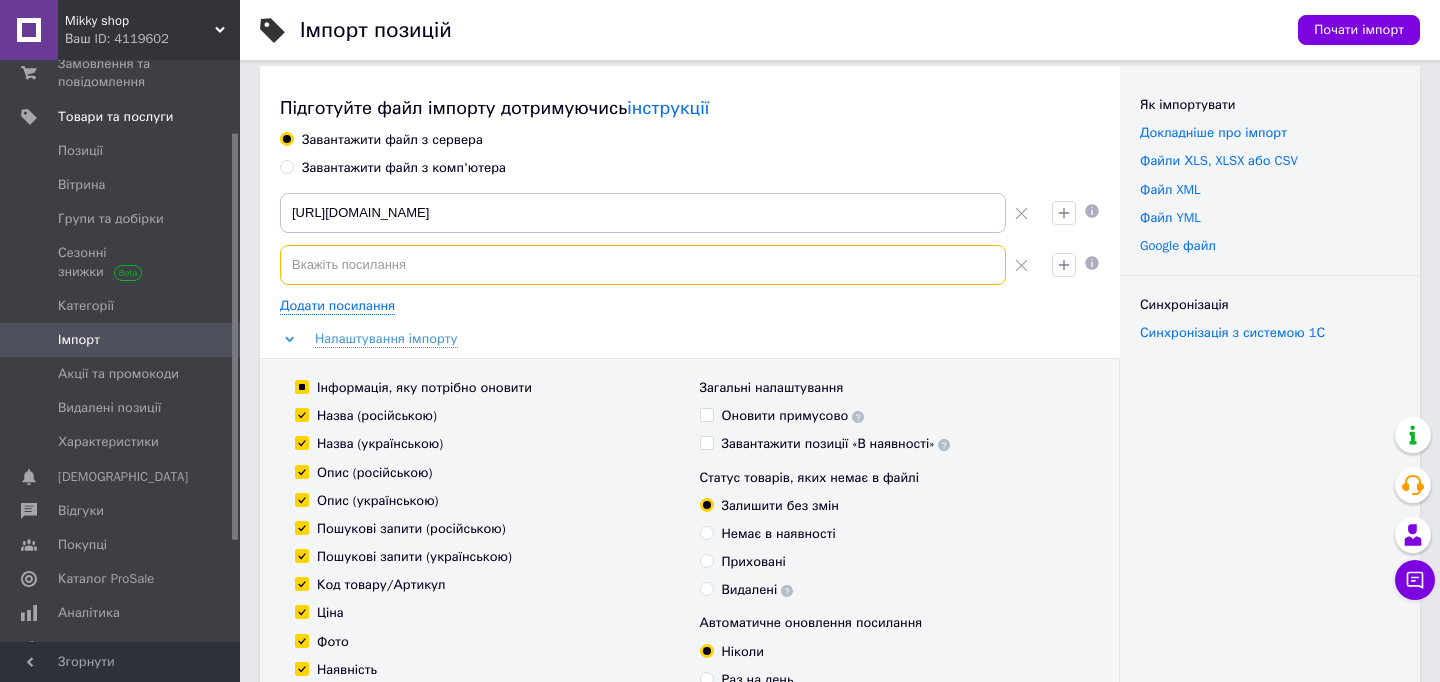 click at bounding box center (643, 265) 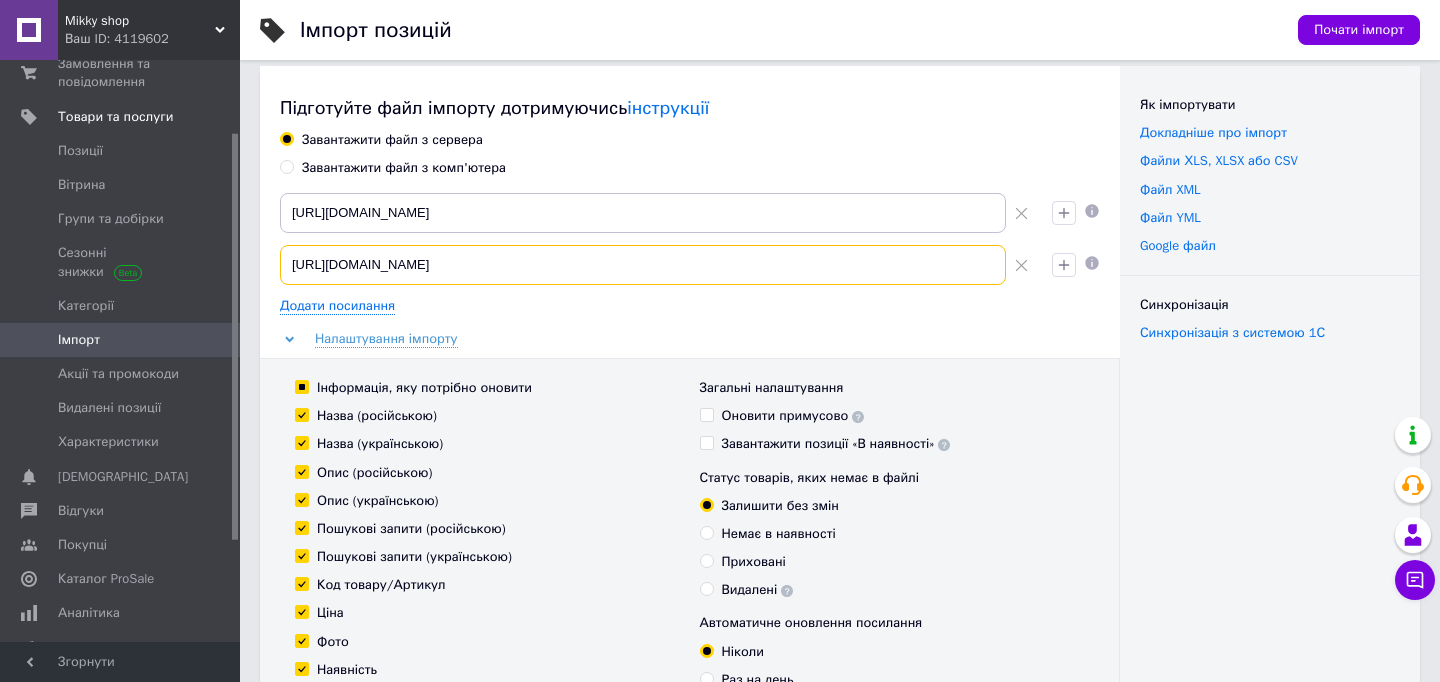 type on "[URL][DOMAIN_NAME]" 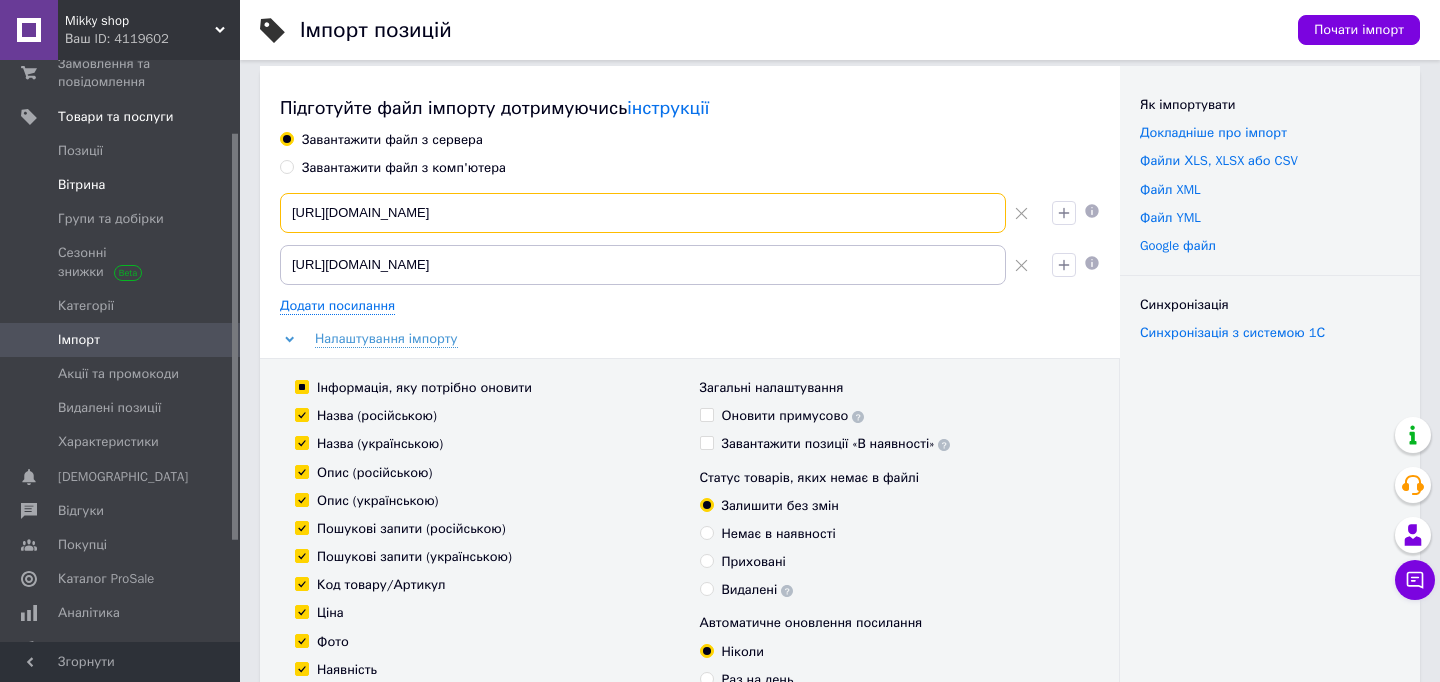 drag, startPoint x: 537, startPoint y: 206, endPoint x: 0, endPoint y: 173, distance: 538.013 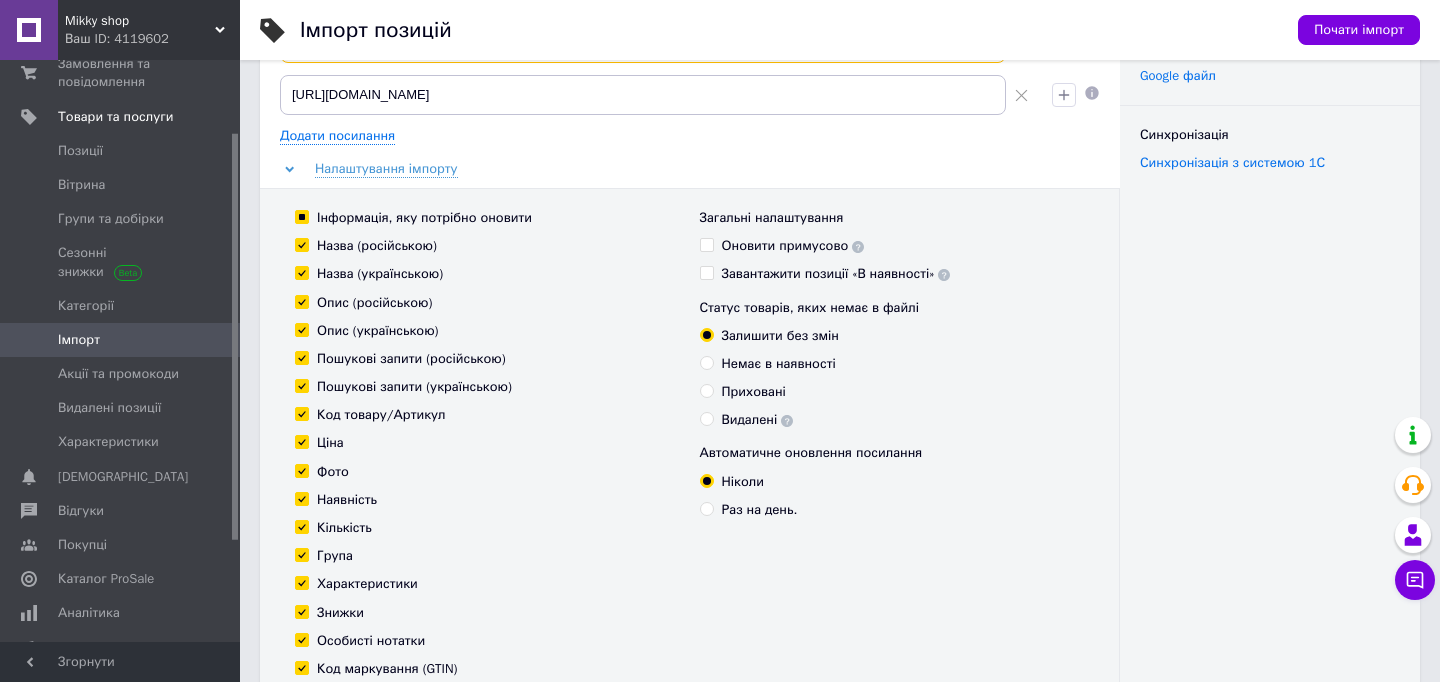 scroll, scrollTop: 467, scrollLeft: 0, axis: vertical 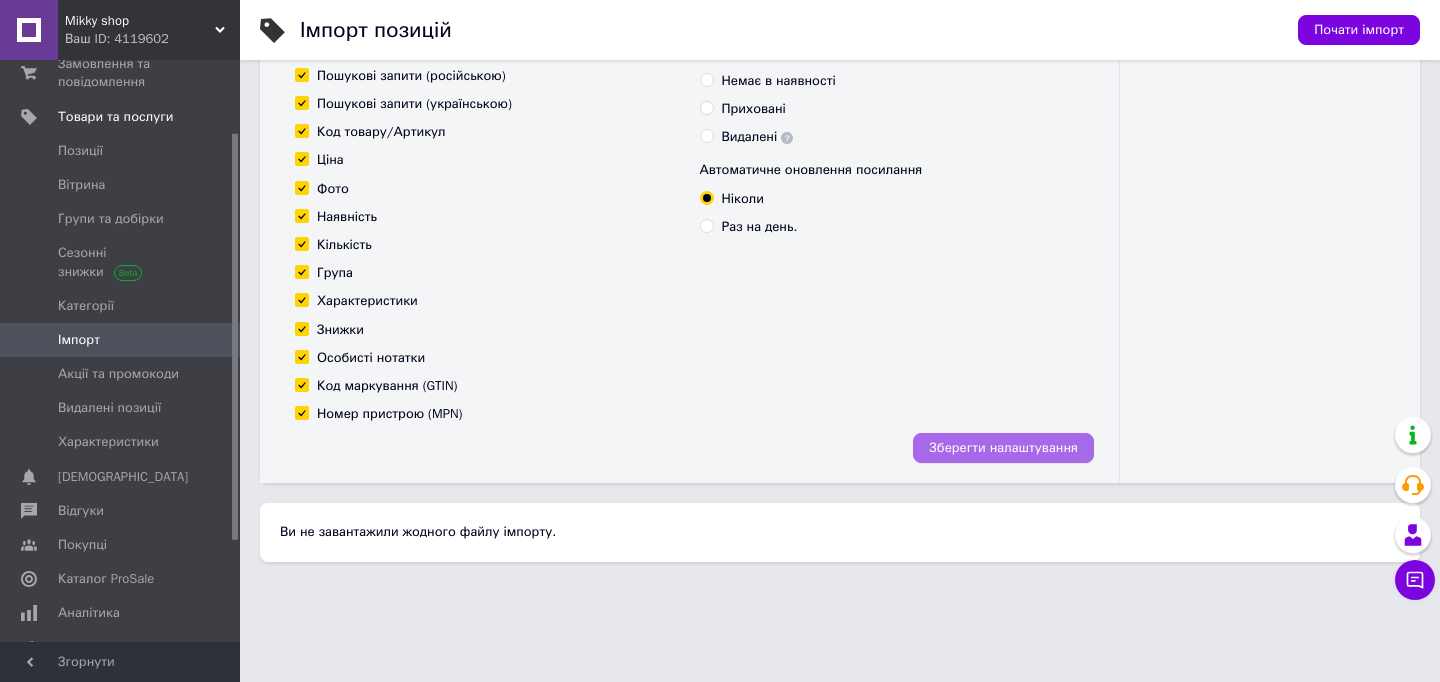 type 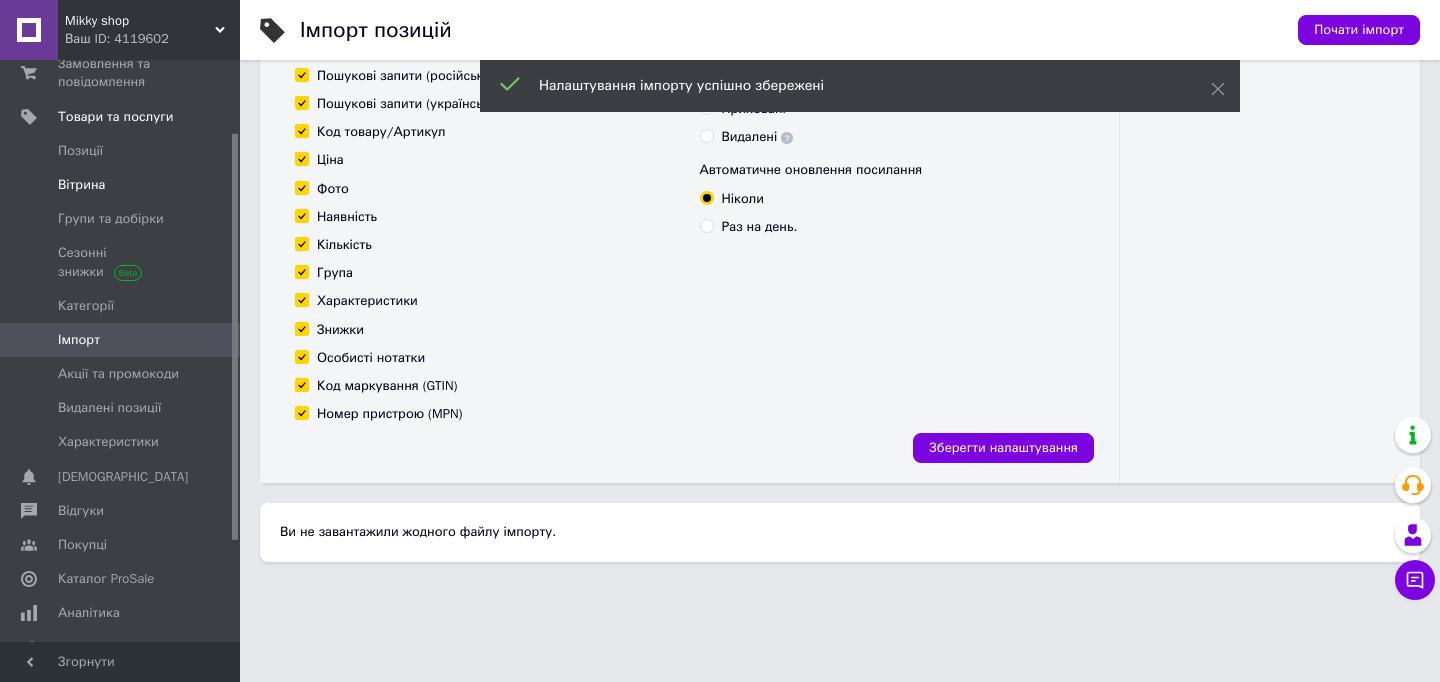click on "Вітрина" at bounding box center (123, 185) 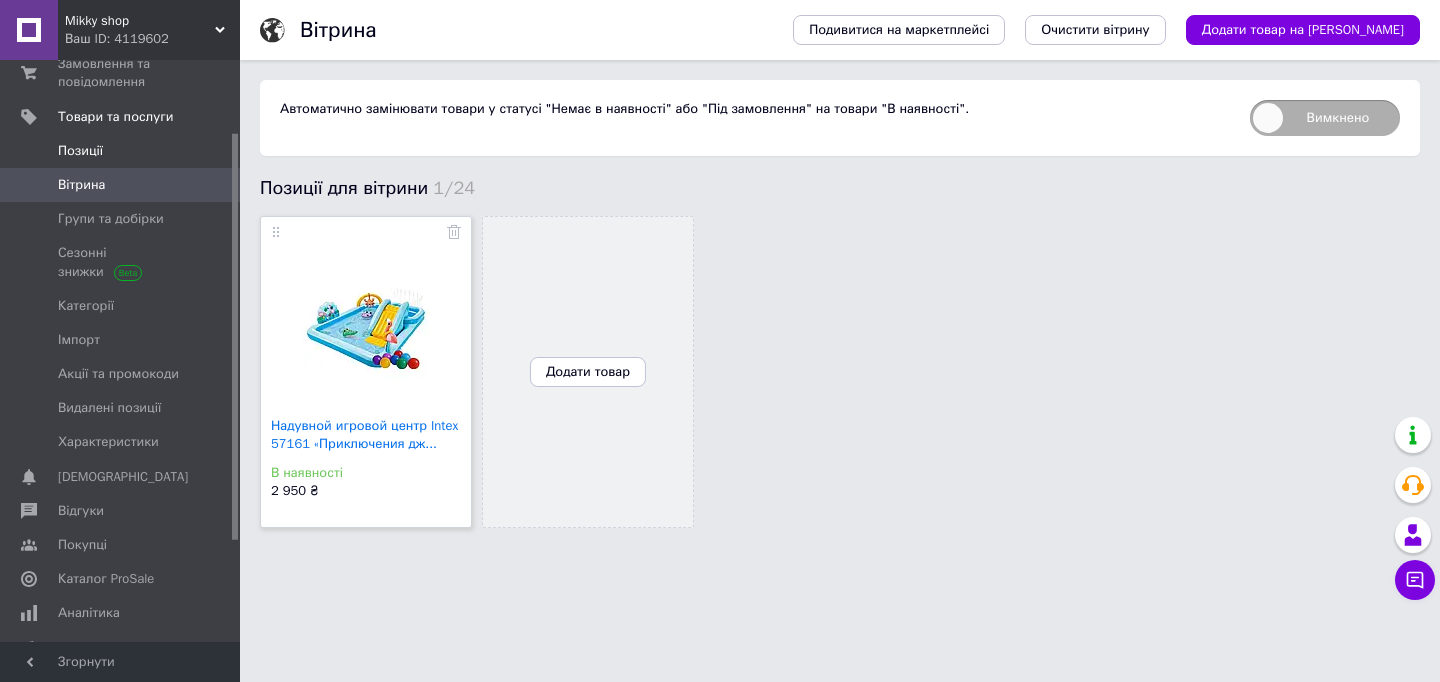 click on "Позиції" at bounding box center [121, 151] 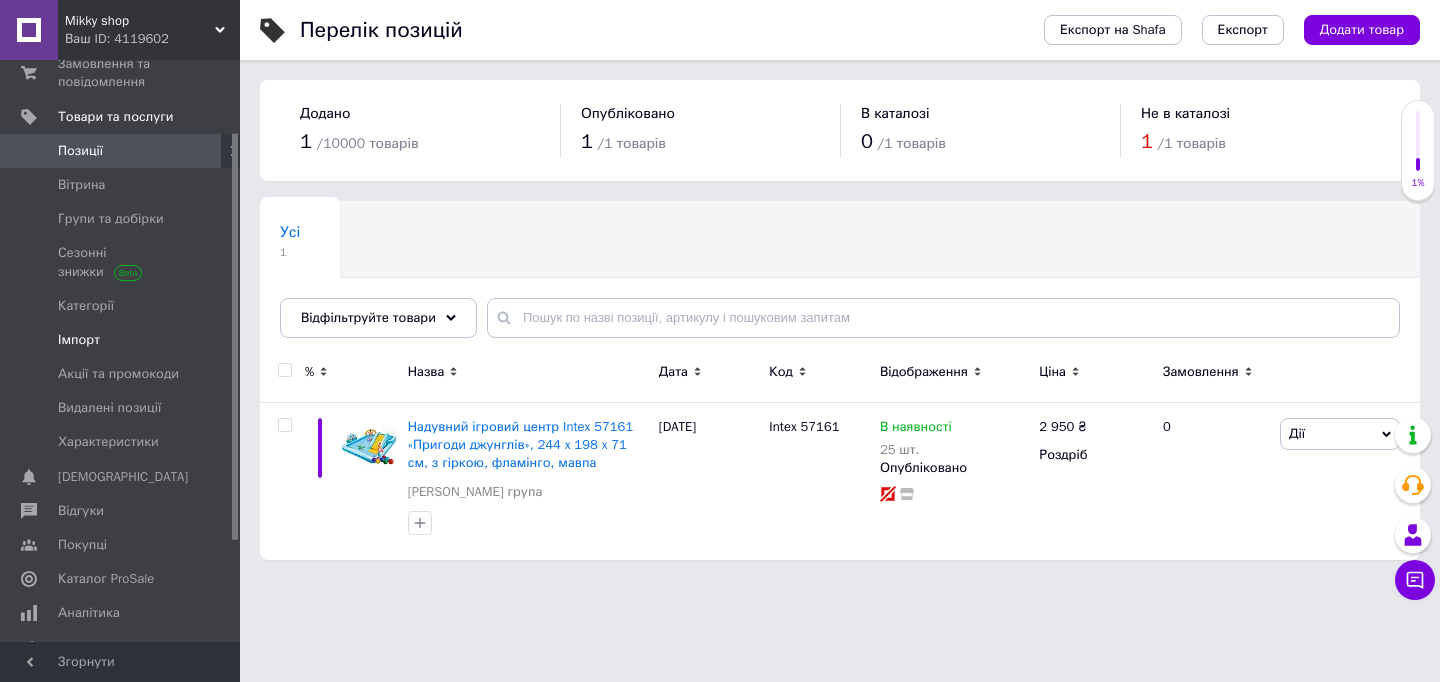 click on "Імпорт" at bounding box center [121, 340] 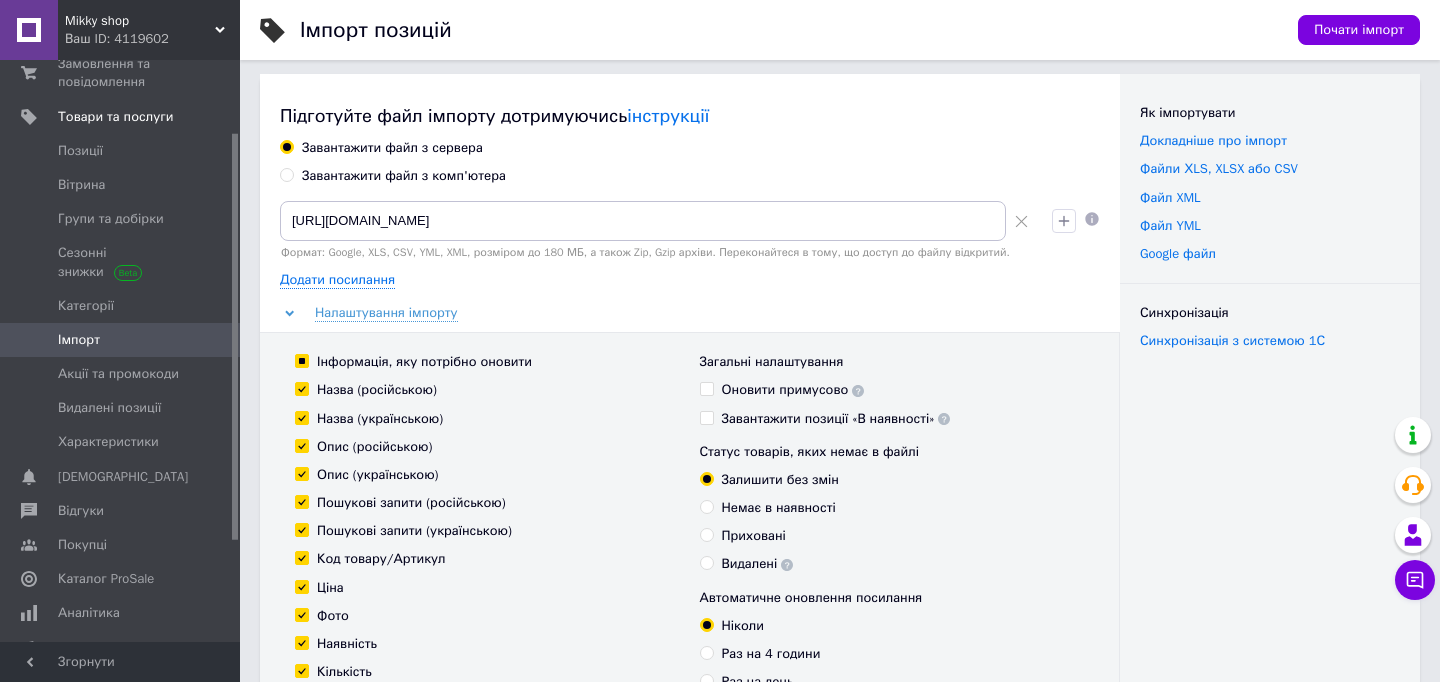scroll, scrollTop: 7, scrollLeft: 0, axis: vertical 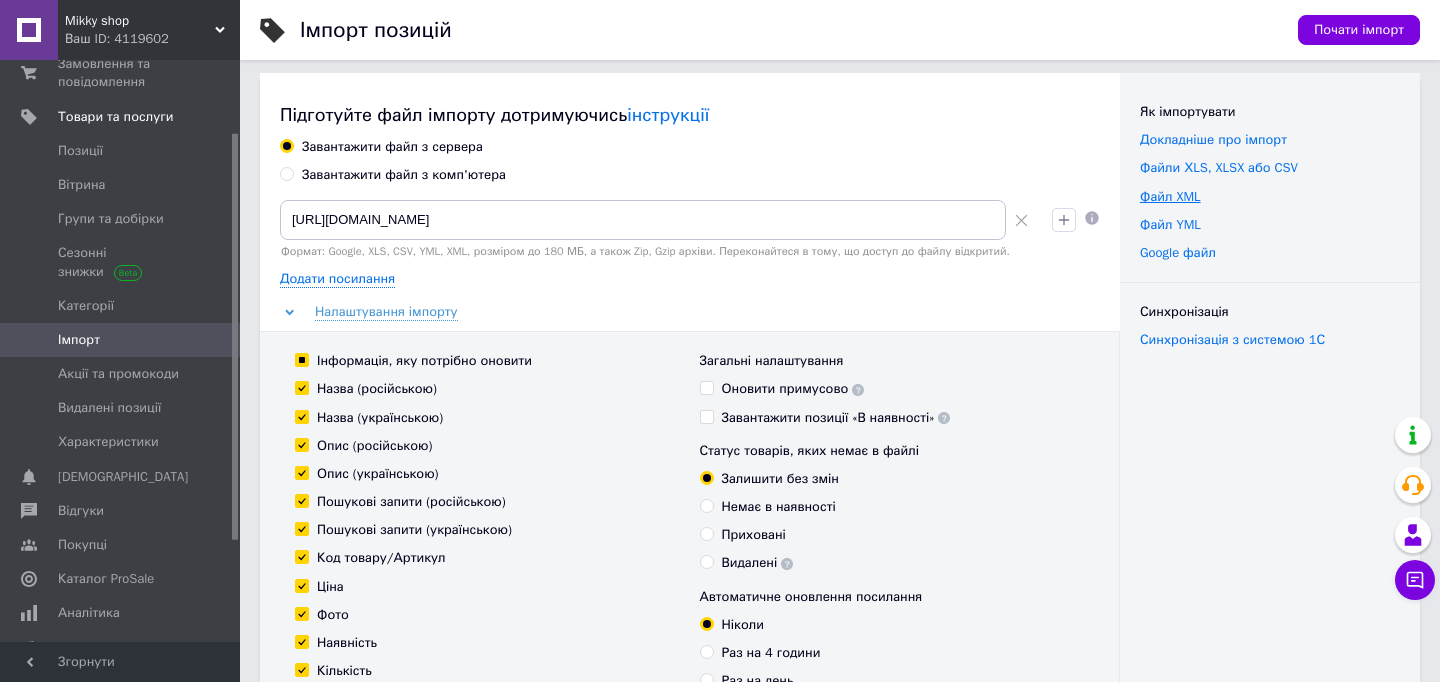 click on "Файл XML" at bounding box center (1170, 196) 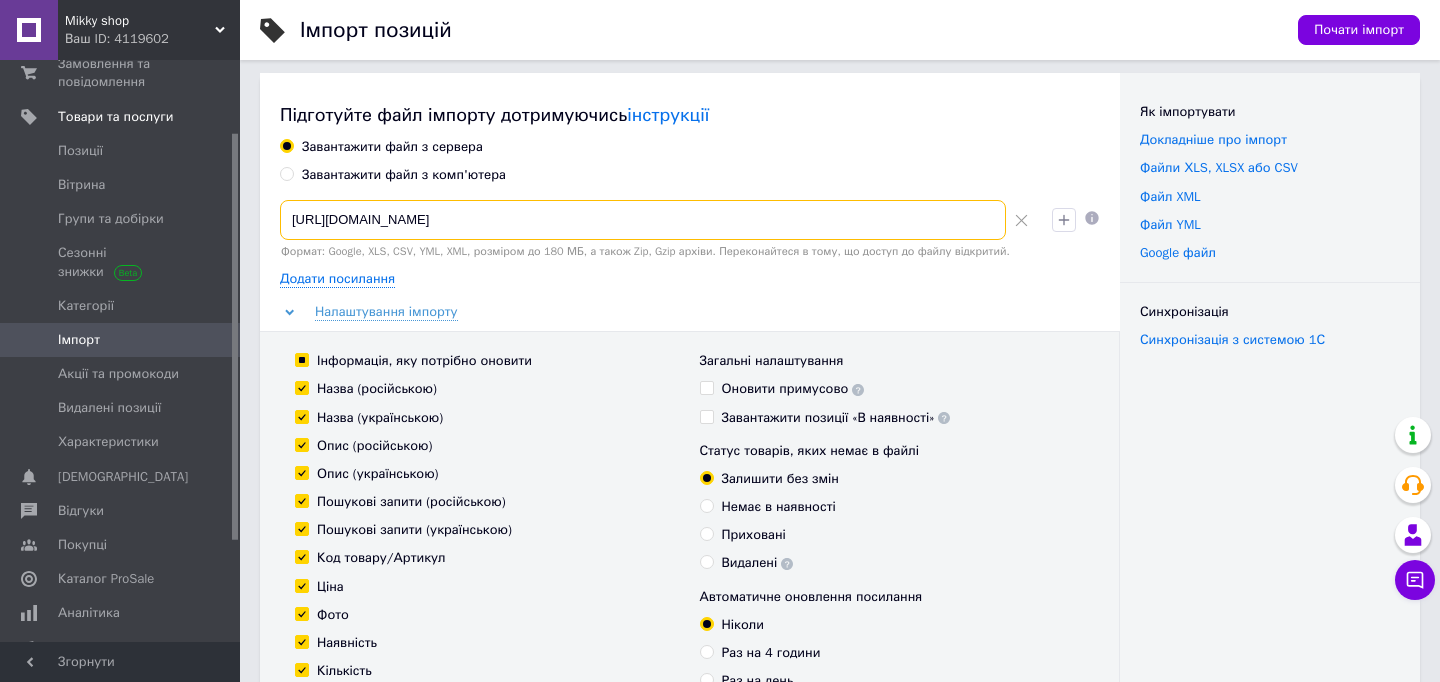 drag, startPoint x: 521, startPoint y: 220, endPoint x: 252, endPoint y: 204, distance: 269.4754 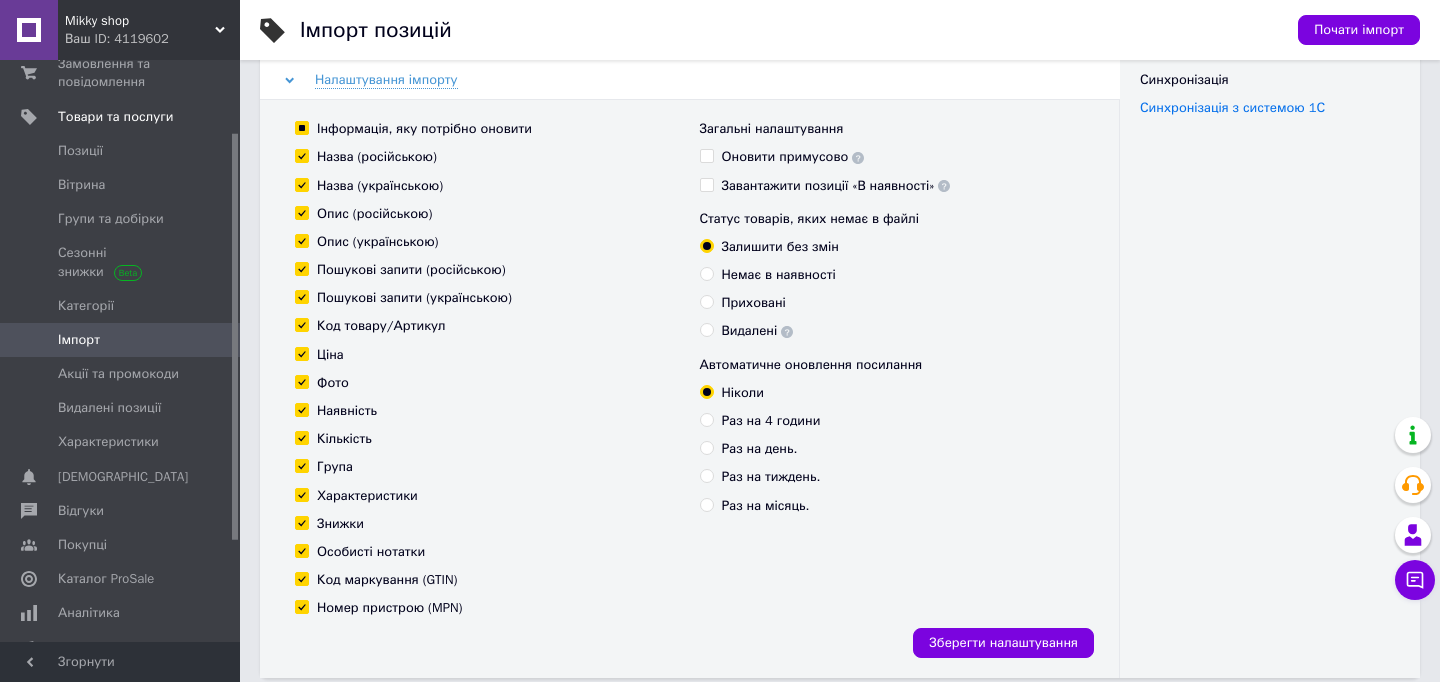 scroll, scrollTop: 446, scrollLeft: 0, axis: vertical 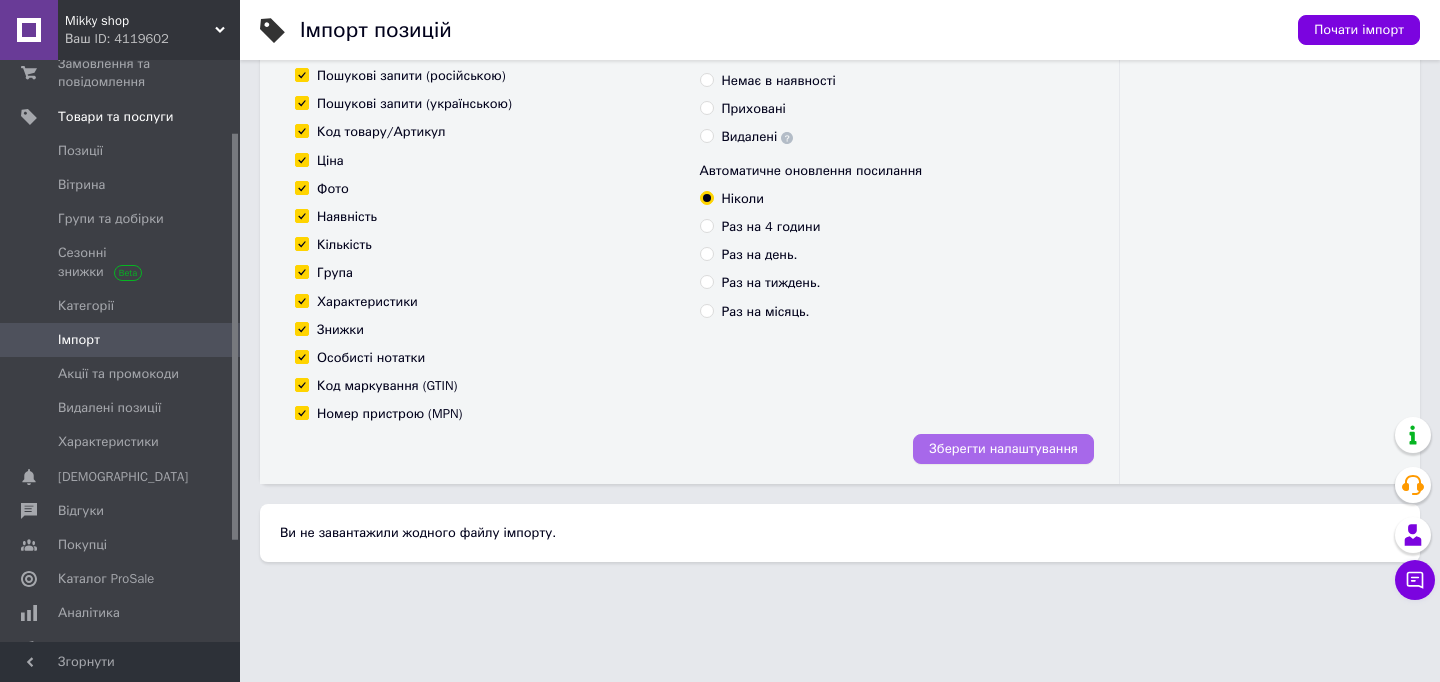 type on "[URL][DOMAIN_NAME]" 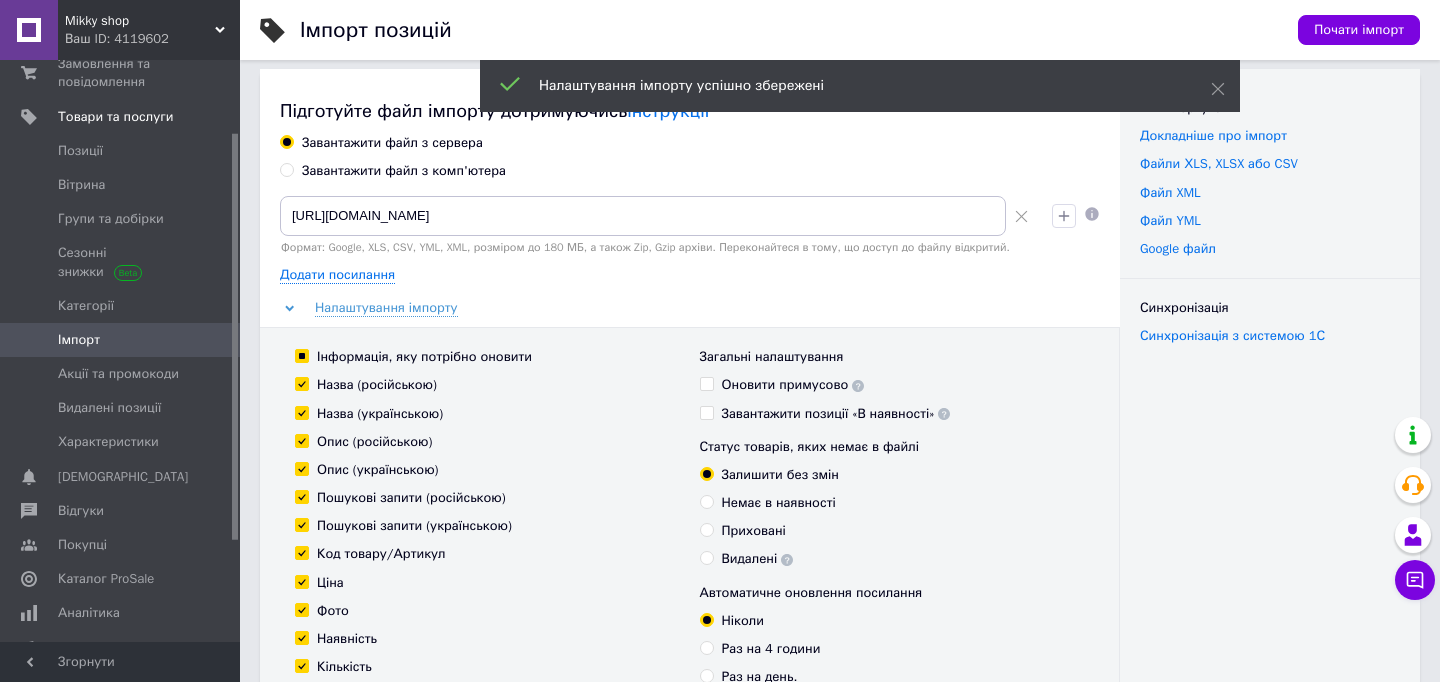 scroll, scrollTop: 0, scrollLeft: 0, axis: both 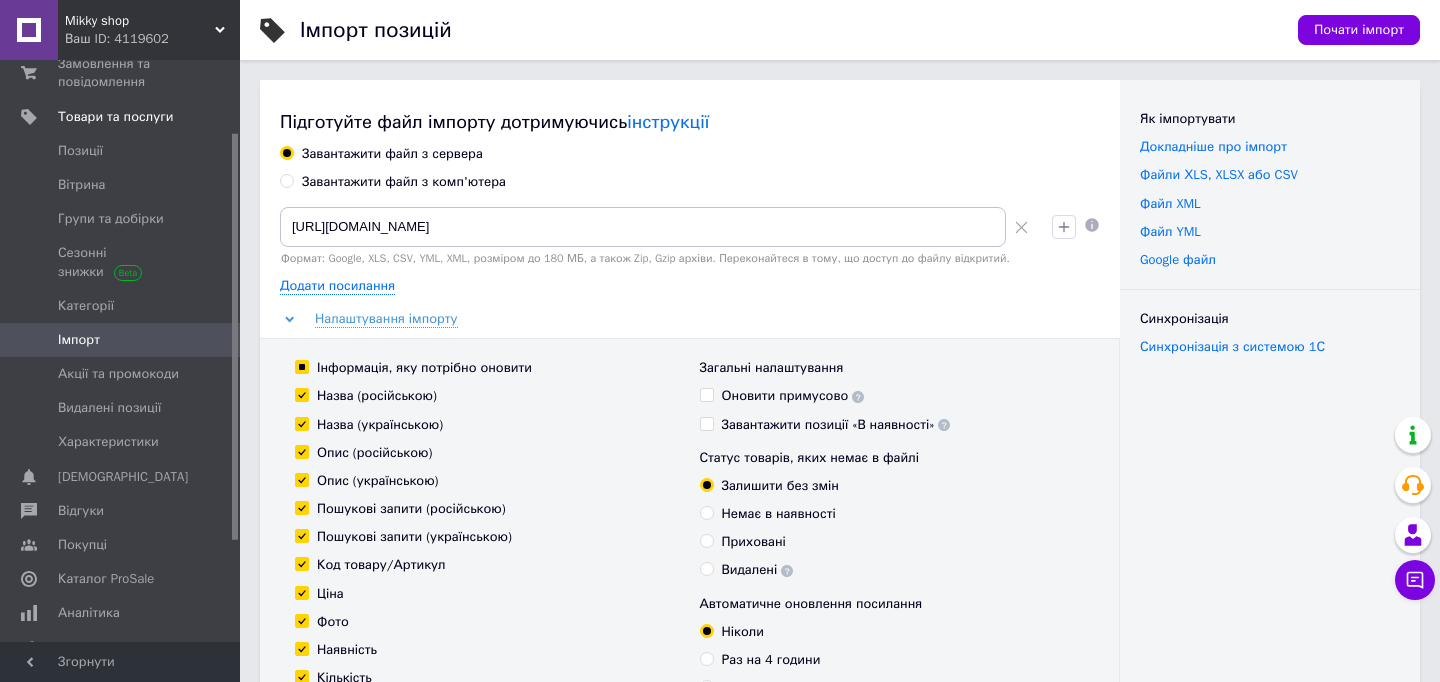 click on "Завантажити файл з сервера" at bounding box center [392, 154] 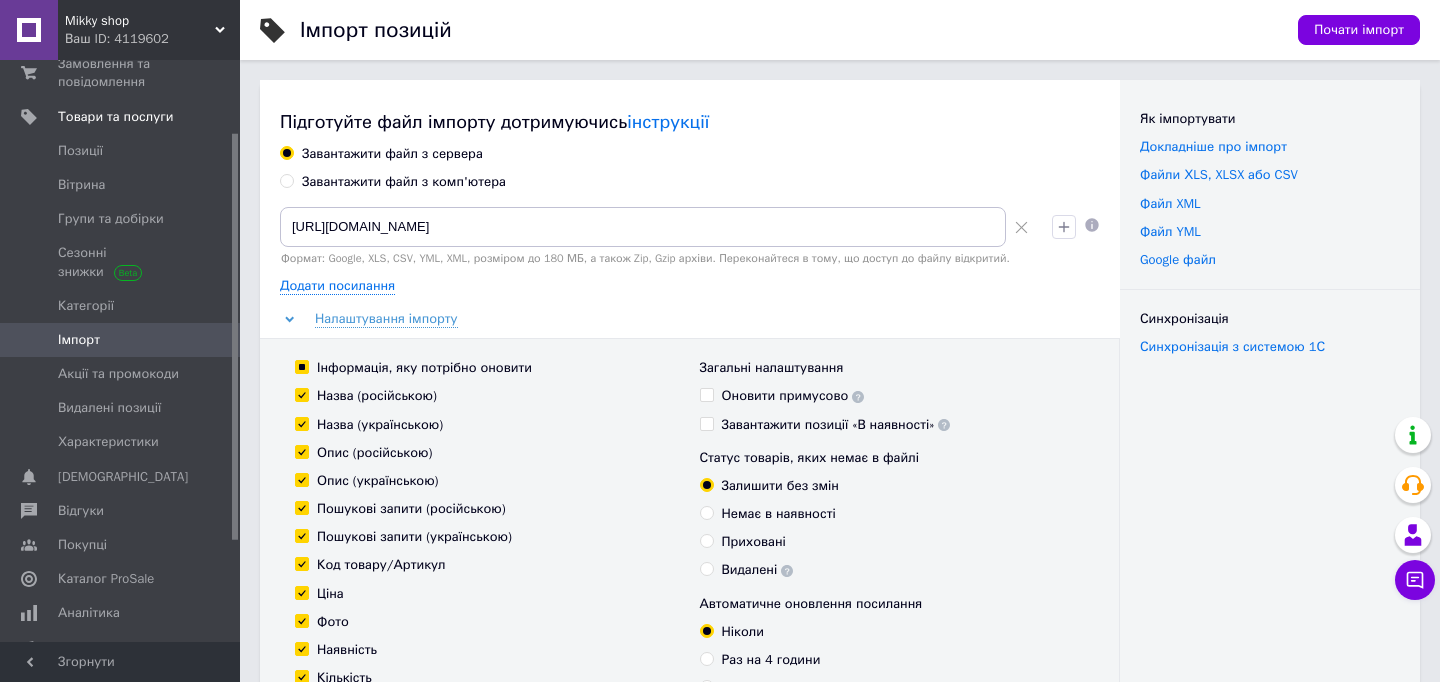 radio on "true" 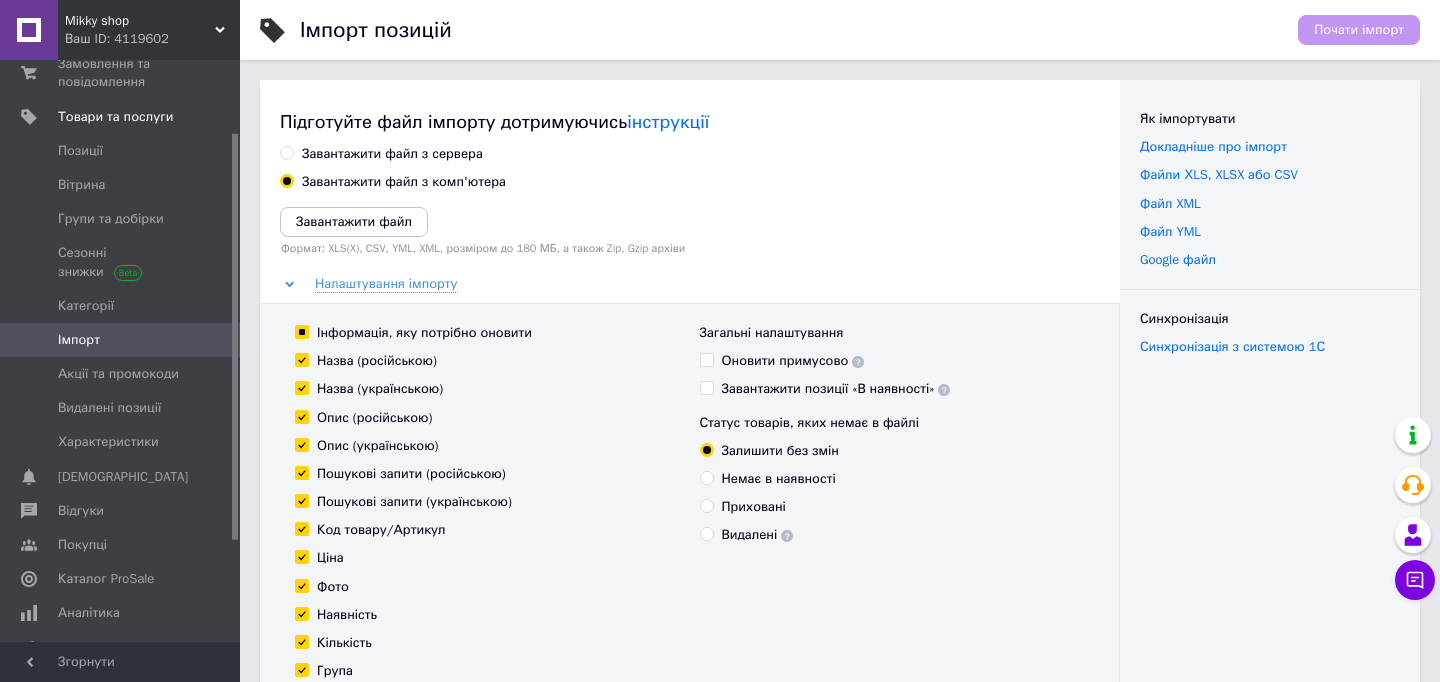 click on "Завантажити файл з сервера" at bounding box center [392, 154] 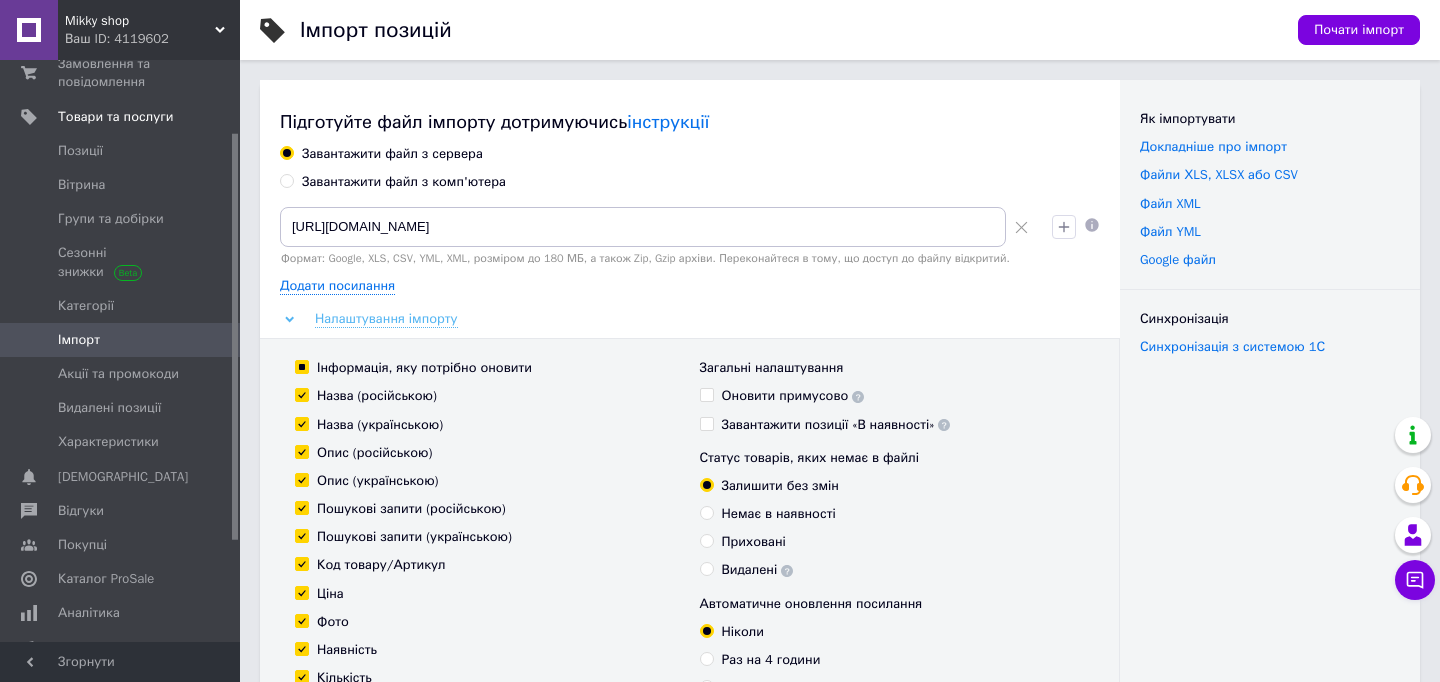 click on "Налаштування імпорту" at bounding box center [386, 319] 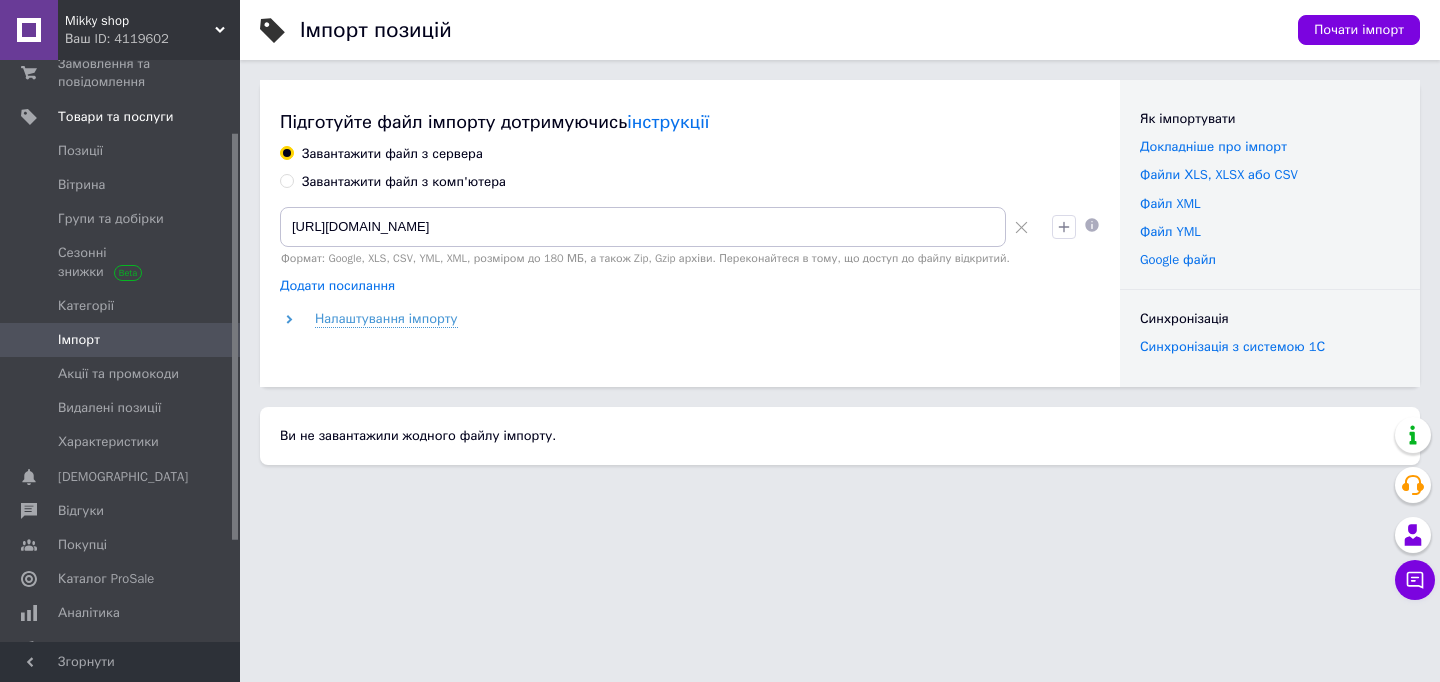 click on "Додати посилання" at bounding box center (337, 286) 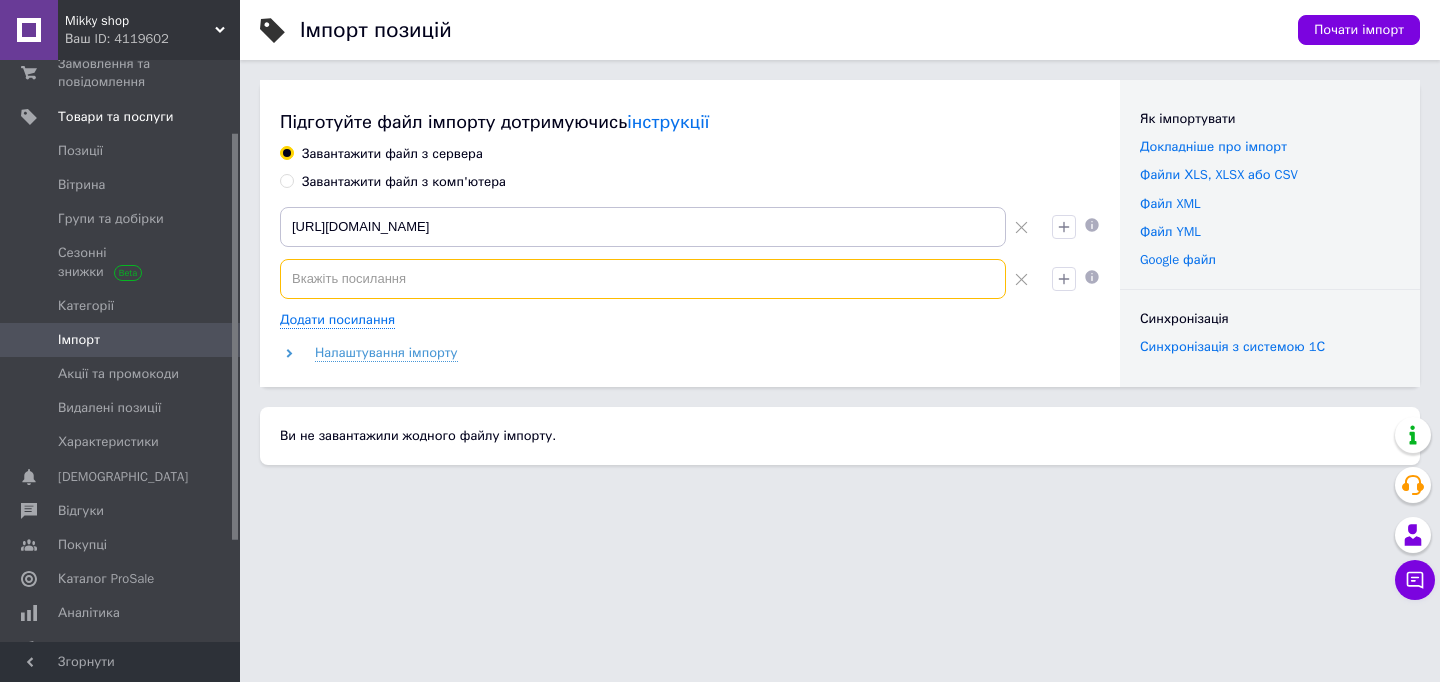 click at bounding box center (643, 279) 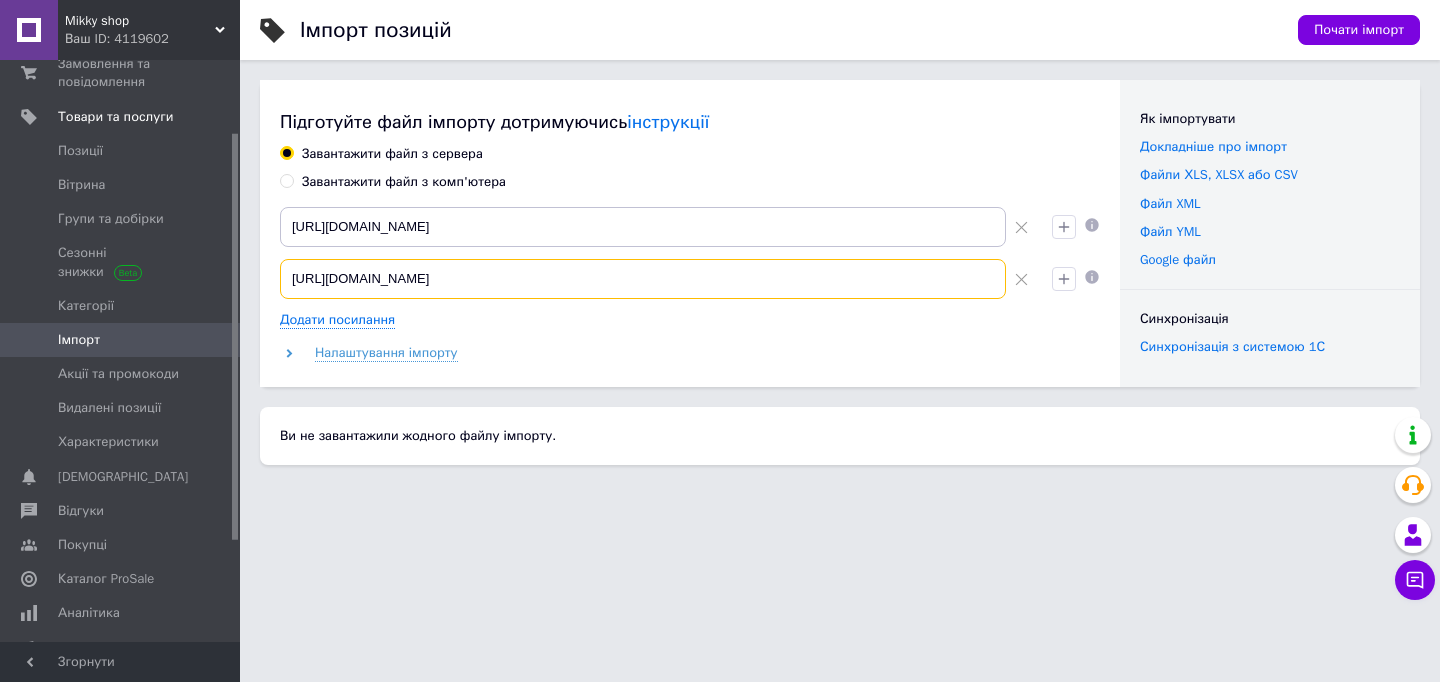 type on "[URL][DOMAIN_NAME]" 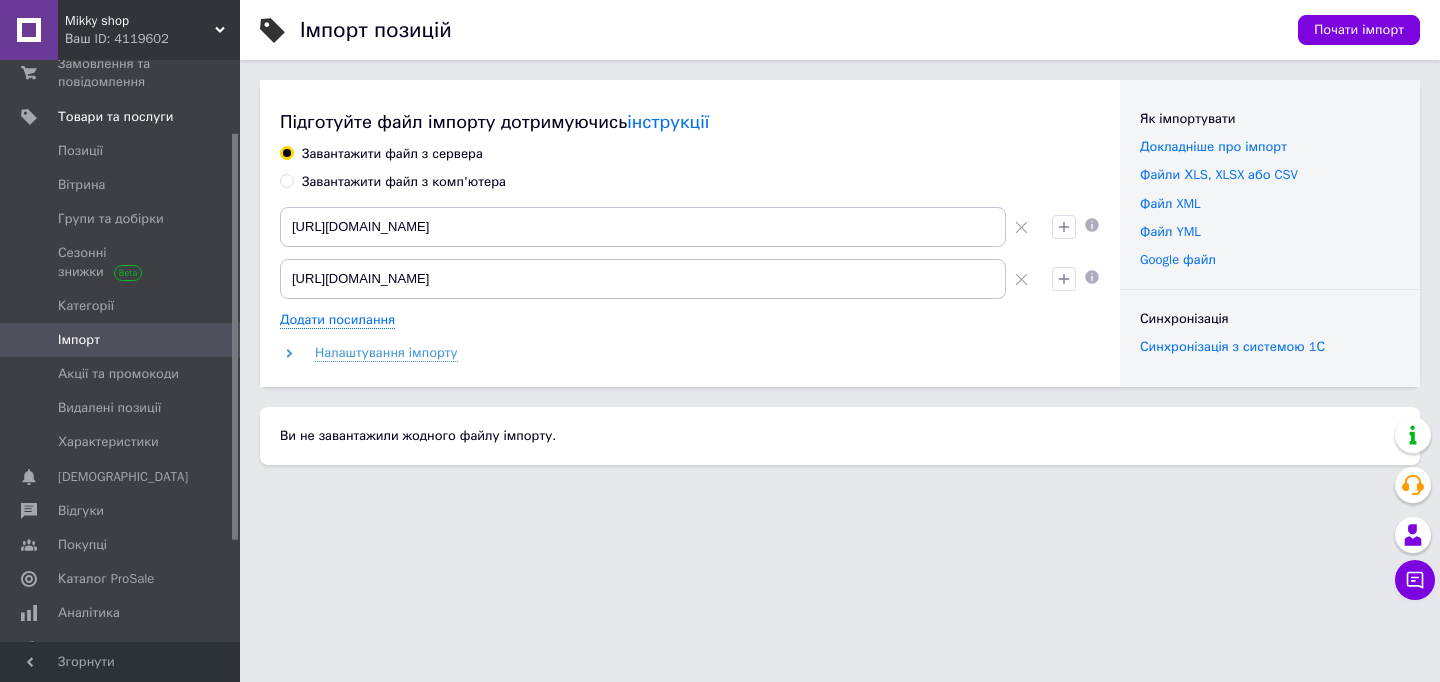 click 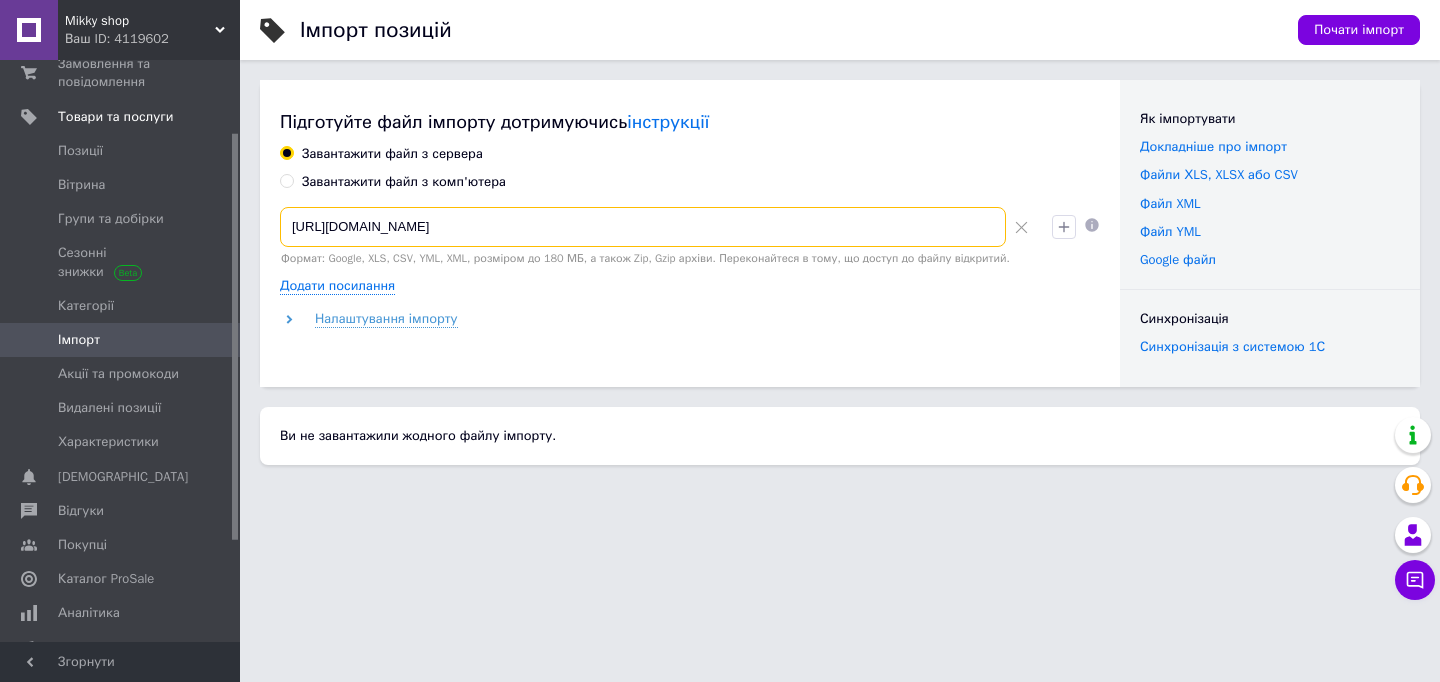 drag, startPoint x: 538, startPoint y: 211, endPoint x: 367, endPoint y: 217, distance: 171.10522 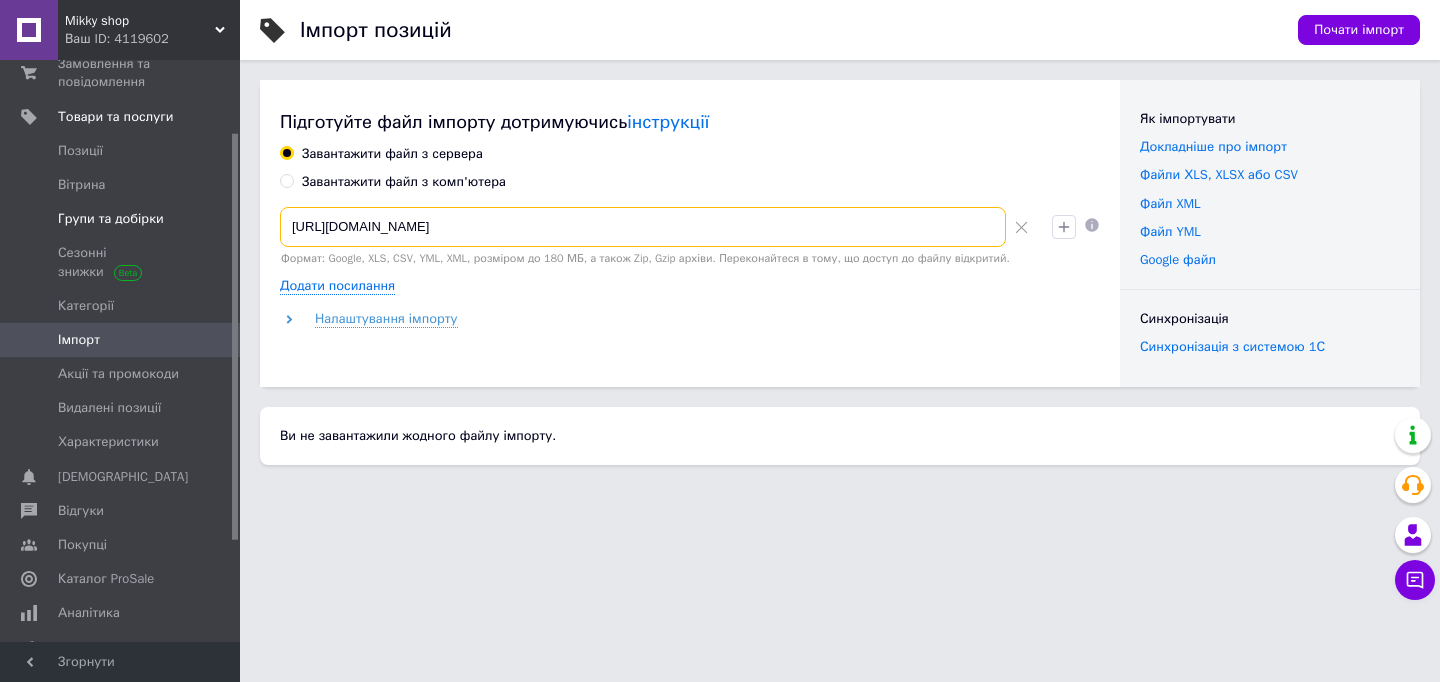 drag, startPoint x: 459, startPoint y: 229, endPoint x: 131, endPoint y: 206, distance: 328.80542 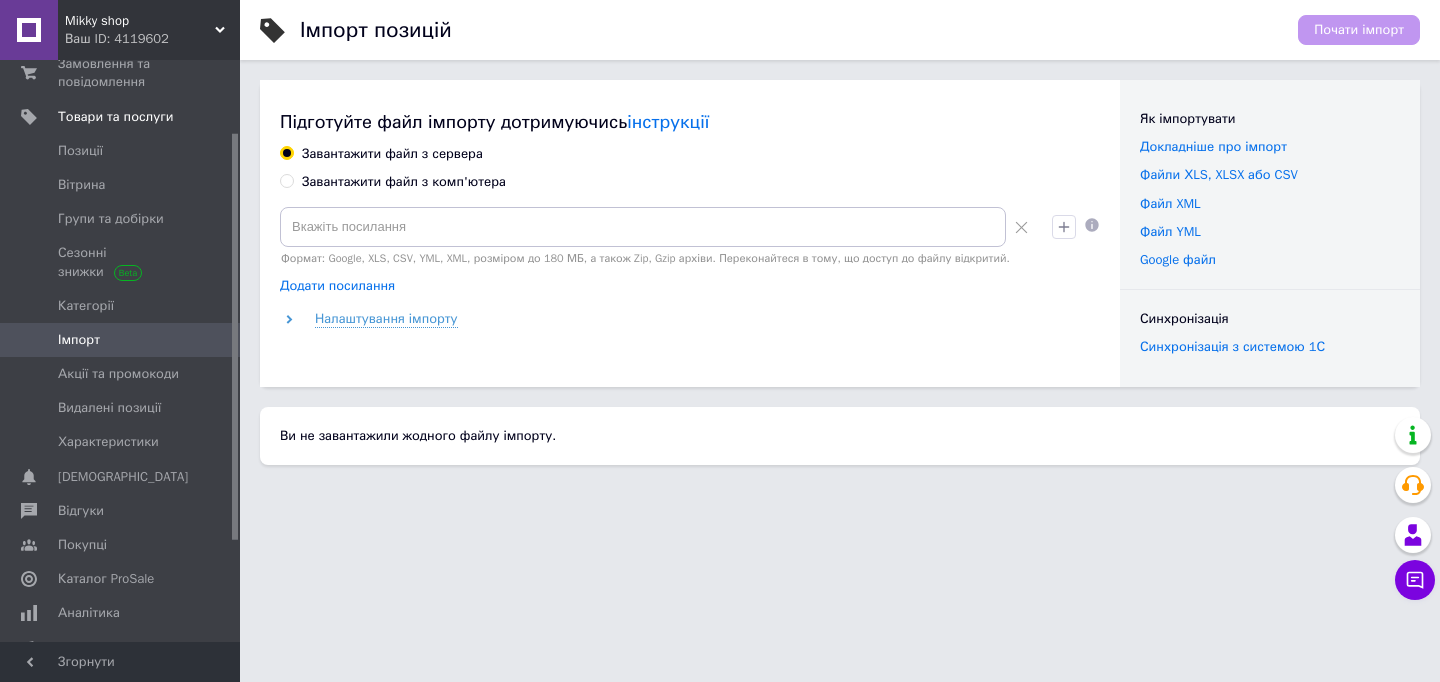 click on "Додати посилання" at bounding box center [337, 286] 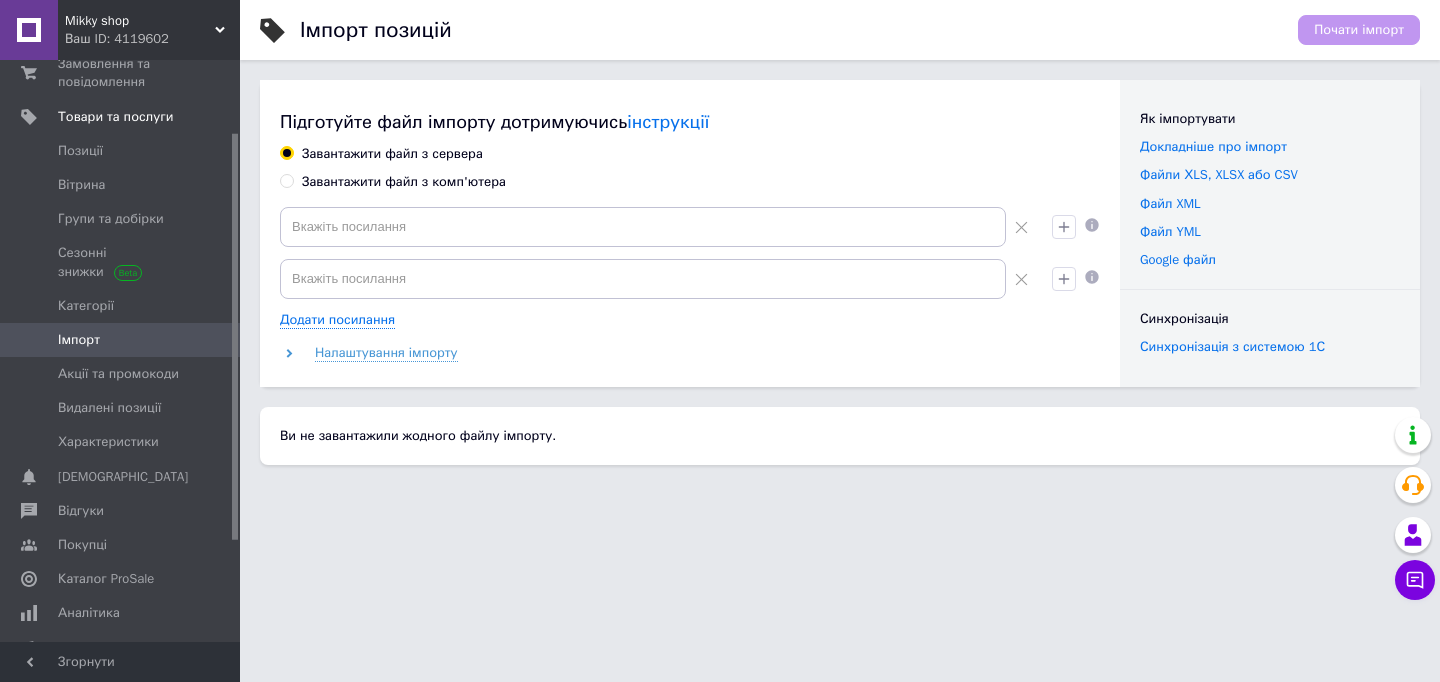 click at bounding box center [1021, 279] 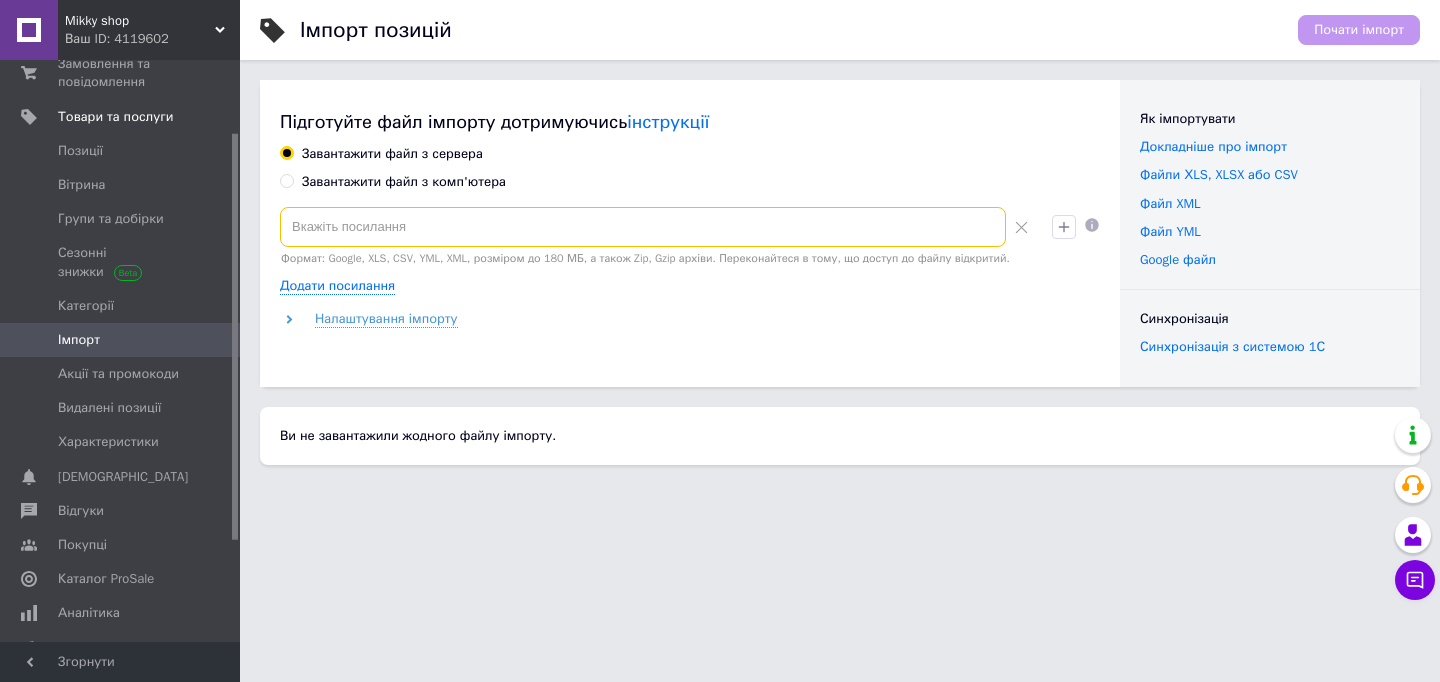 click at bounding box center (643, 227) 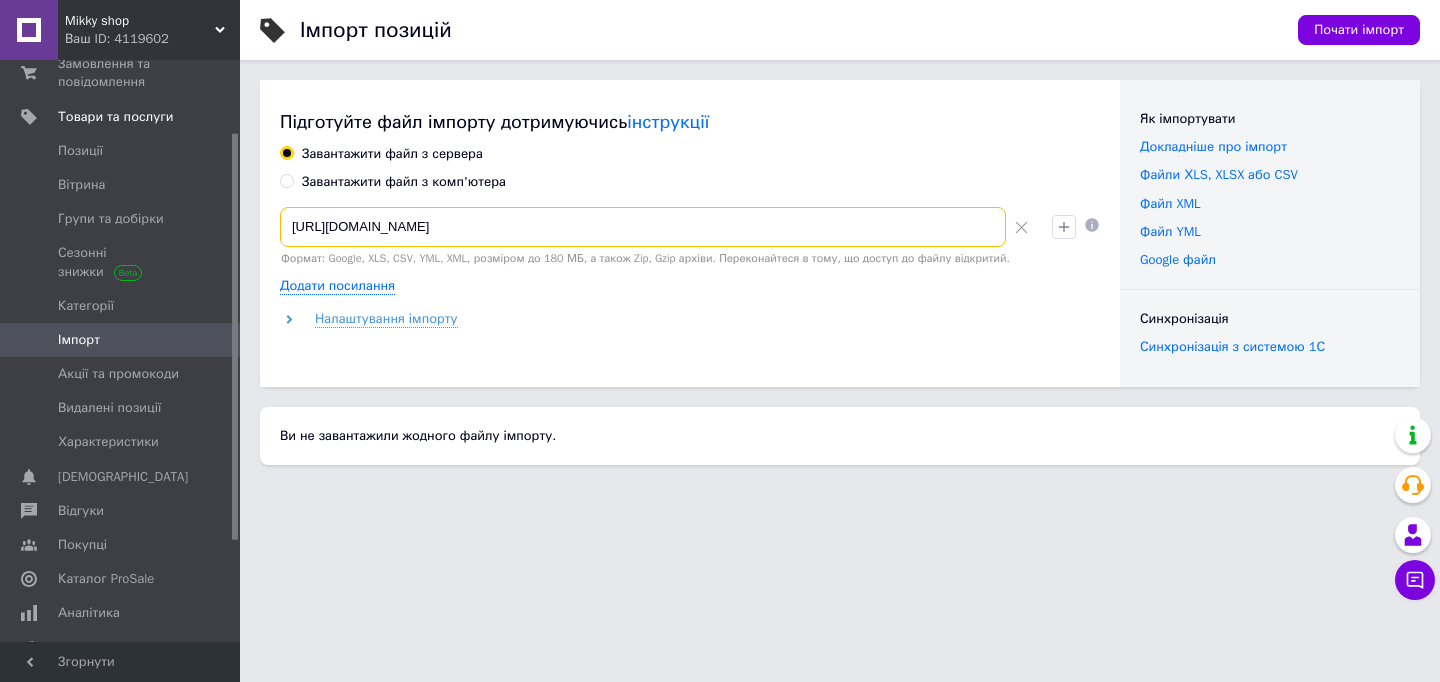 type on "[URL][DOMAIN_NAME]" 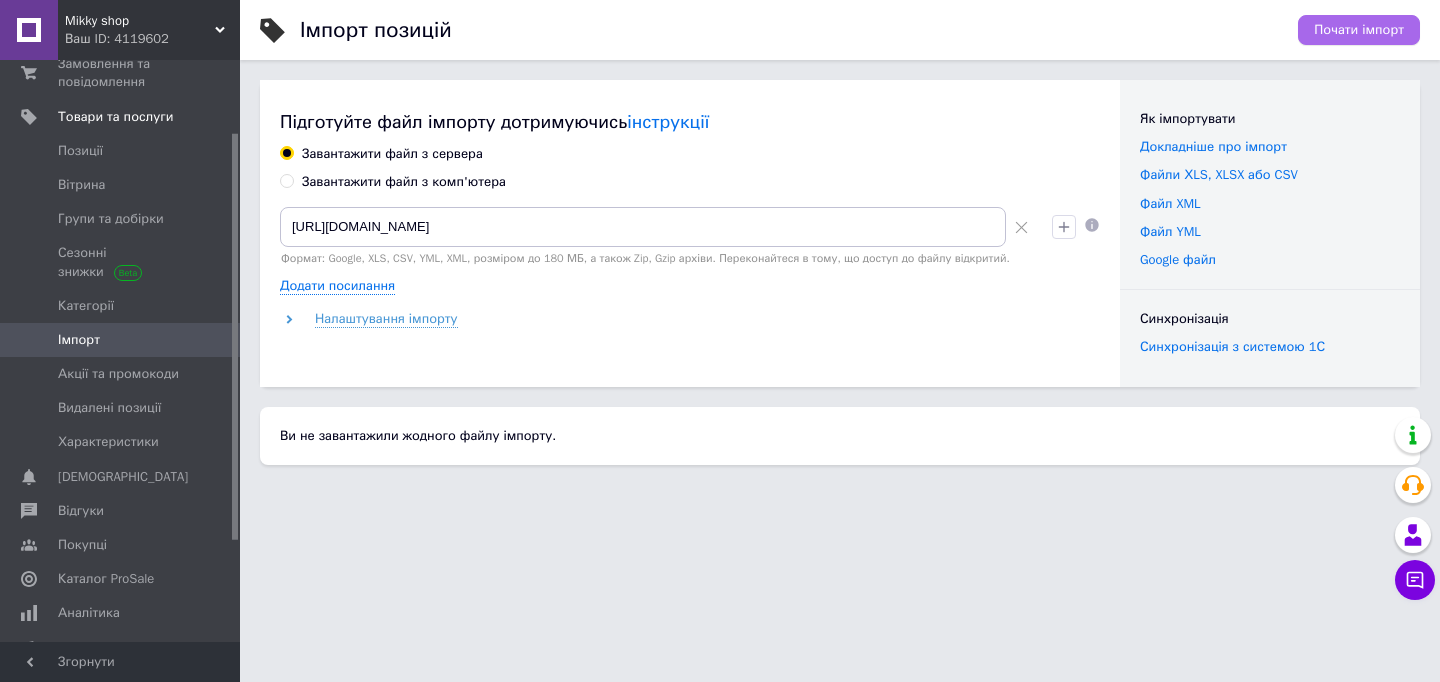 click on "Почати імпорт" at bounding box center [1359, 30] 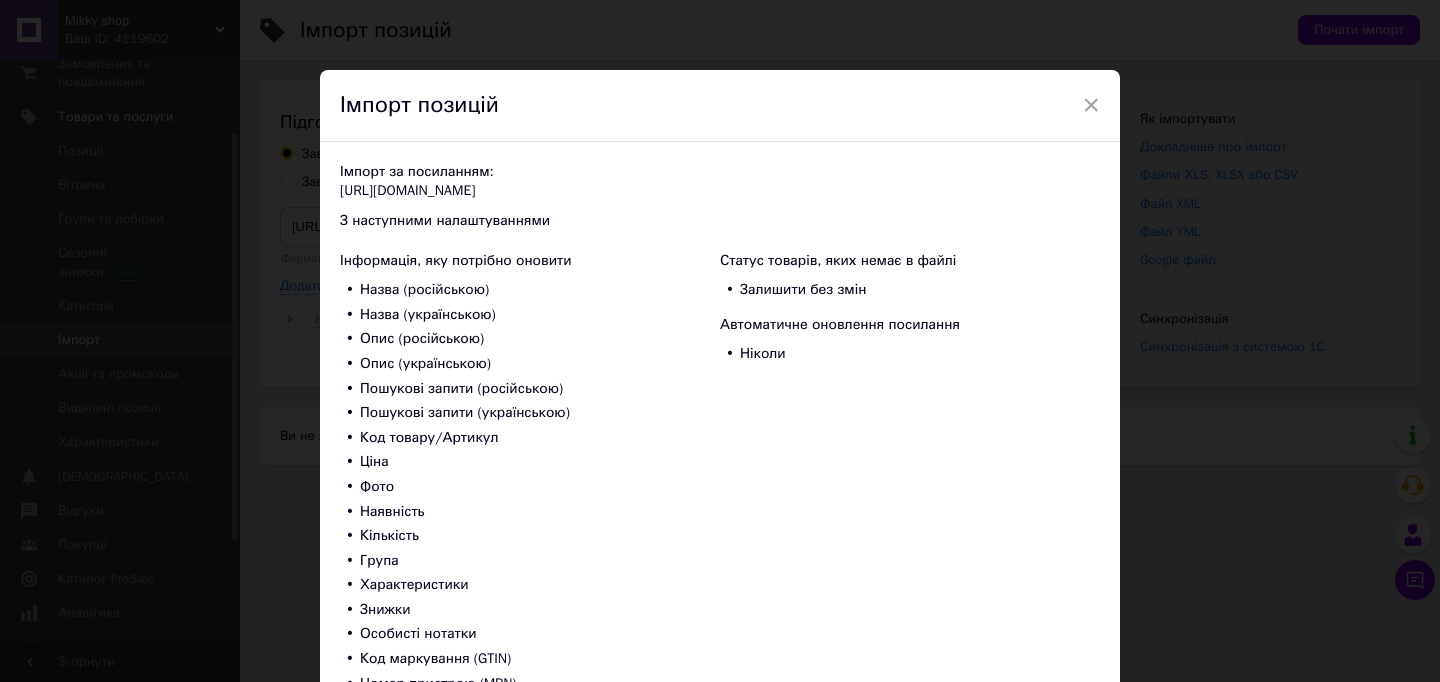 scroll, scrollTop: 161, scrollLeft: 0, axis: vertical 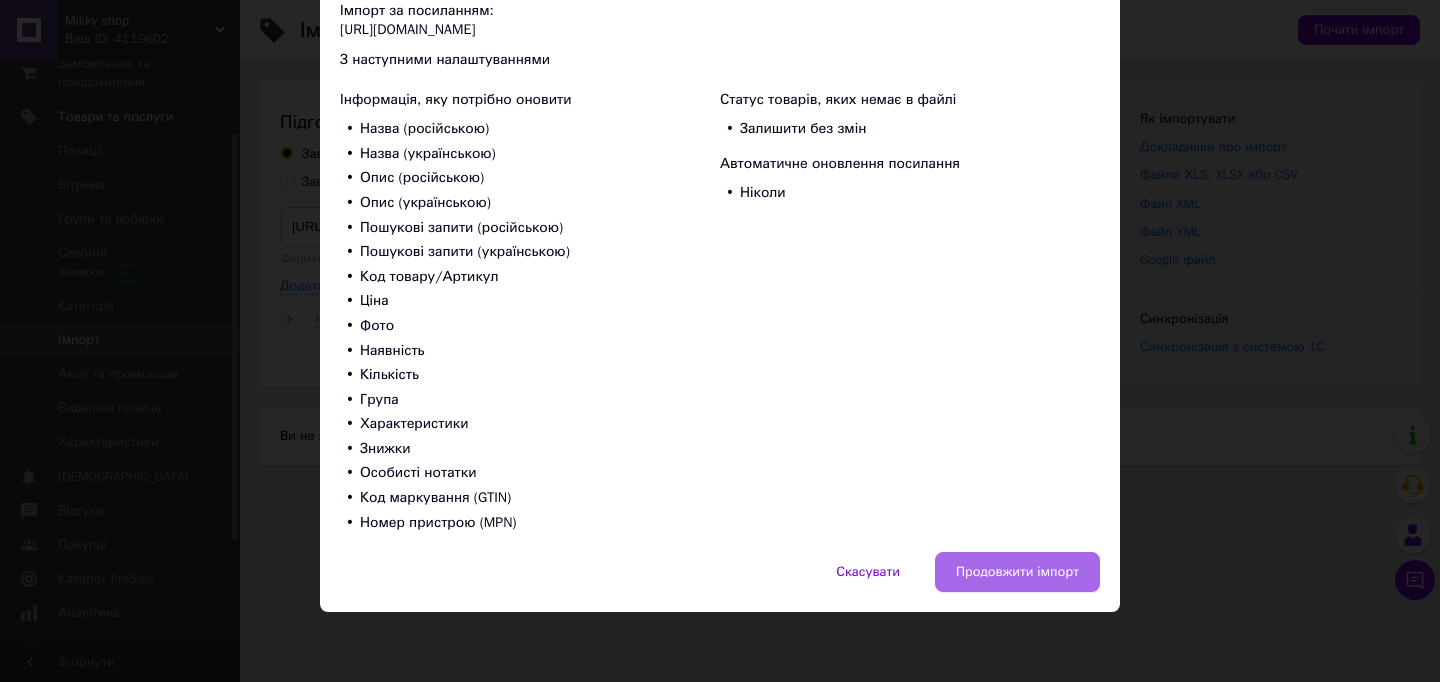 click on "Продовжити імпорт" at bounding box center (1017, 572) 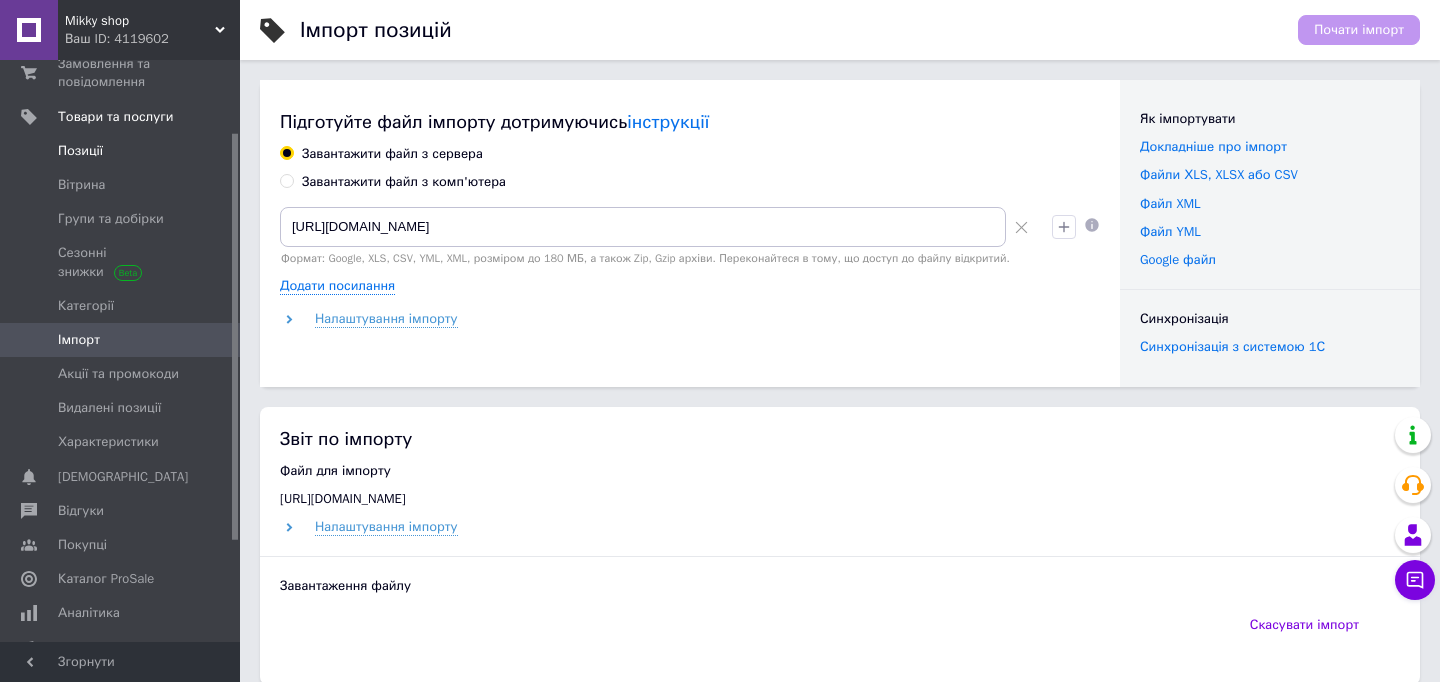 click on "Позиції" at bounding box center (121, 151) 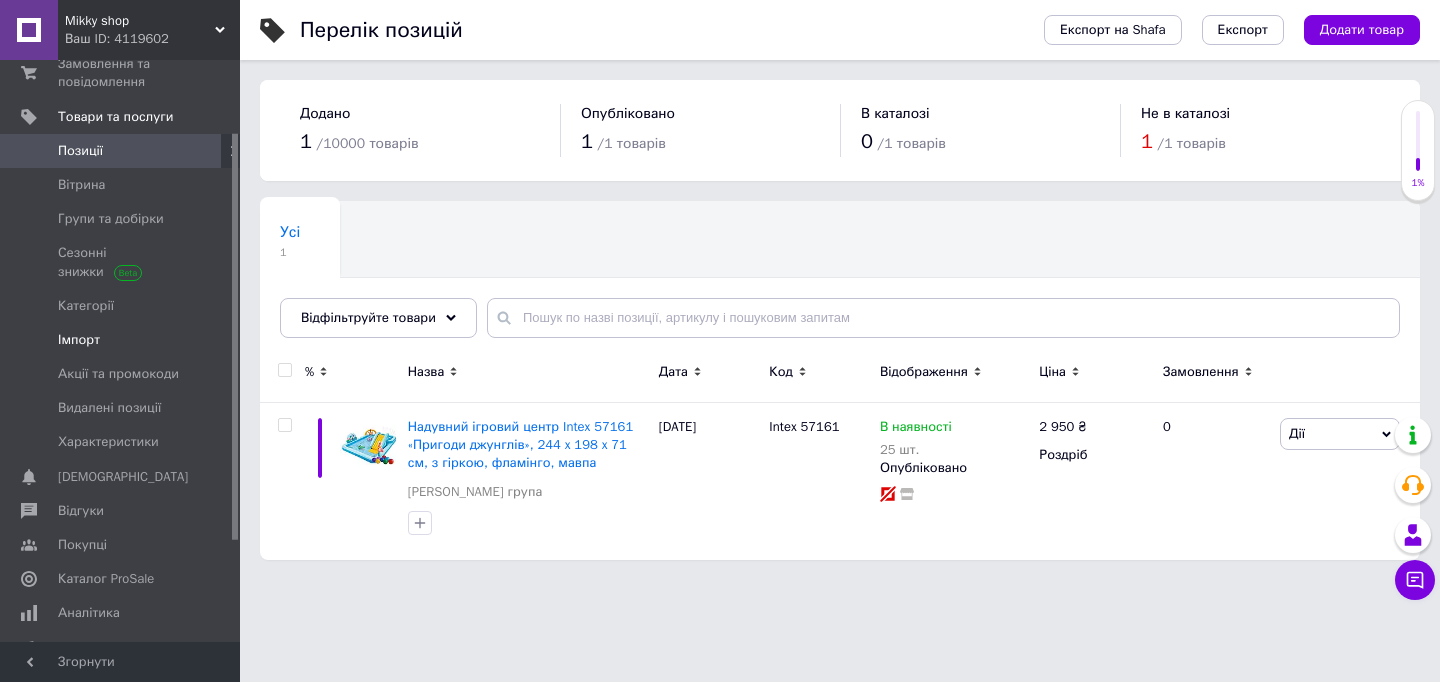 click on "Імпорт" at bounding box center (121, 340) 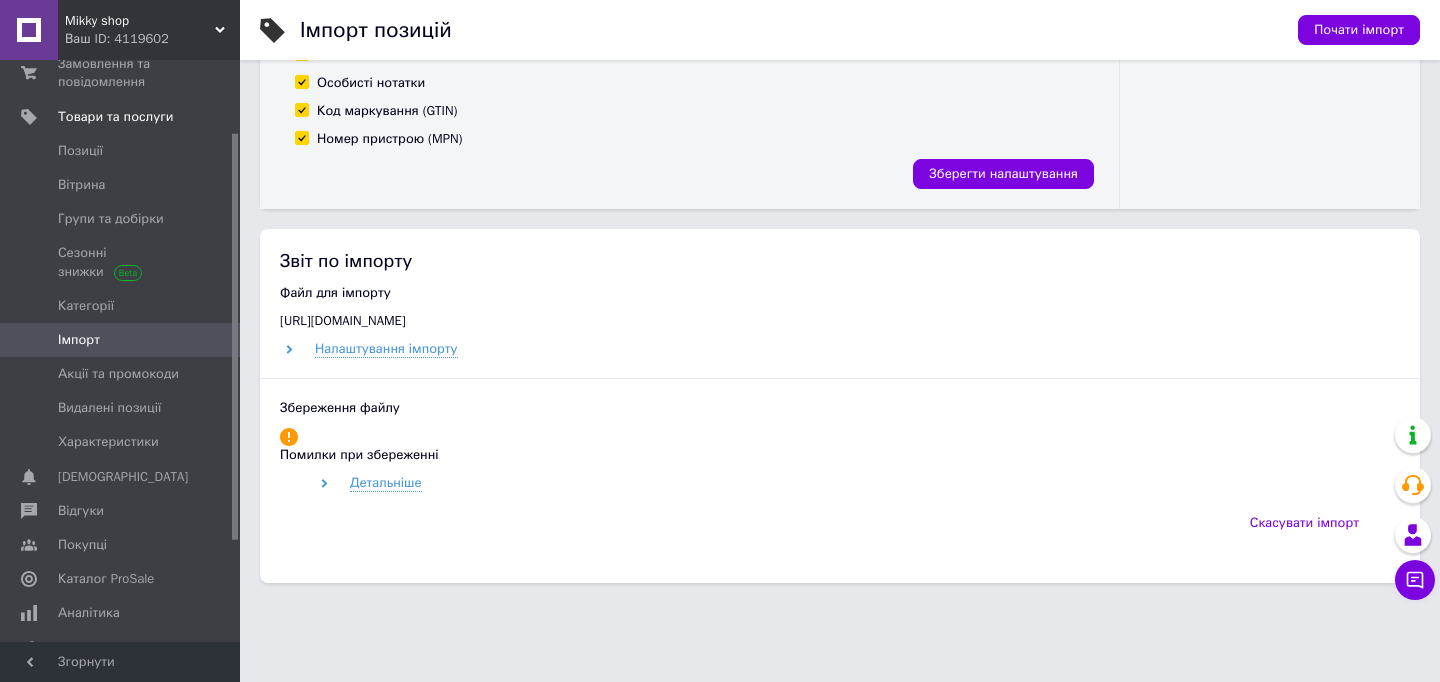 scroll, scrollTop: 743, scrollLeft: 0, axis: vertical 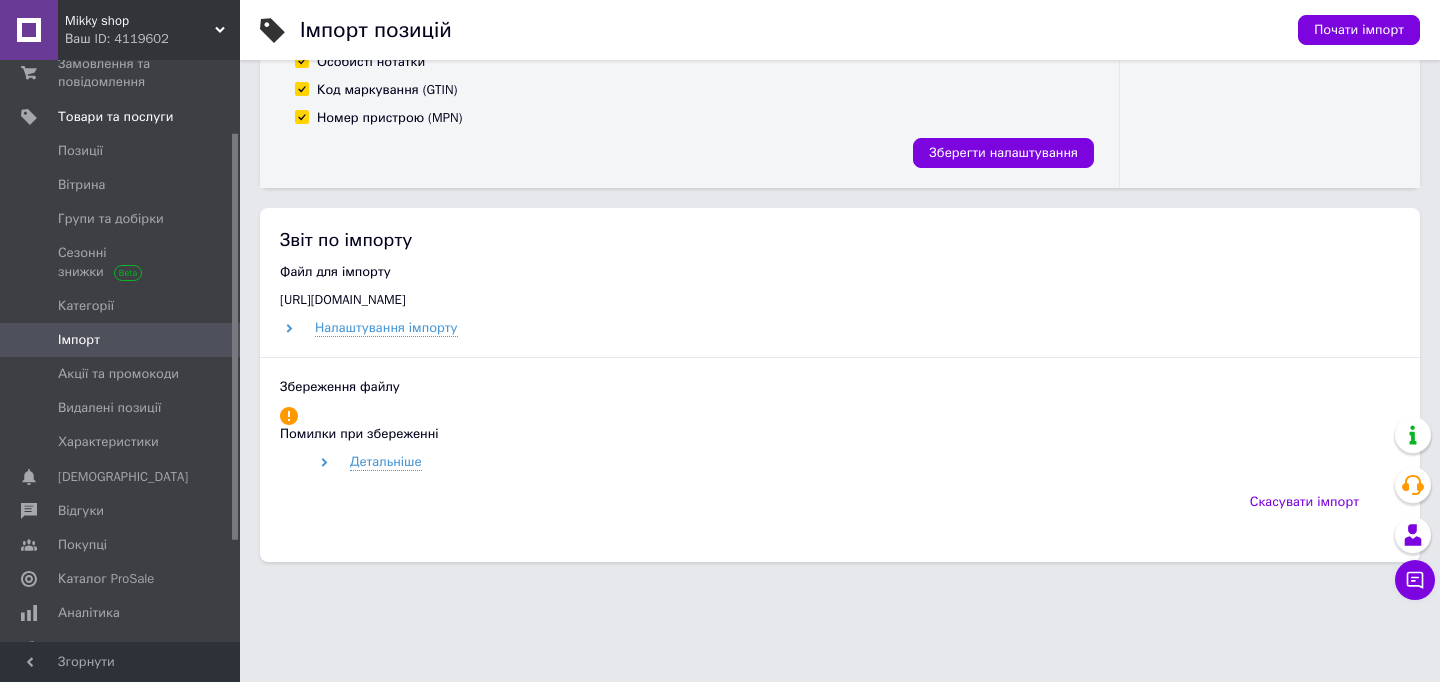 click on "Помилки при збереженні" at bounding box center [840, 434] 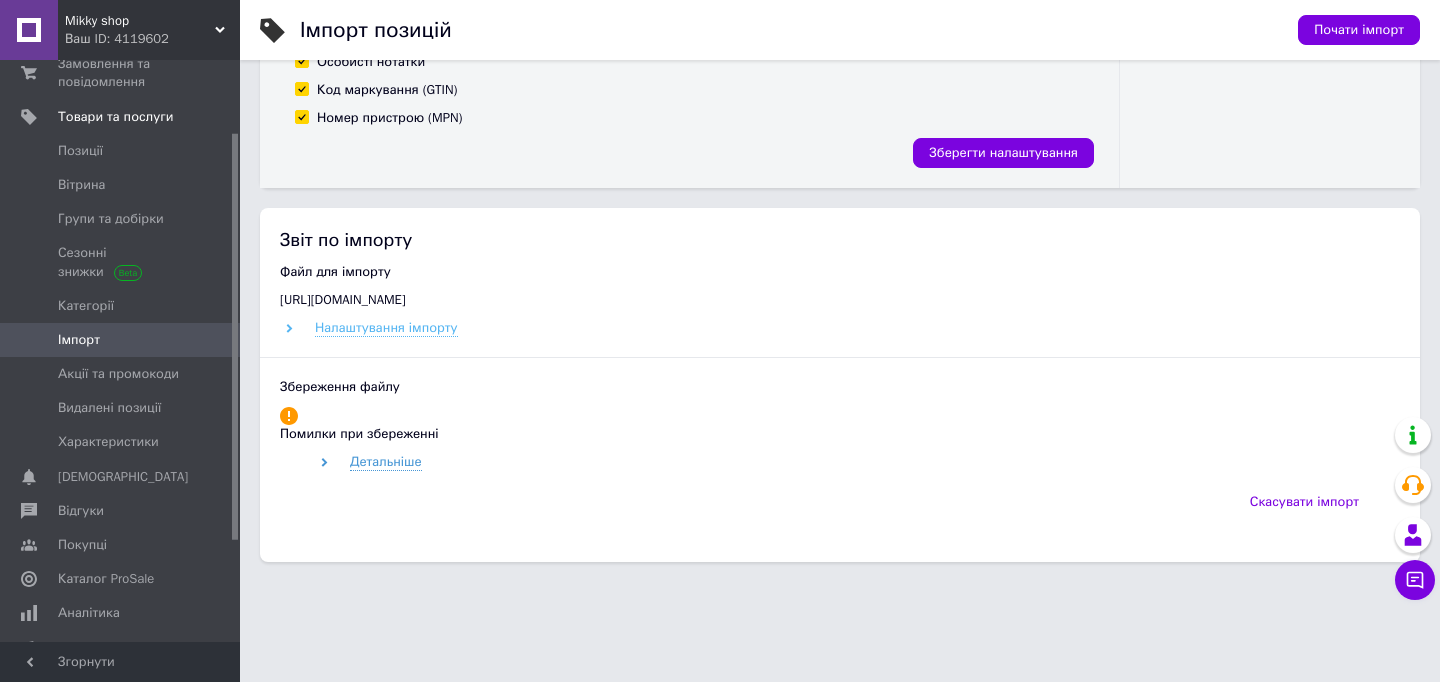click on "Налаштування імпорту" at bounding box center (386, 328) 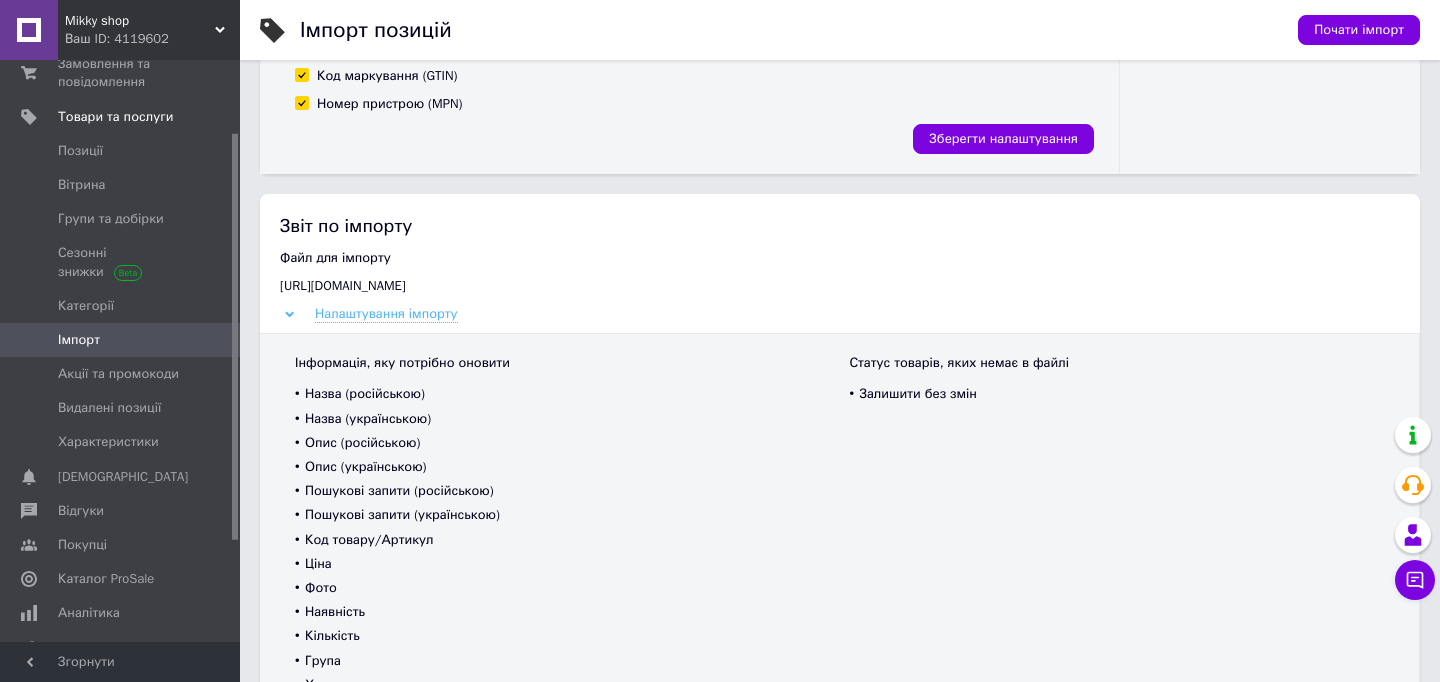 click on "Налаштування імпорту" at bounding box center (386, 314) 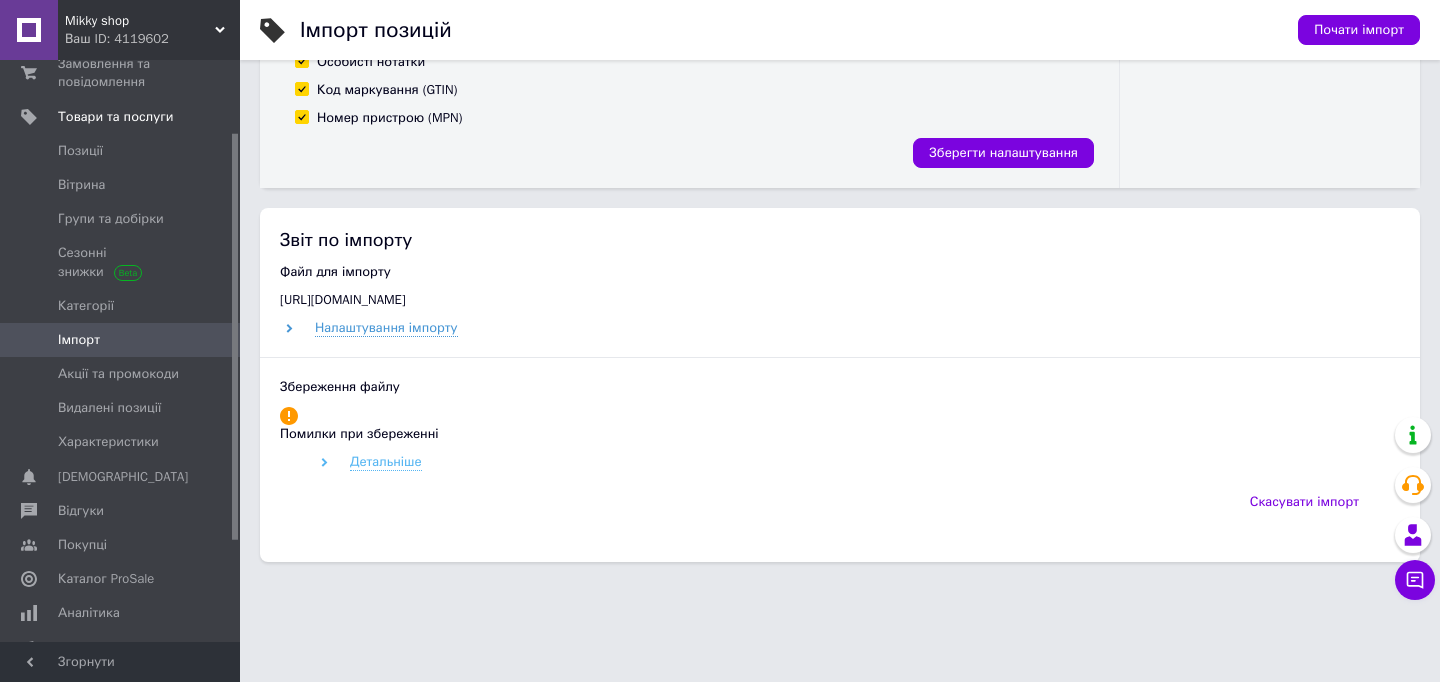 click on "Детальніше" at bounding box center (386, 462) 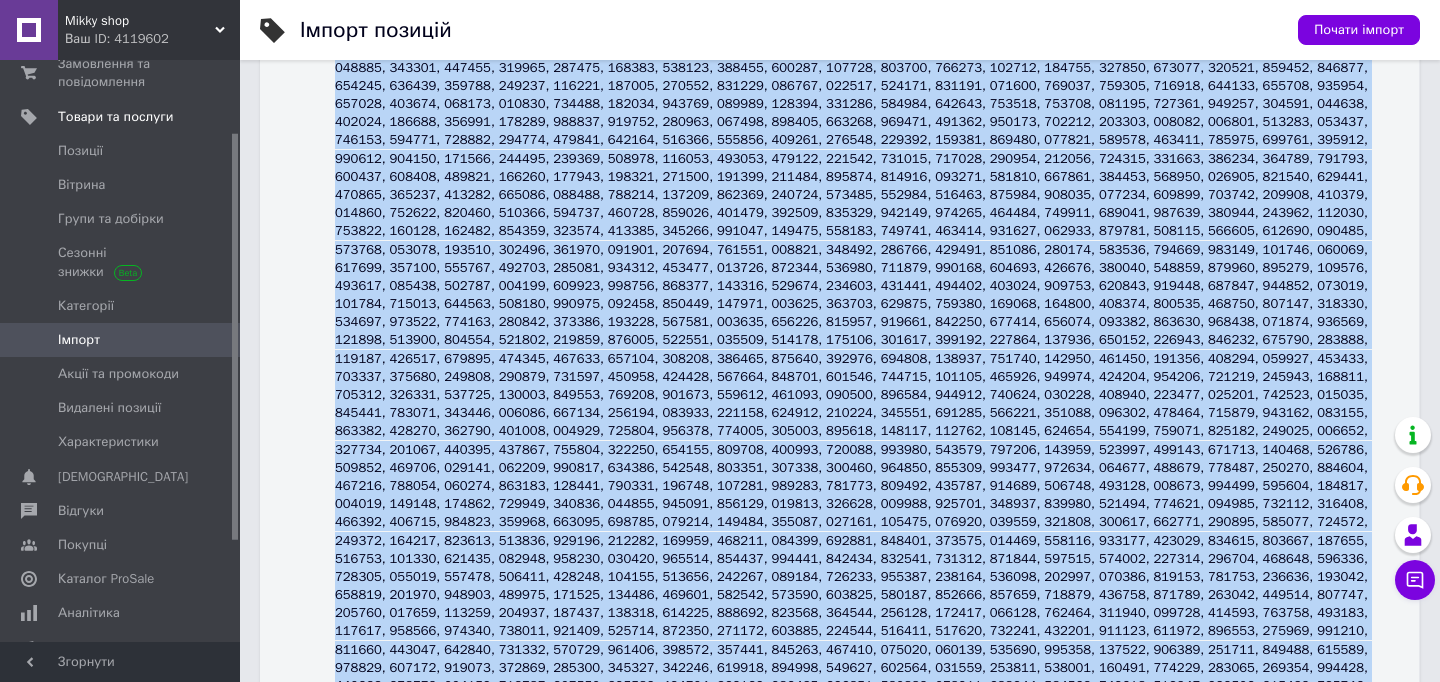 scroll, scrollTop: 1940, scrollLeft: 0, axis: vertical 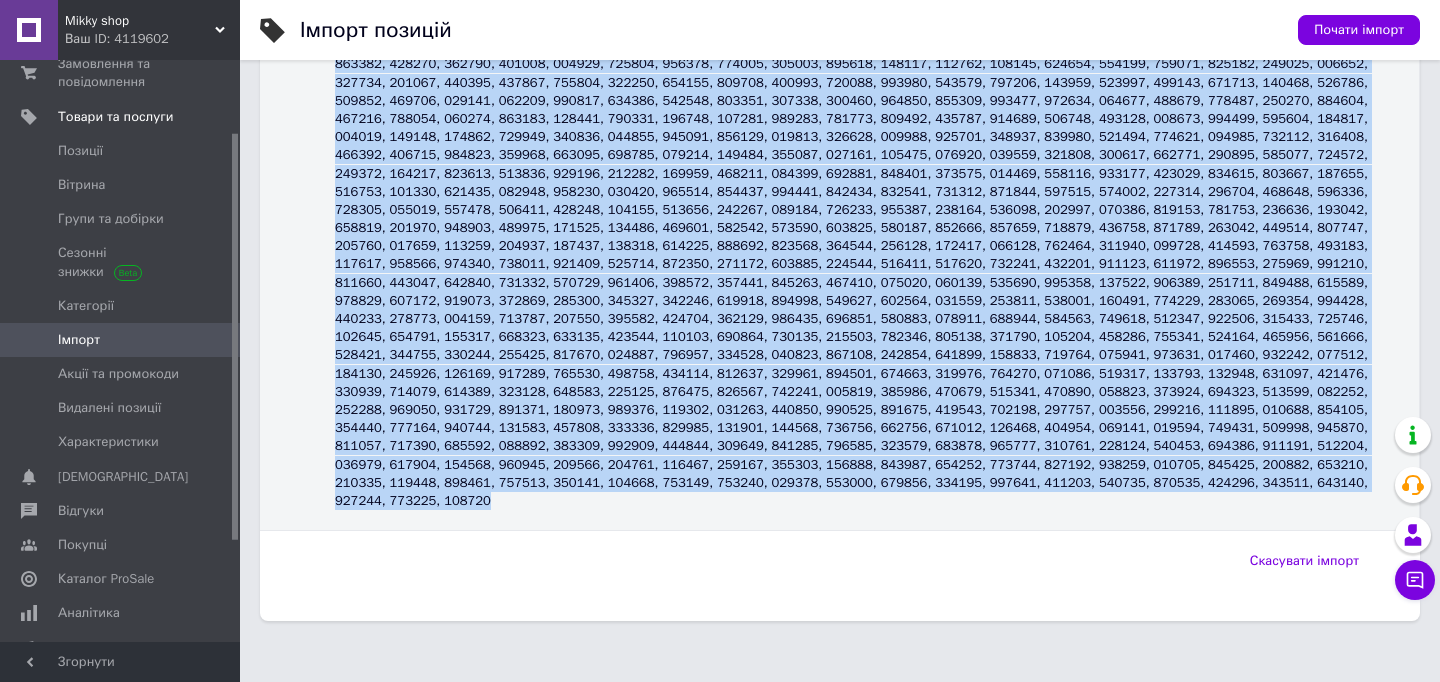 drag, startPoint x: 793, startPoint y: 168, endPoint x: 1133, endPoint y: 733, distance: 659.4126 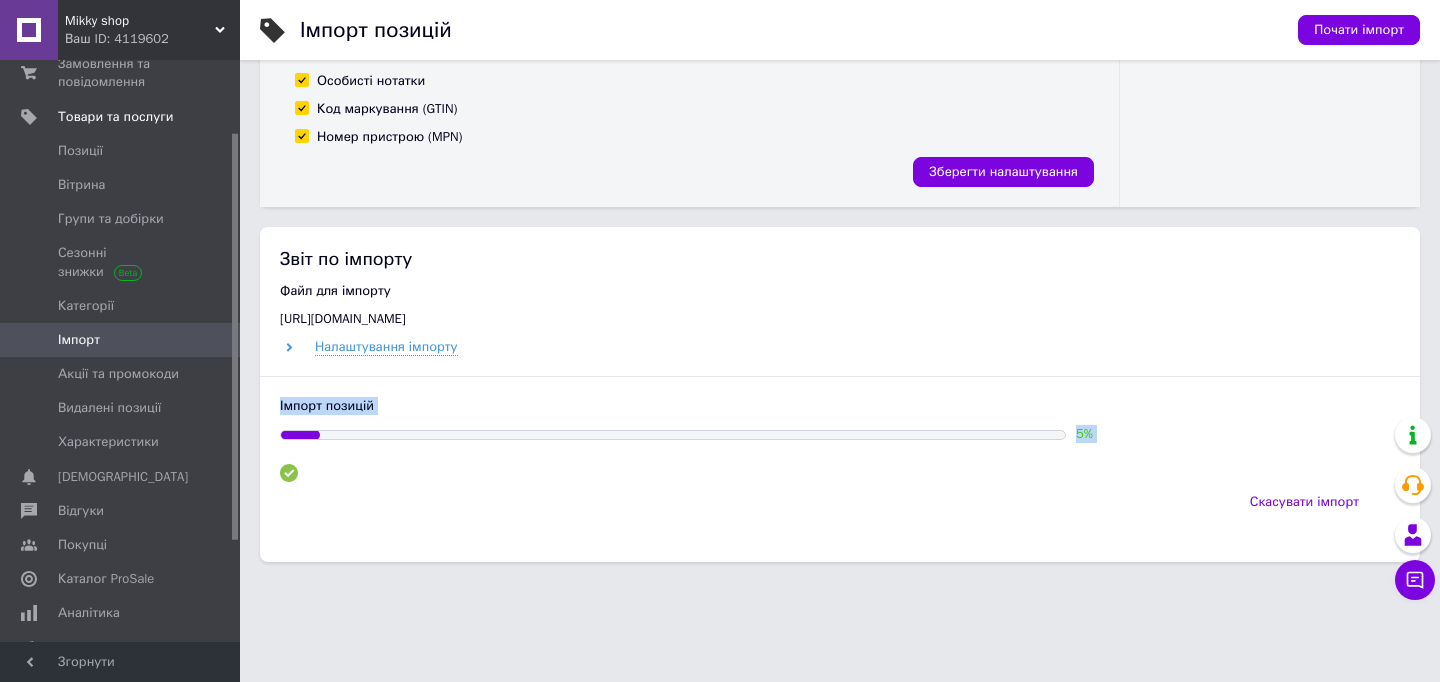 scroll, scrollTop: 724, scrollLeft: 0, axis: vertical 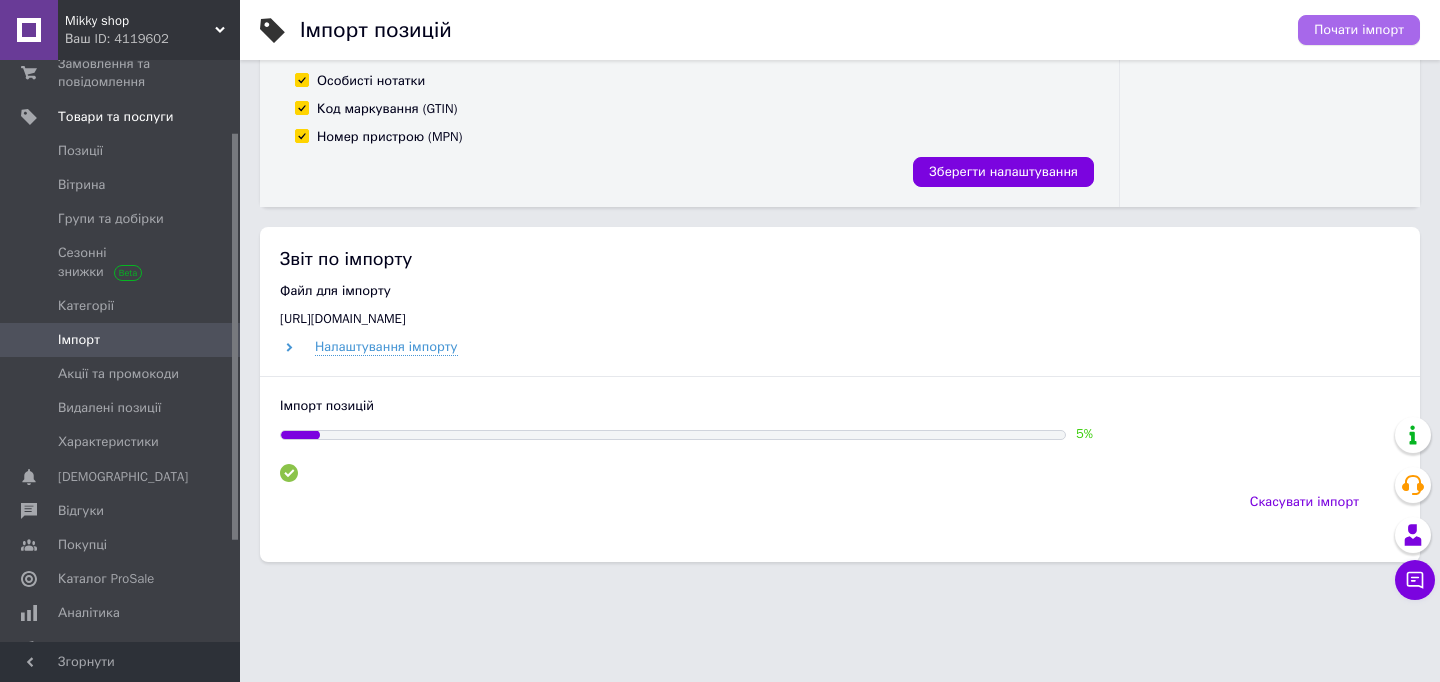 click on "Почати імпорт" at bounding box center (1359, 30) 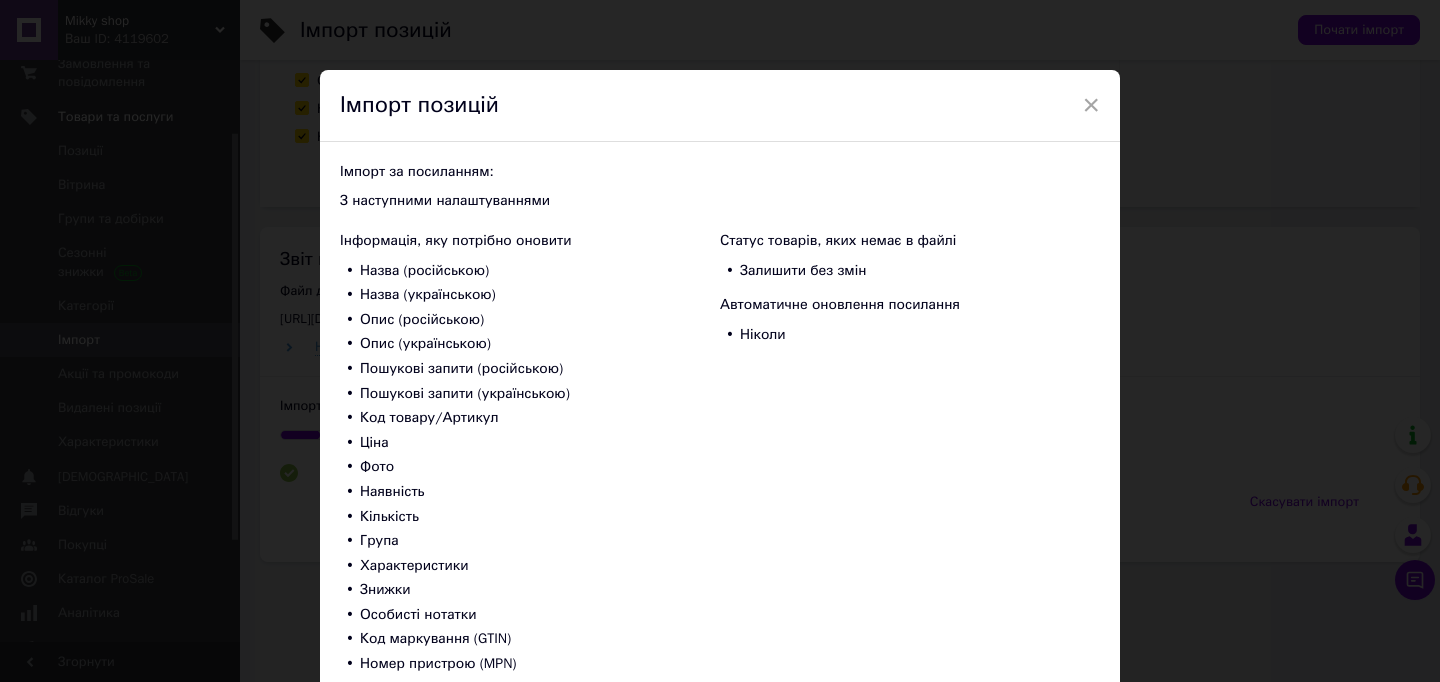 scroll, scrollTop: 142, scrollLeft: 0, axis: vertical 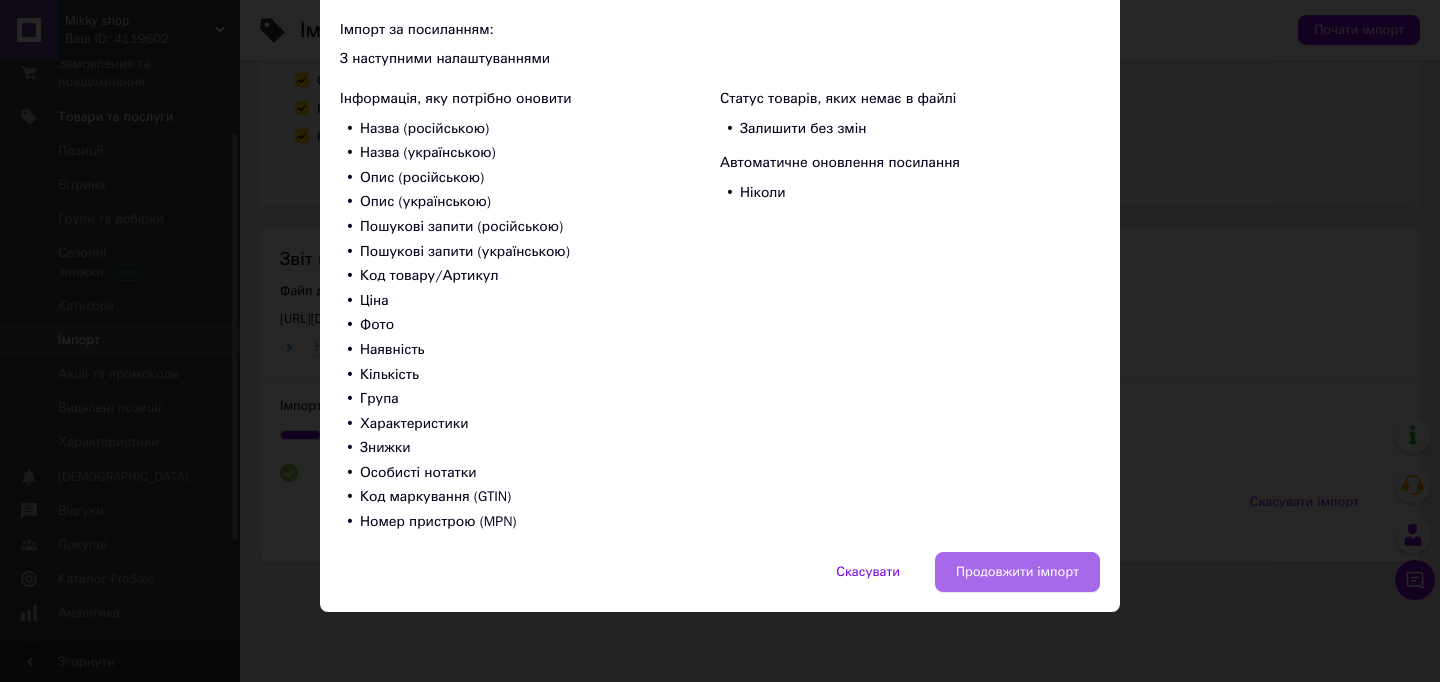 click on "Продовжити імпорт" at bounding box center [1017, 572] 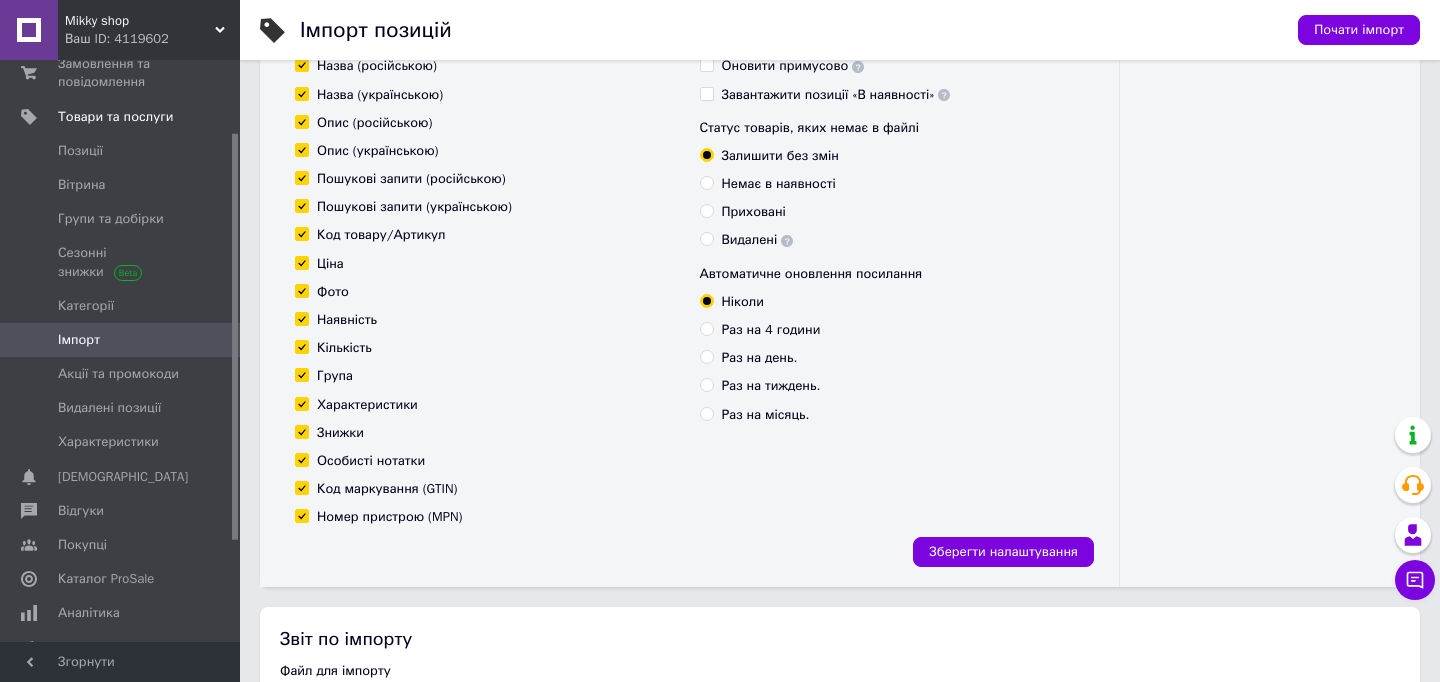scroll, scrollTop: 0, scrollLeft: 0, axis: both 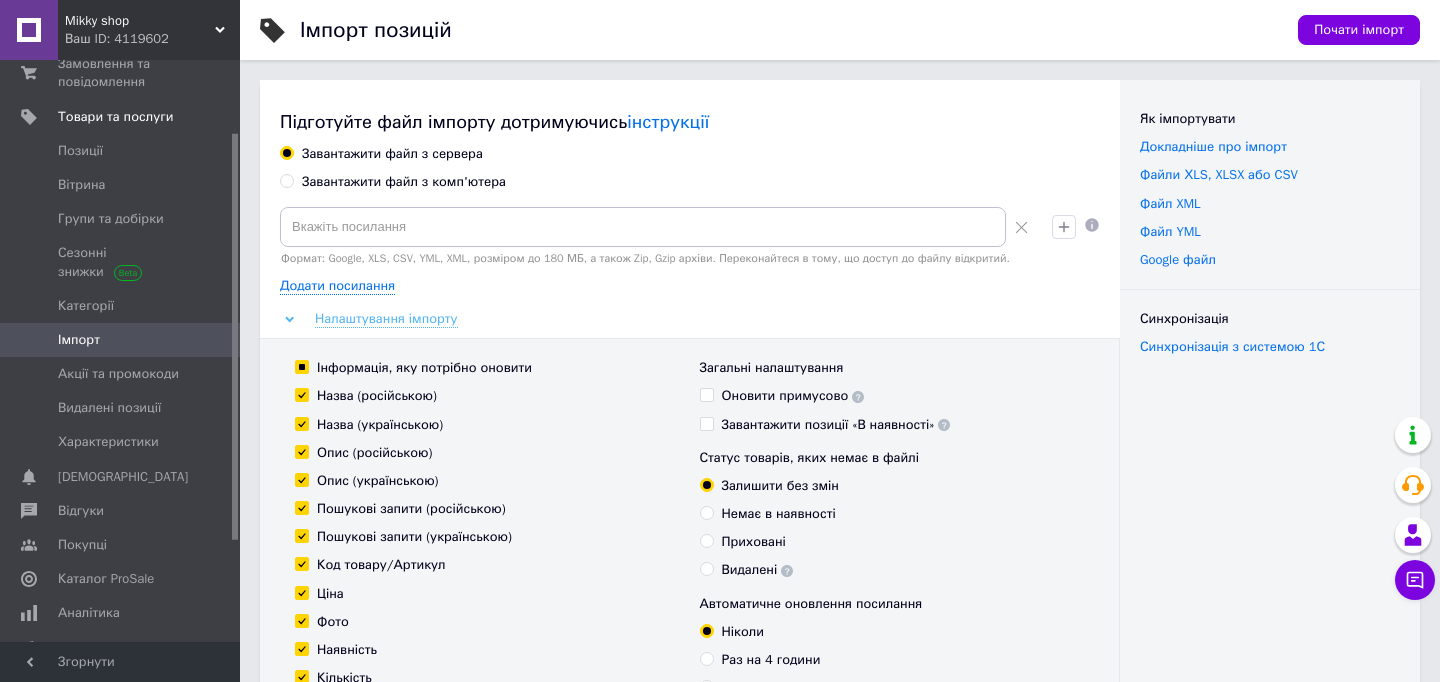 click on "Налаштування імпорту" at bounding box center [386, 319] 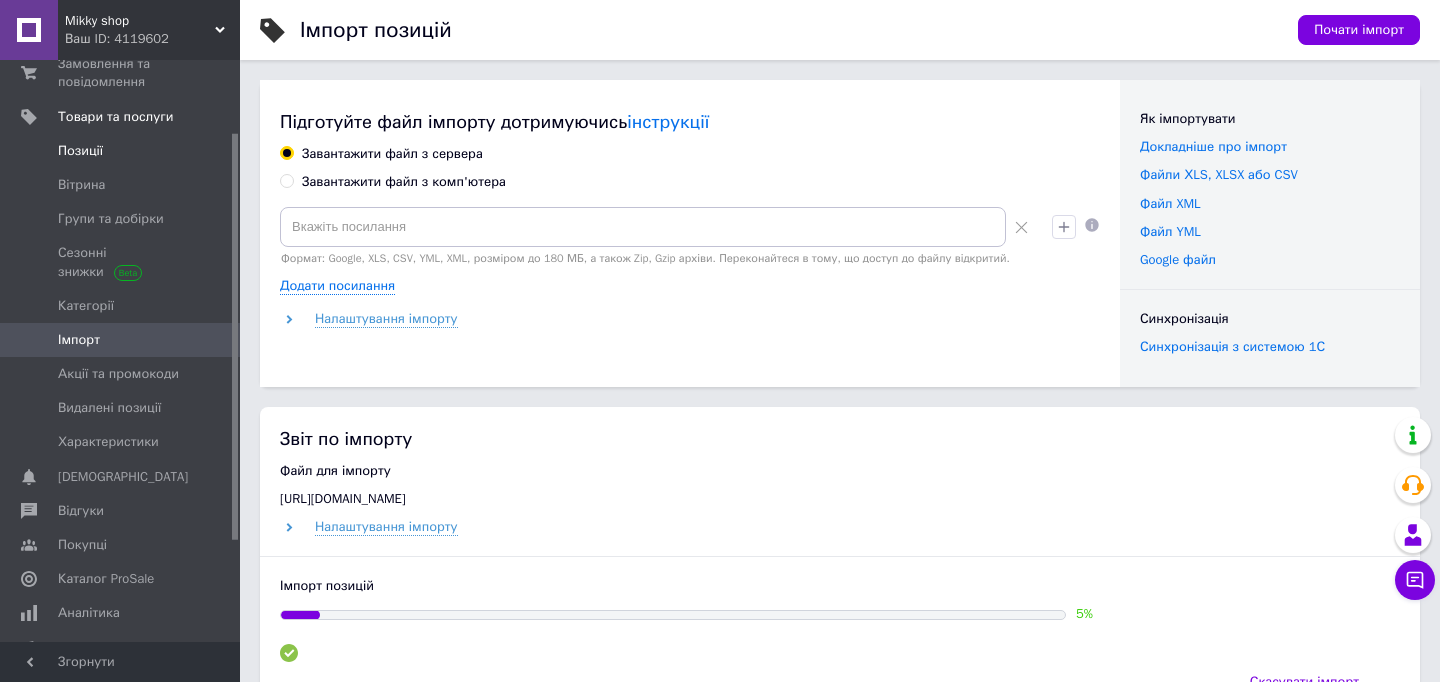 click on "Позиції" at bounding box center (121, 151) 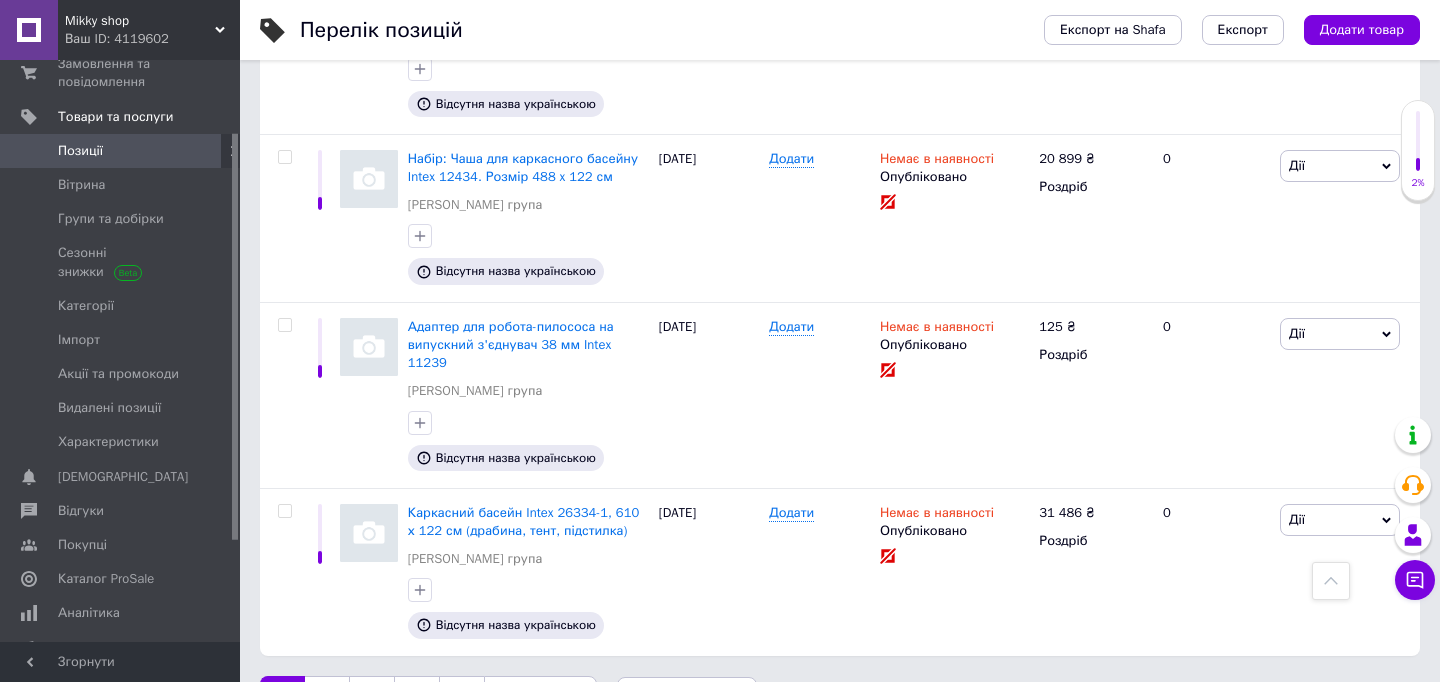 scroll, scrollTop: 3303, scrollLeft: 0, axis: vertical 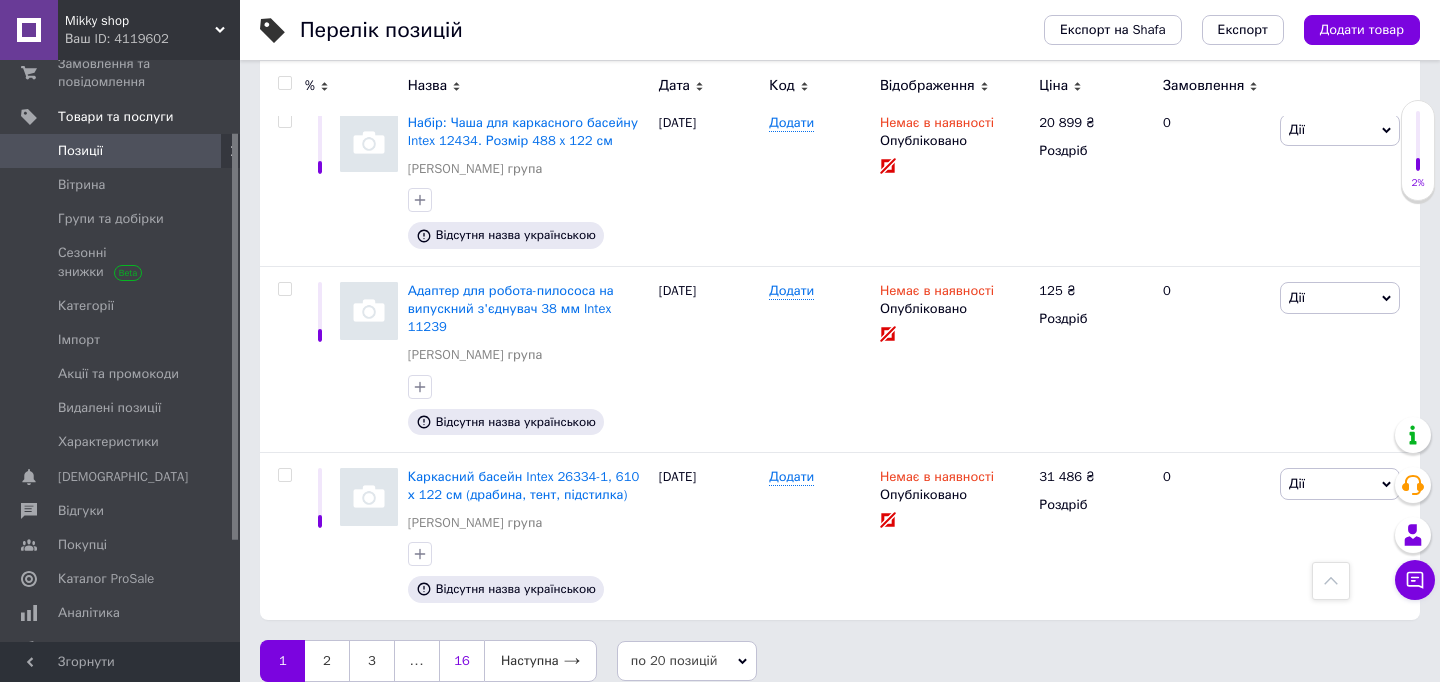 click on "16" at bounding box center (461, 661) 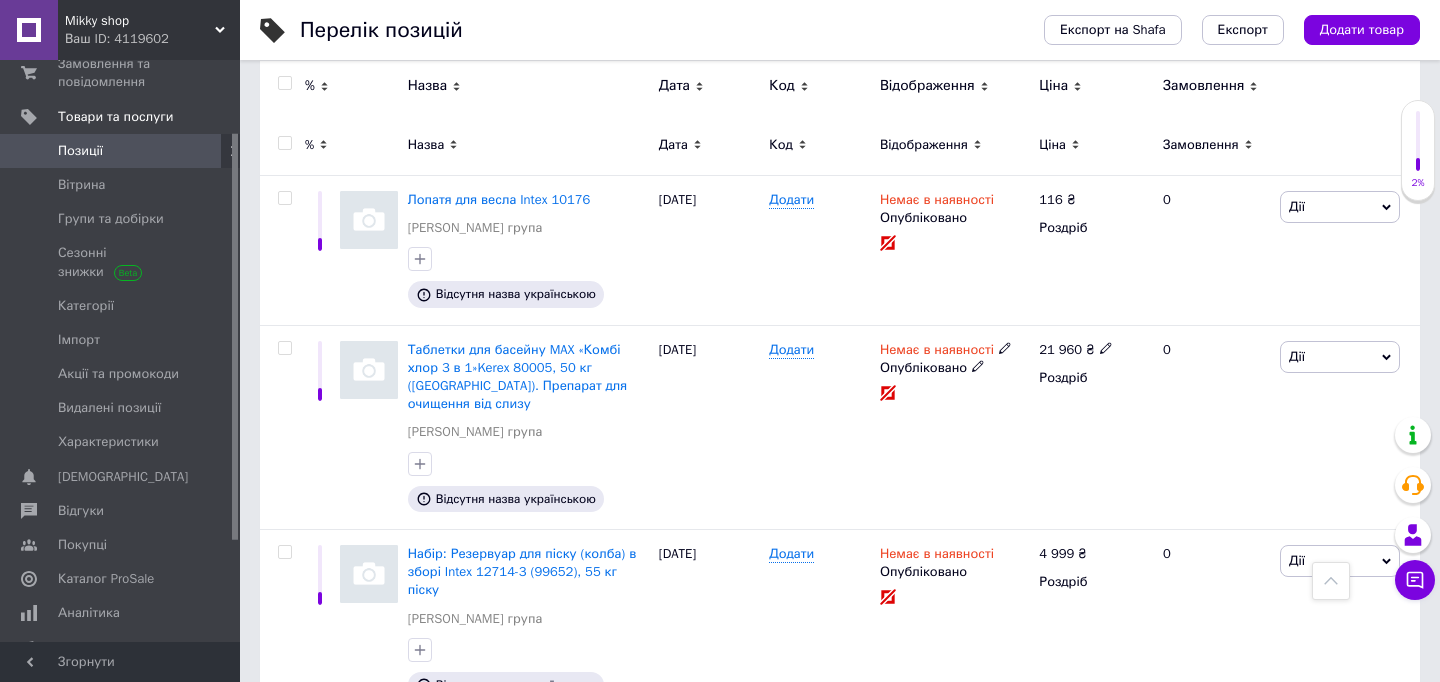 scroll, scrollTop: 0, scrollLeft: 0, axis: both 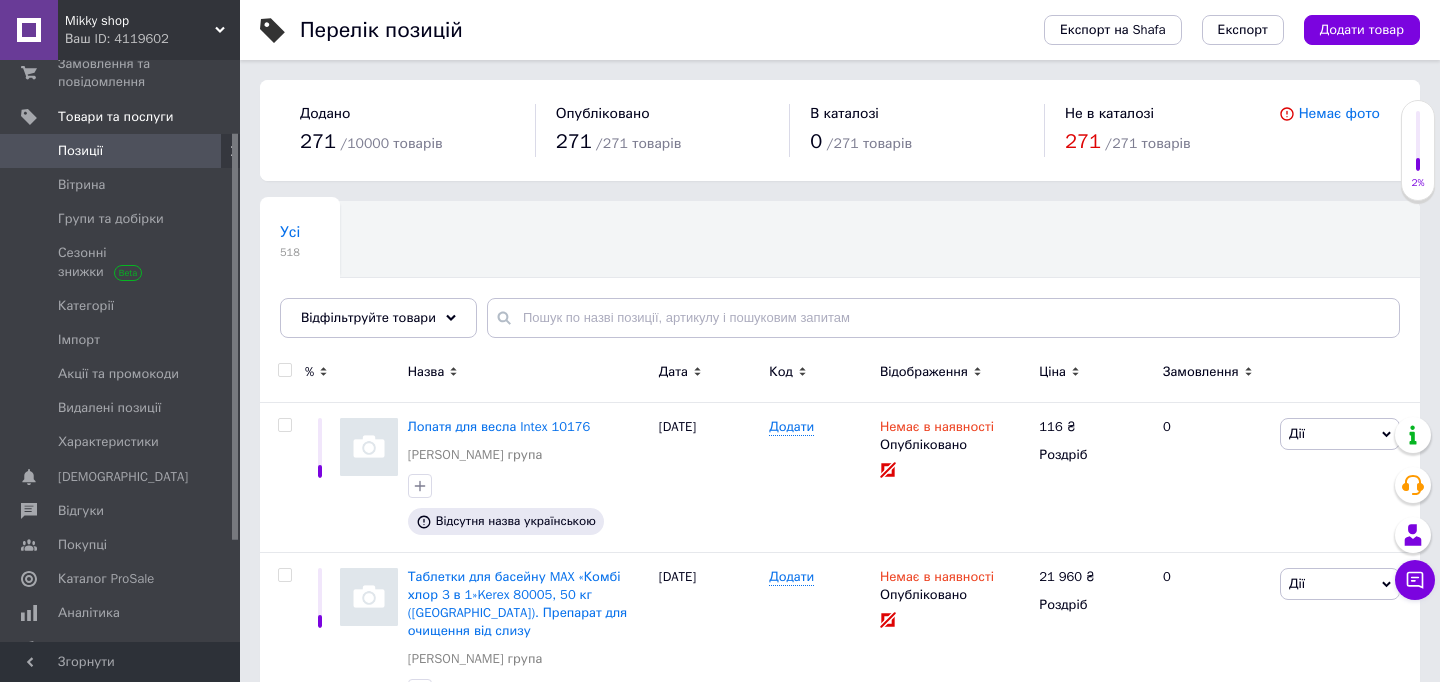 click on "Відображення" at bounding box center [924, 372] 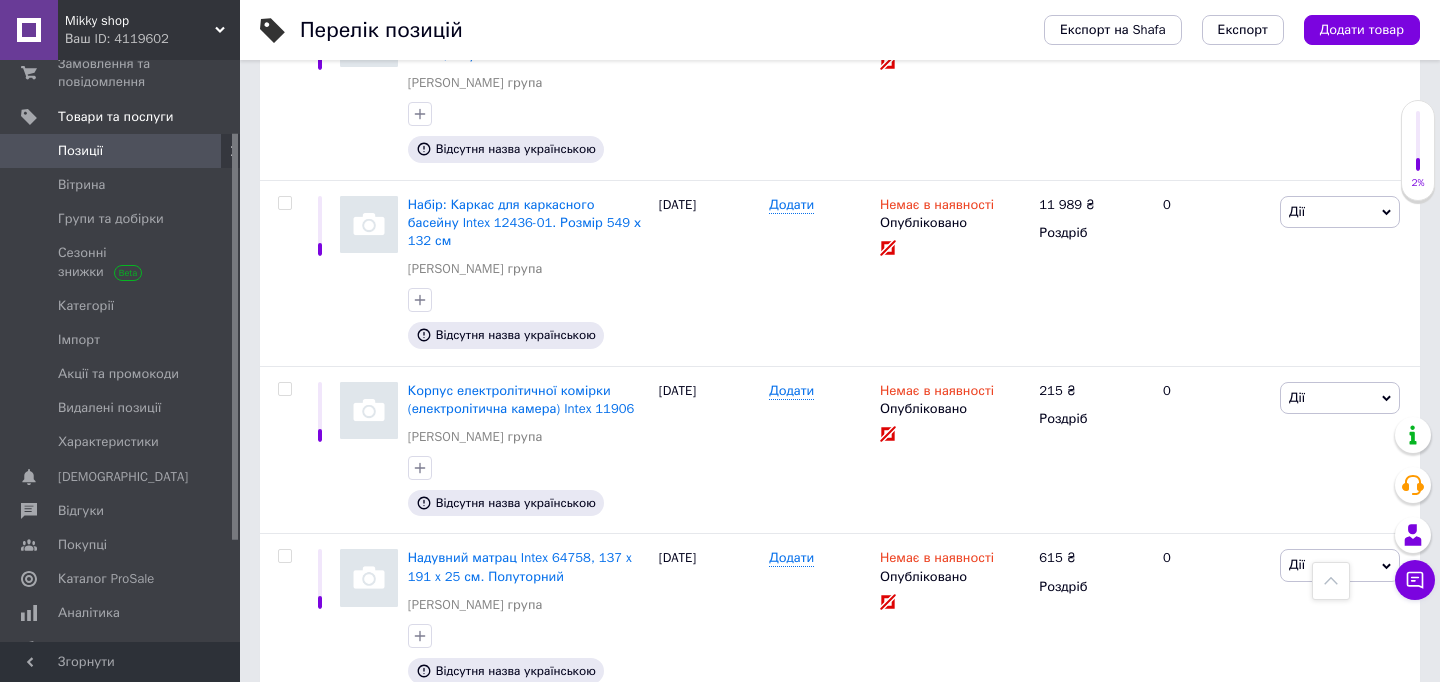 scroll, scrollTop: 3230, scrollLeft: 0, axis: vertical 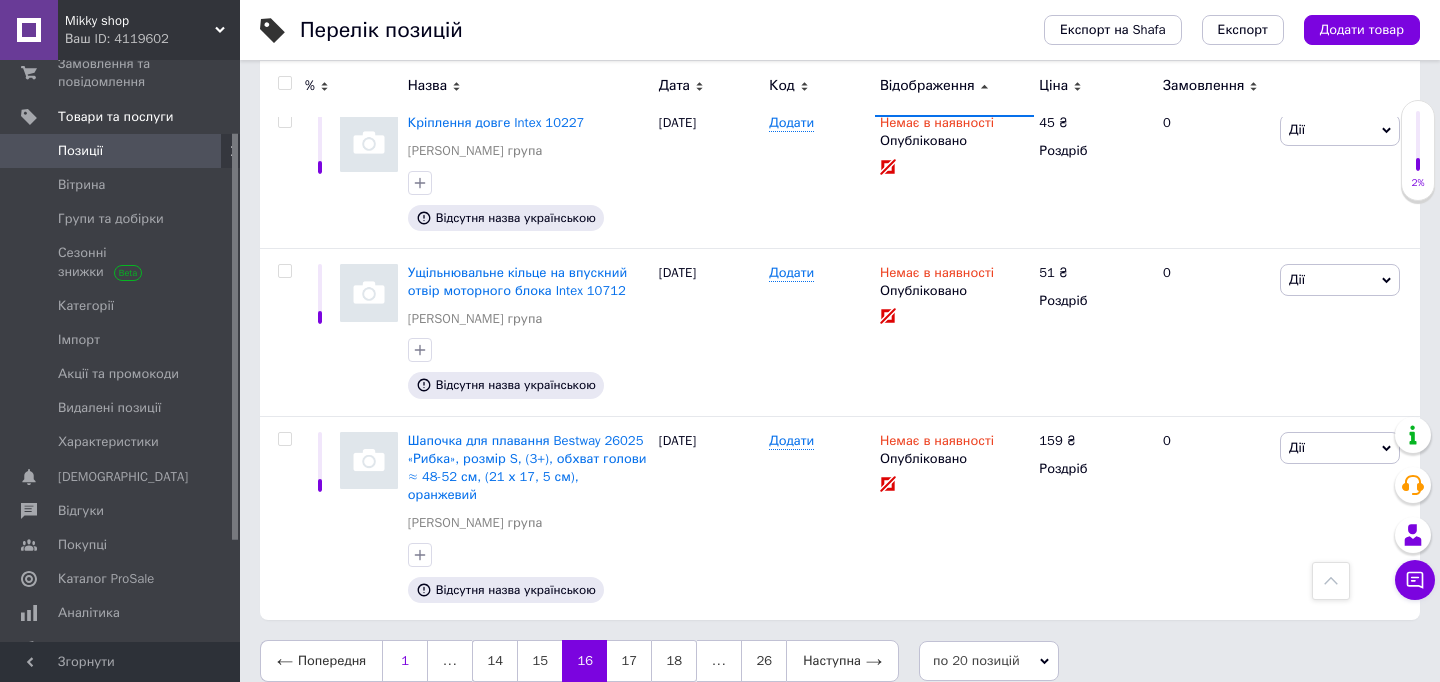 click on "1" at bounding box center [405, 661] 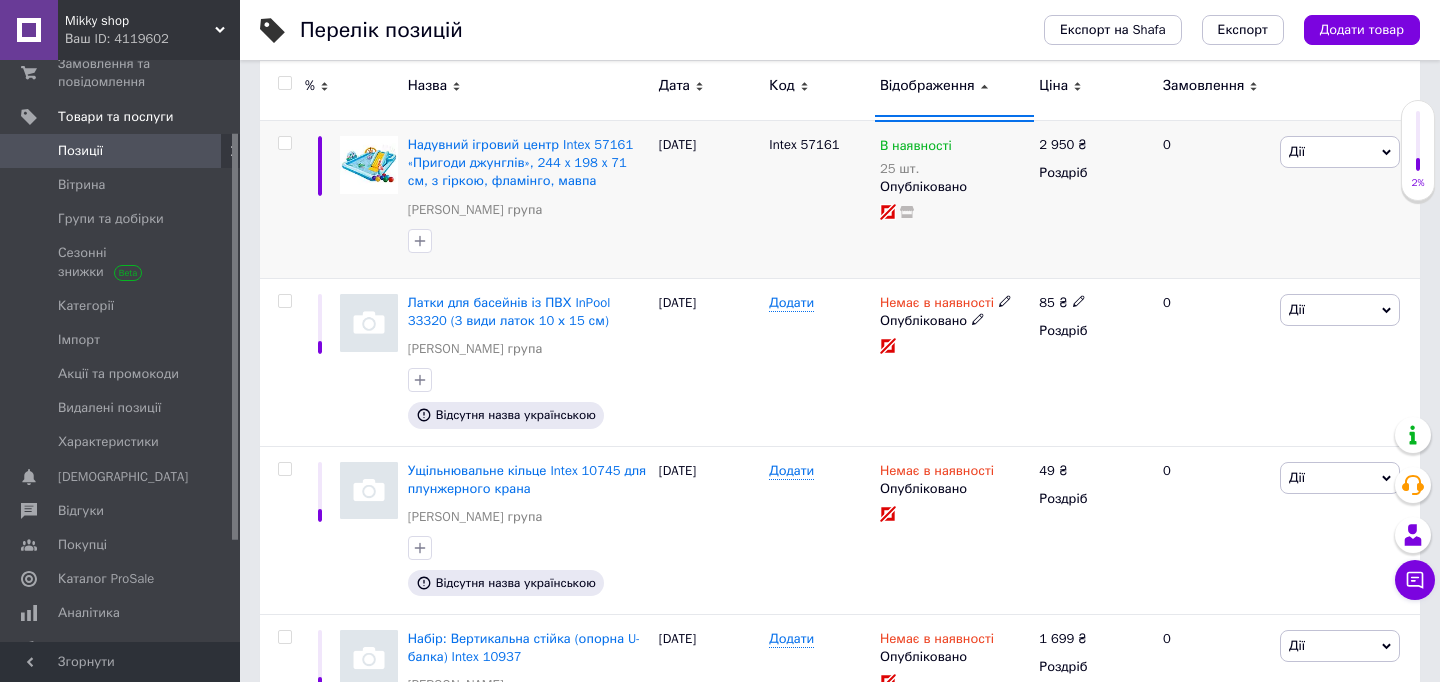 scroll, scrollTop: 285, scrollLeft: 0, axis: vertical 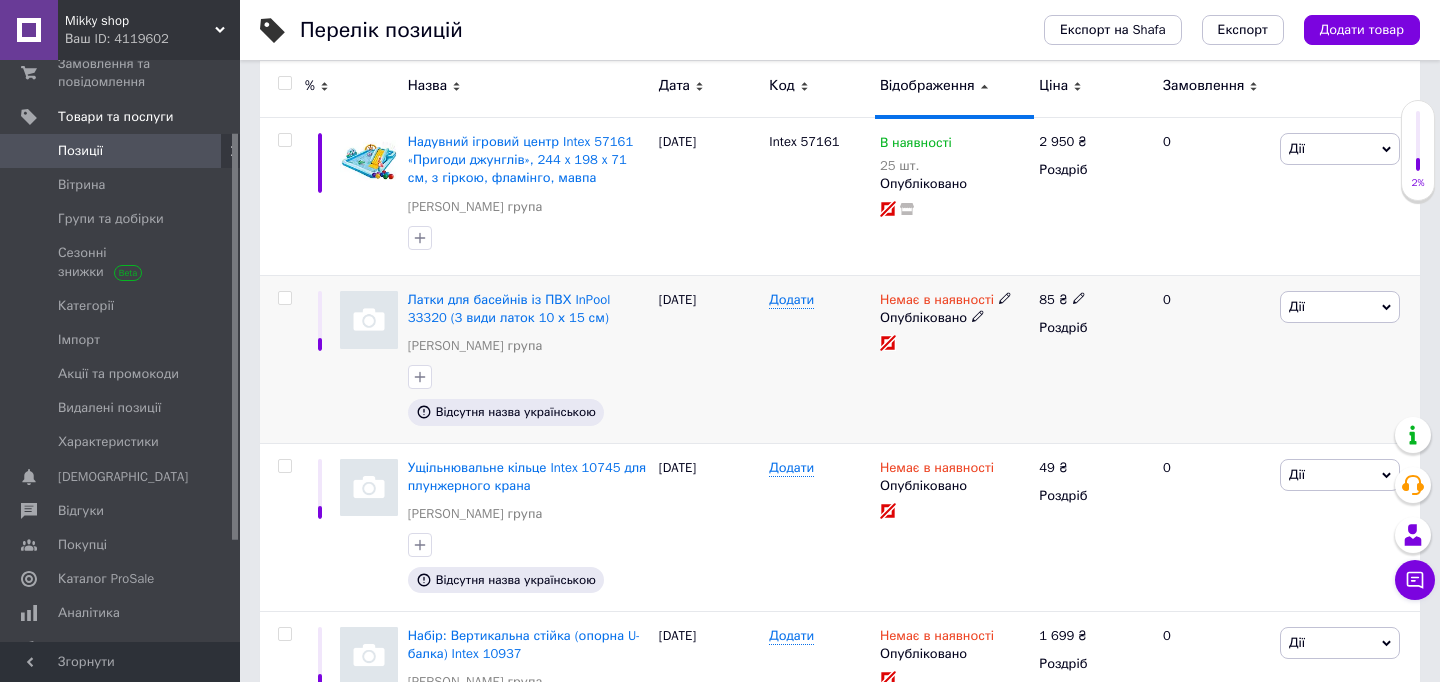 click on "Роздріб" at bounding box center [1092, 328] 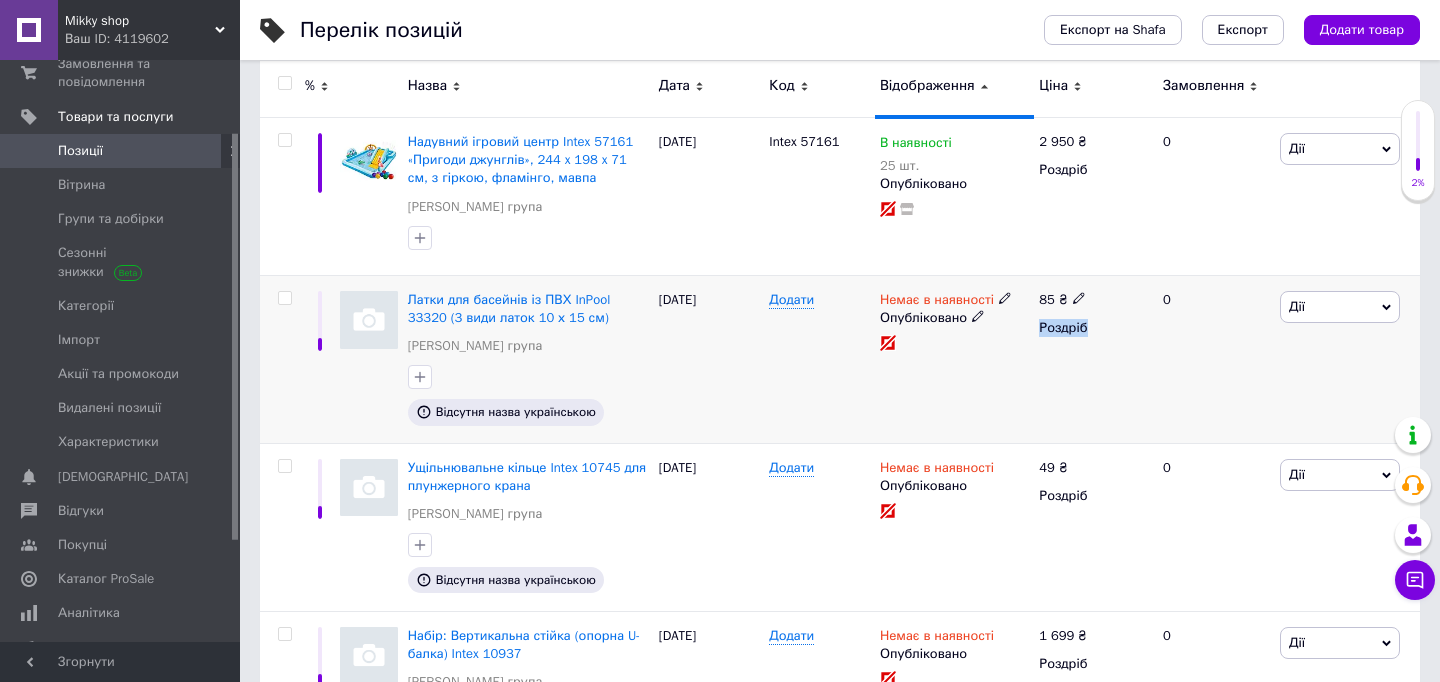 click on "Роздріб" at bounding box center [1092, 328] 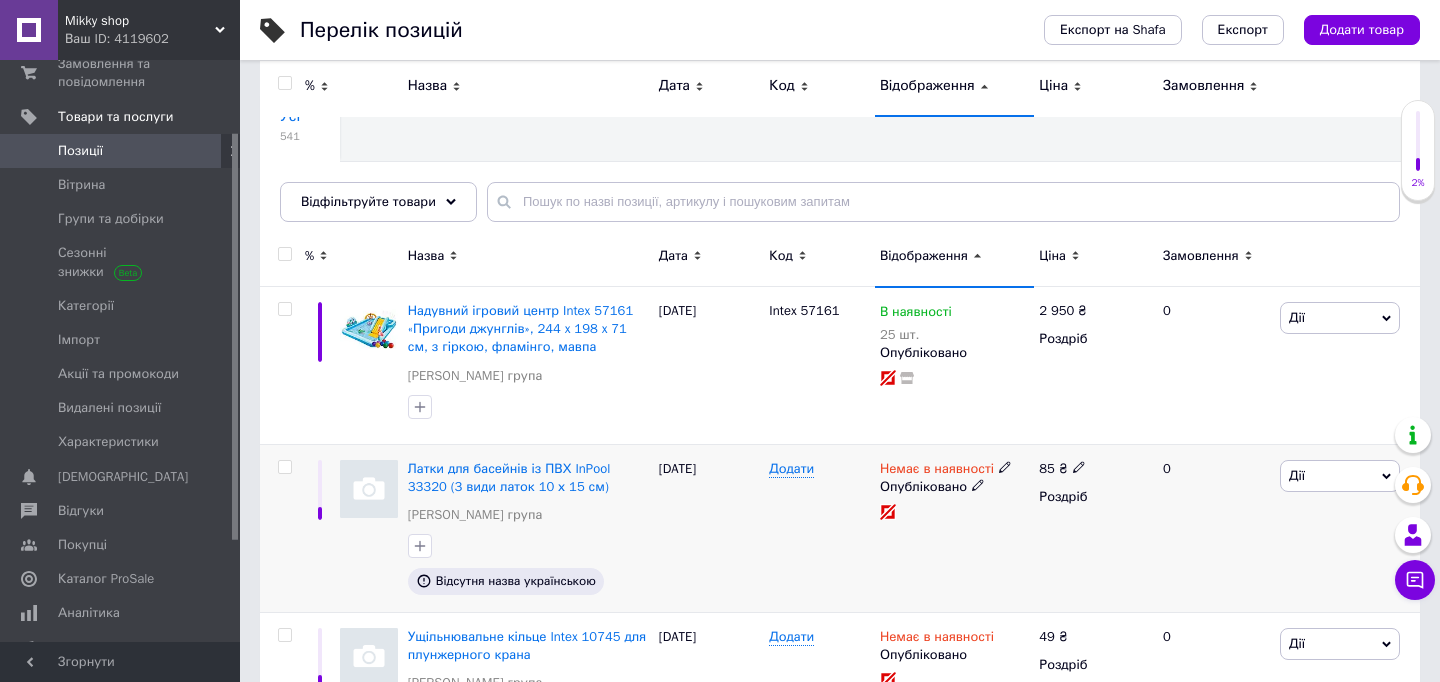 scroll, scrollTop: 0, scrollLeft: 0, axis: both 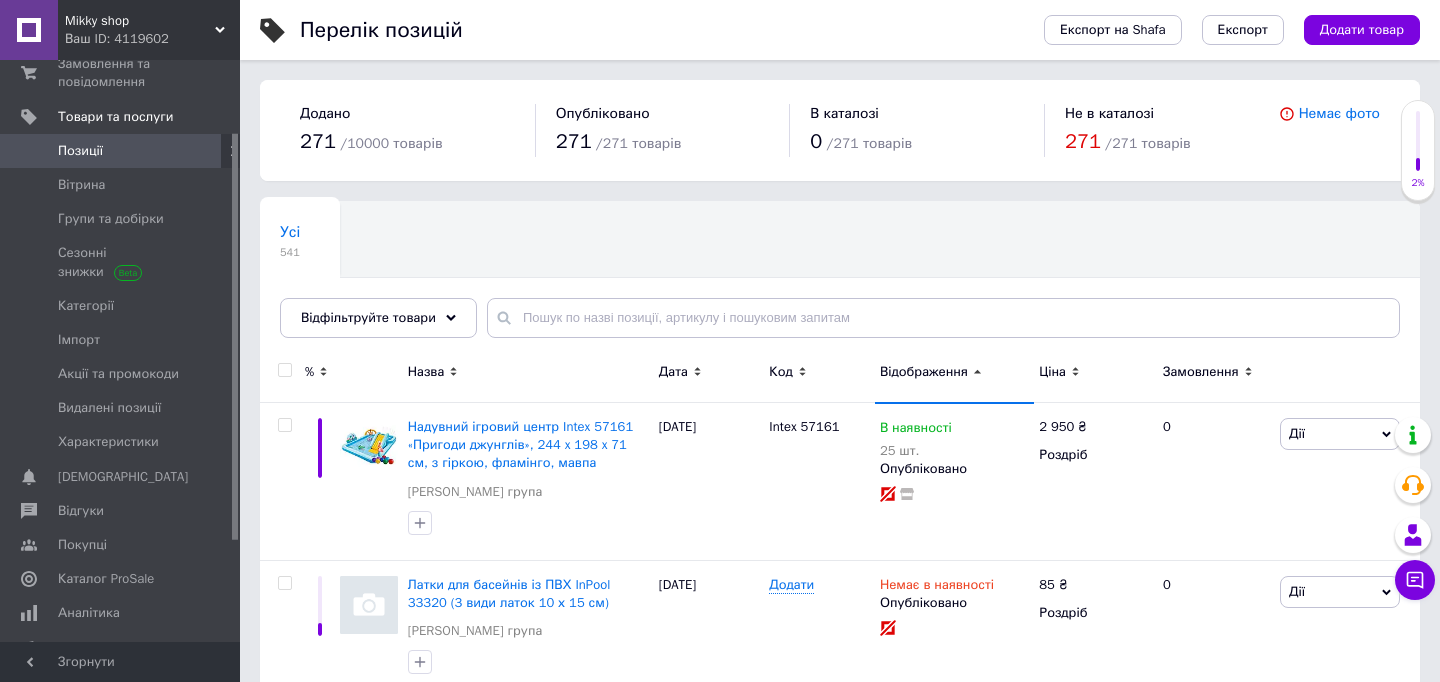 click at bounding box center [284, 370] 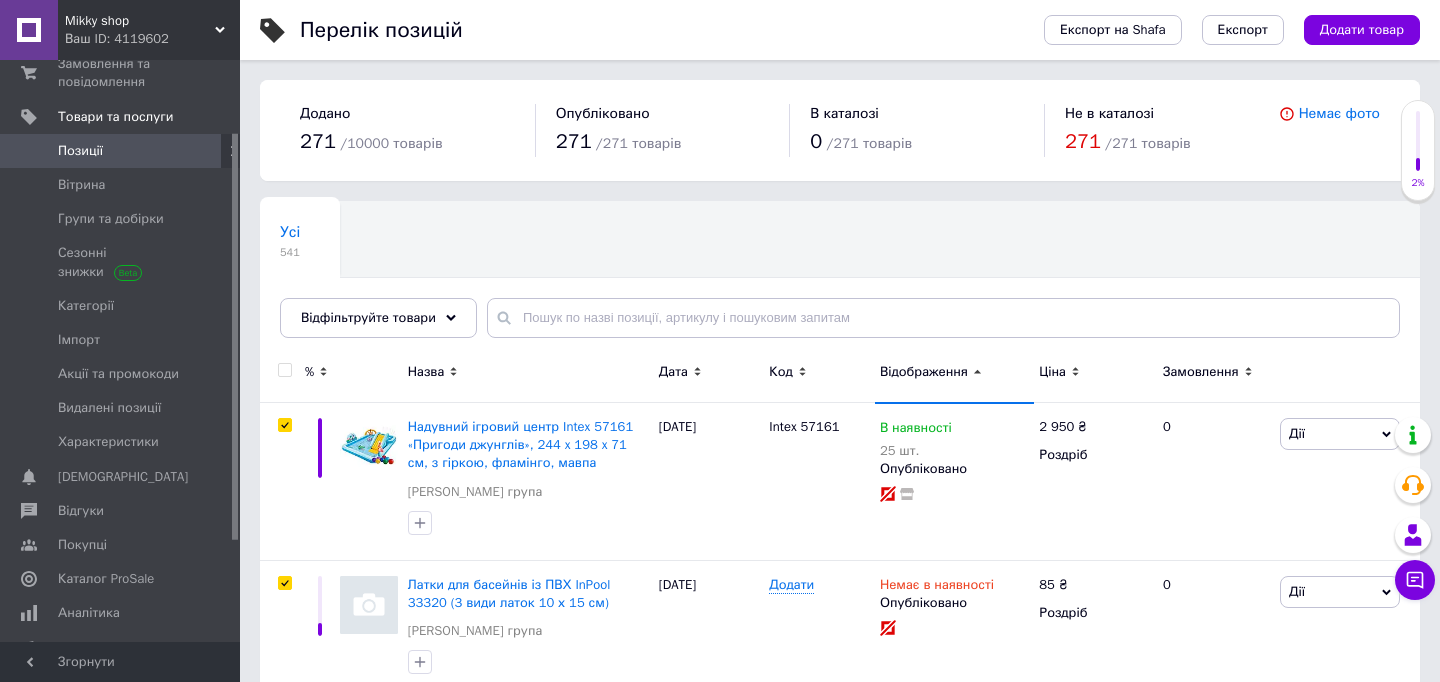 checkbox on "true" 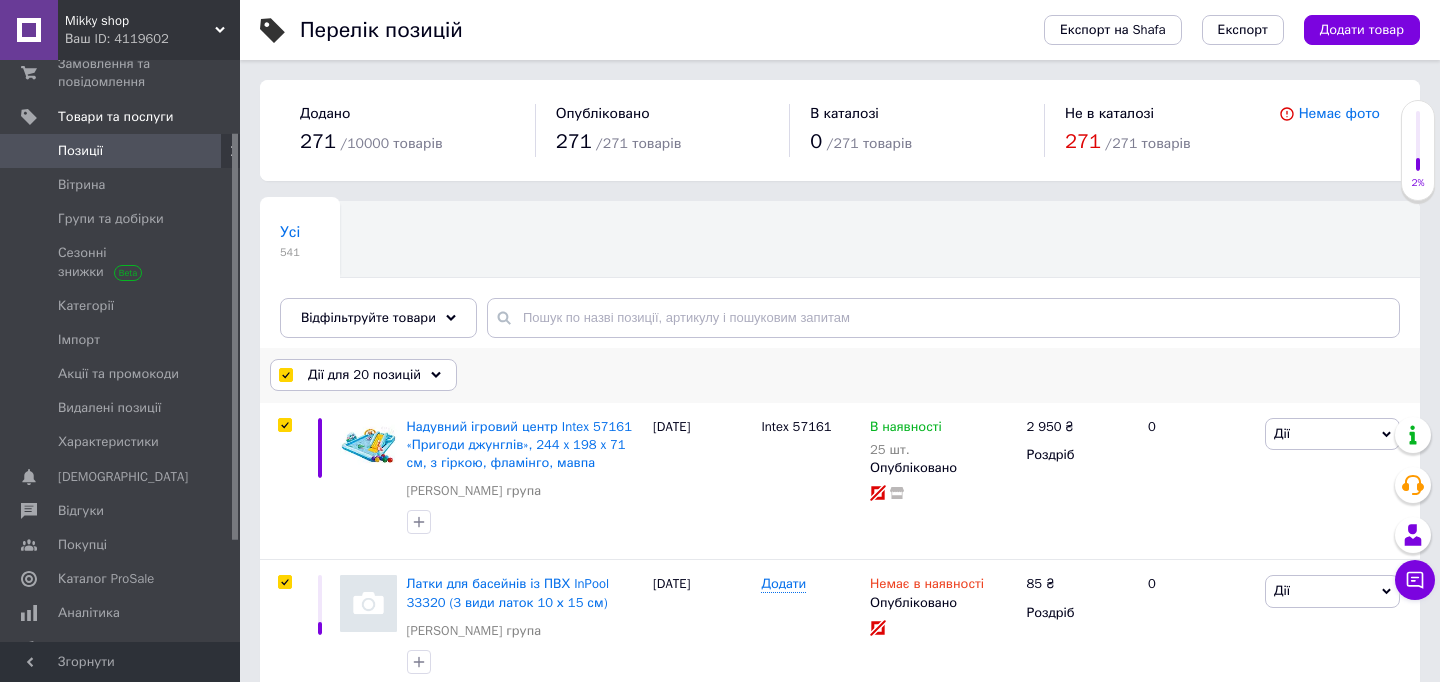 click on "Дії для 20 позицій" at bounding box center (363, 375) 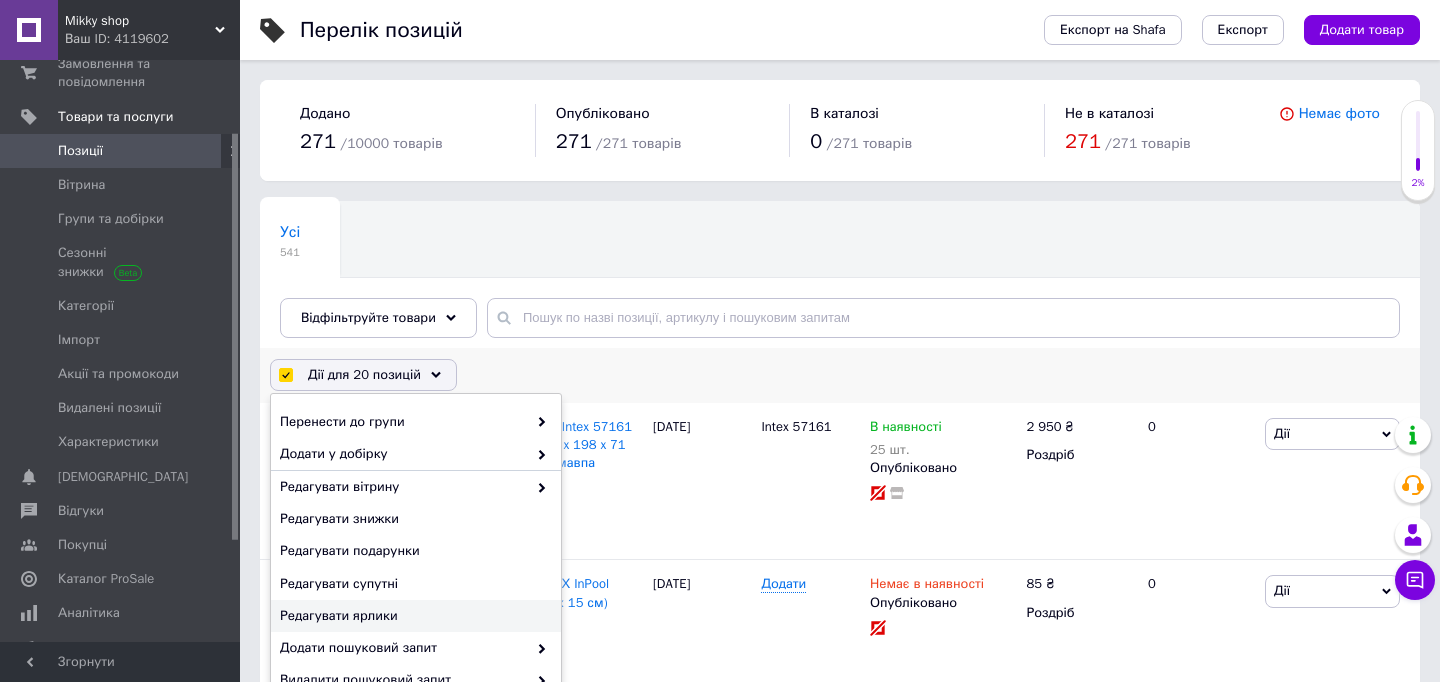 scroll, scrollTop: 0, scrollLeft: 0, axis: both 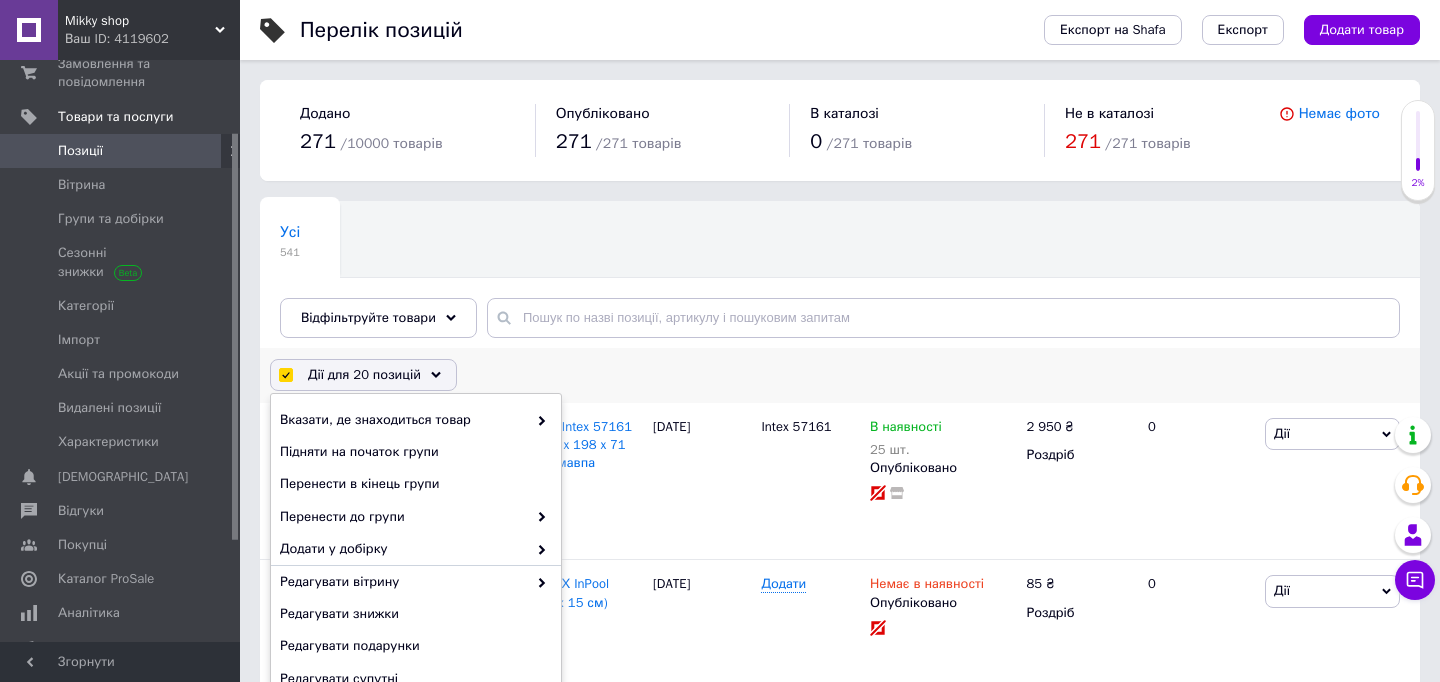 click on "Дії для 20 позицій Вибрати усі 541 позиція Вибрані всі 541 позиція Скасувати обрані Вказати, де знаходиться товар Підняти на початок групи Перенести в кінець групи Перенести до групи Додати у добірку Редагувати вітрину Редагувати знижки Редагувати подарунки Редагувати супутні Редагувати ярлики Додати пошуковий запит Видалити пошуковий запит Додати мітку Видалити мітку Змінити тип Змінити наявність Змінити видимість Додати до замовлення Додати в кампанію Каталог ProSale Експорт груп та позицій Видалити" at bounding box center (840, 375) 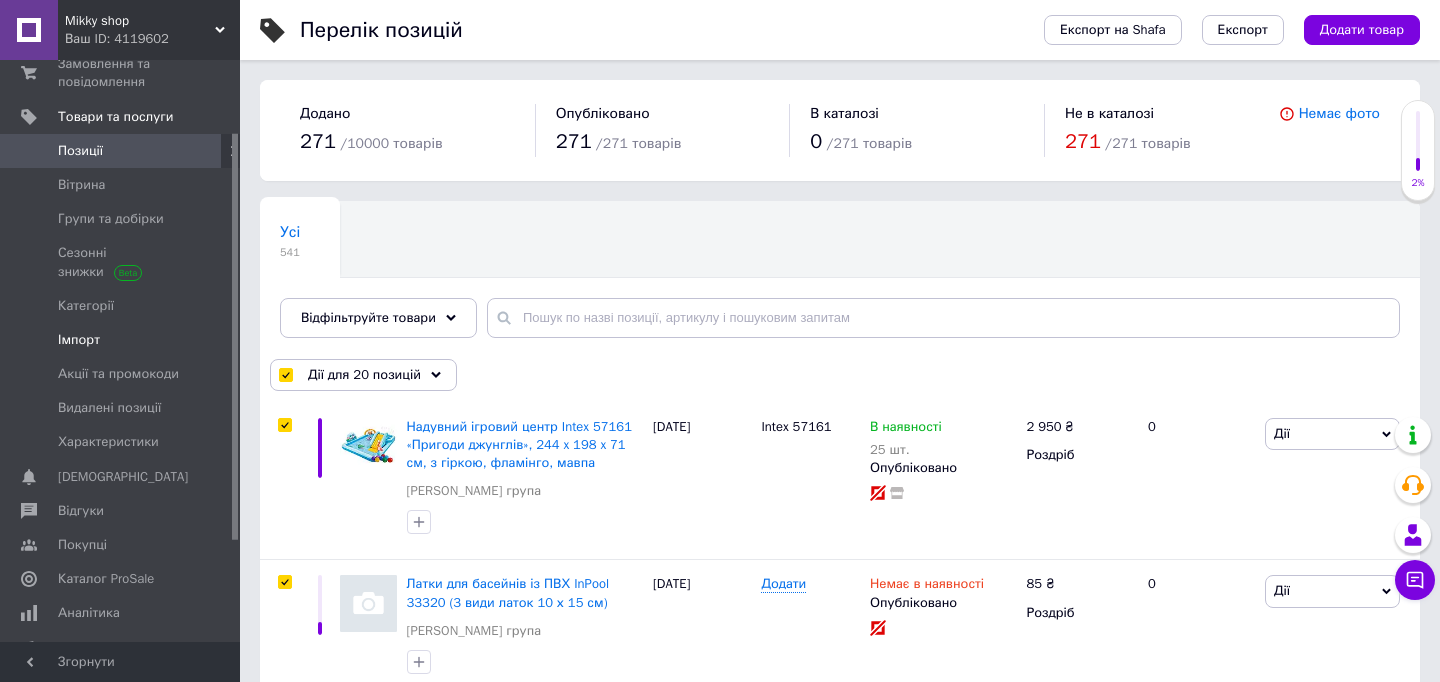 click on "Імпорт" at bounding box center (121, 340) 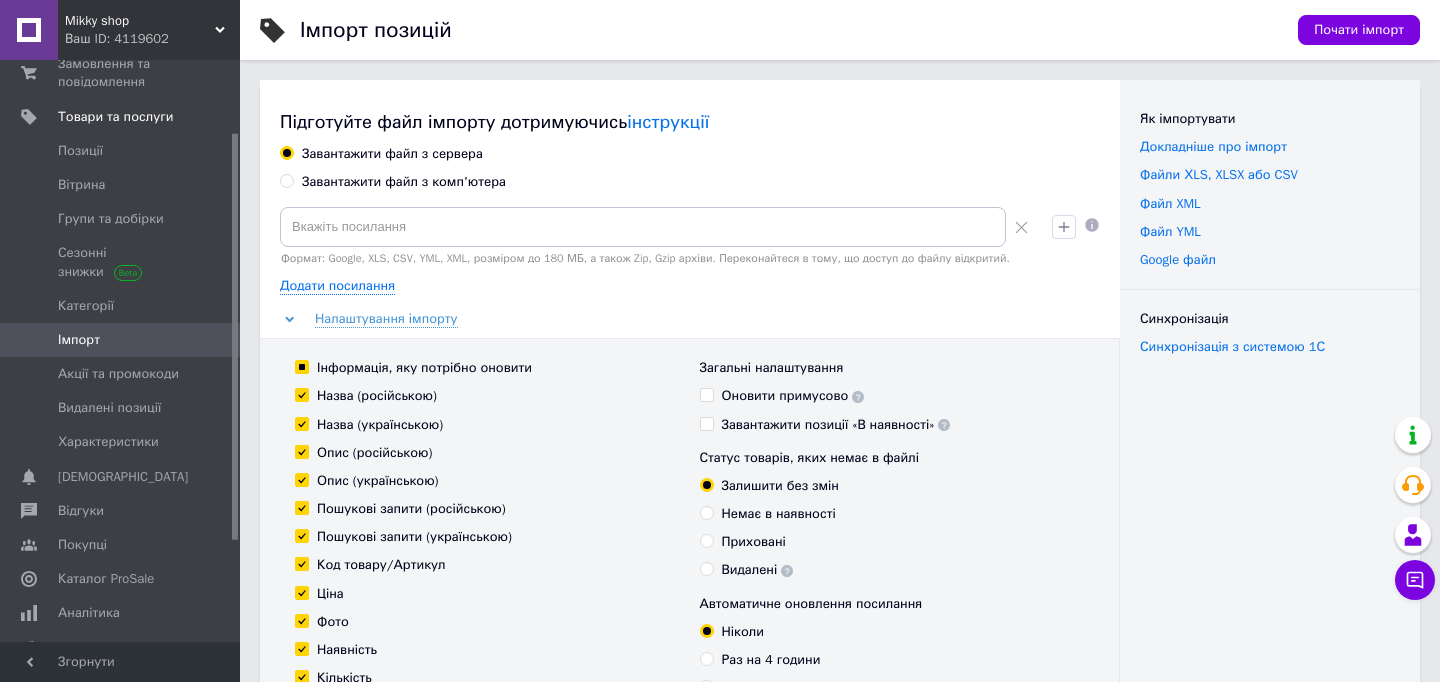 scroll, scrollTop: 725, scrollLeft: 0, axis: vertical 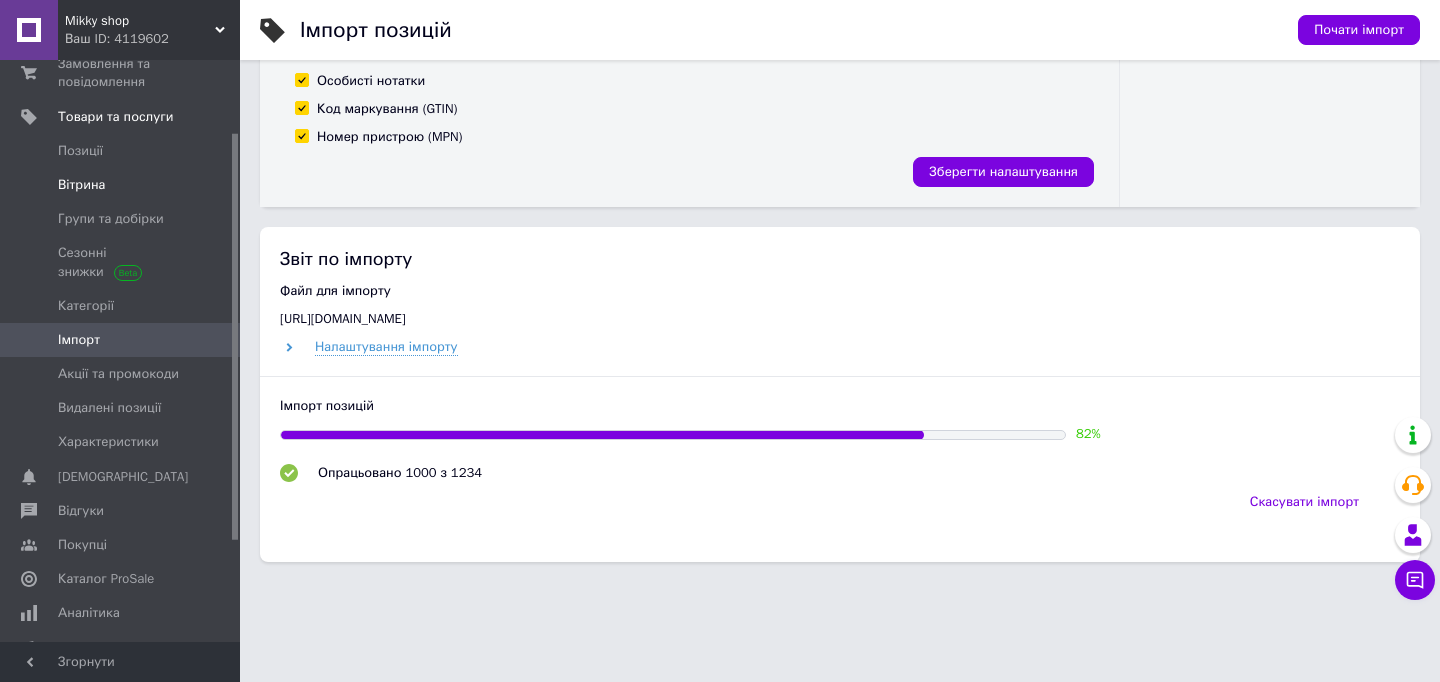 click on "Вітрина" at bounding box center (81, 185) 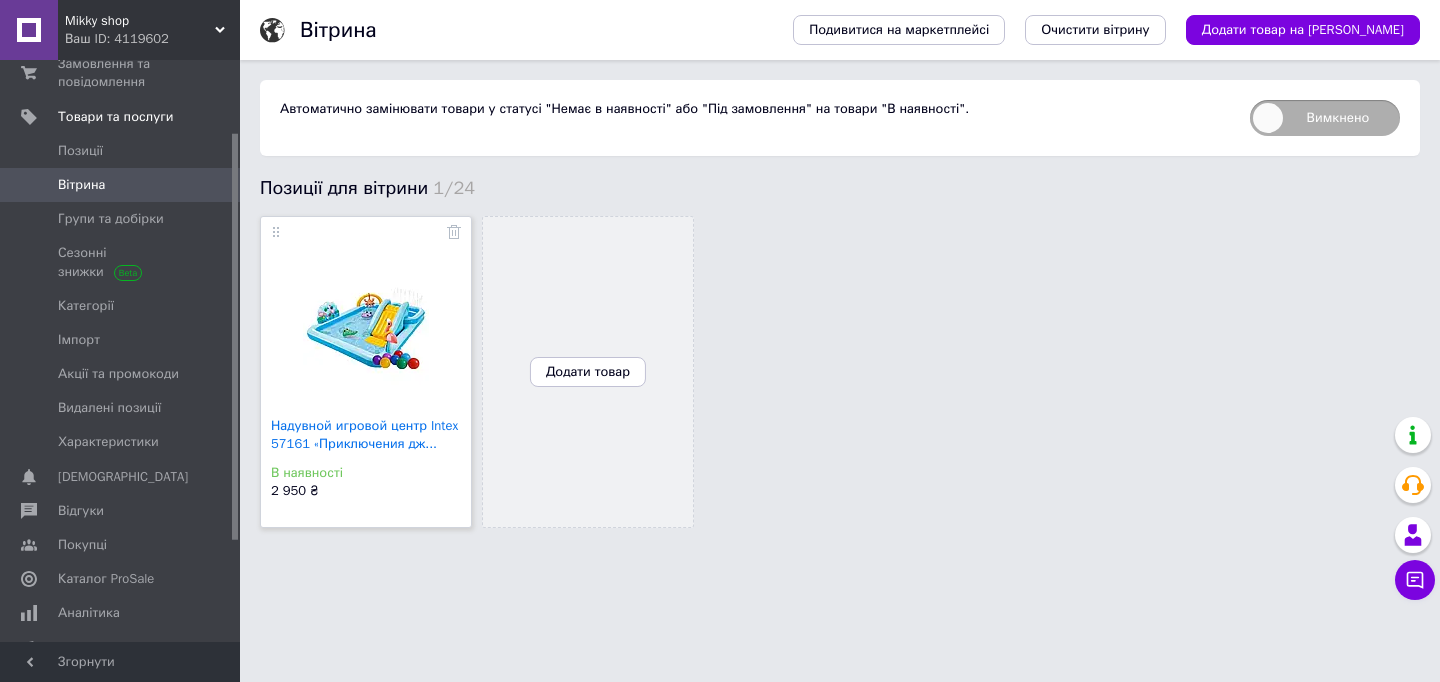 click on "Вимкнено" at bounding box center (1325, 118) 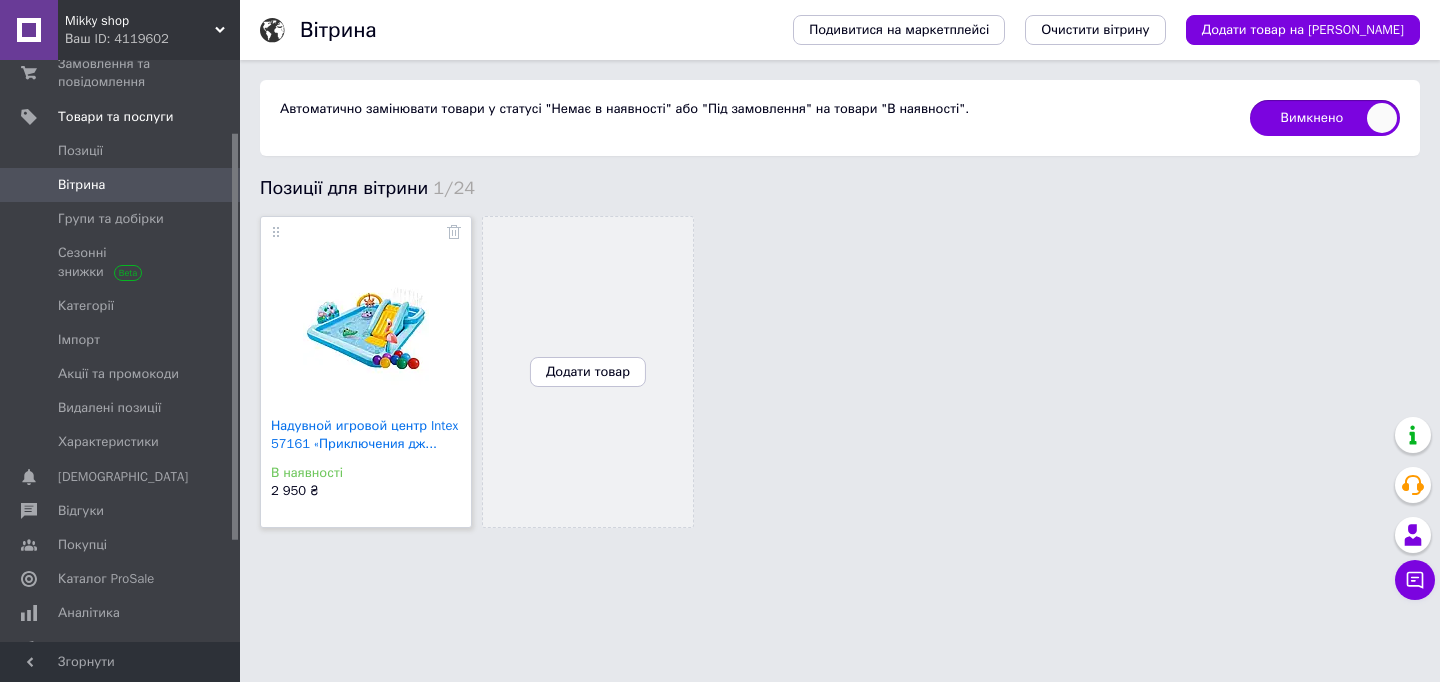 checkbox on "true" 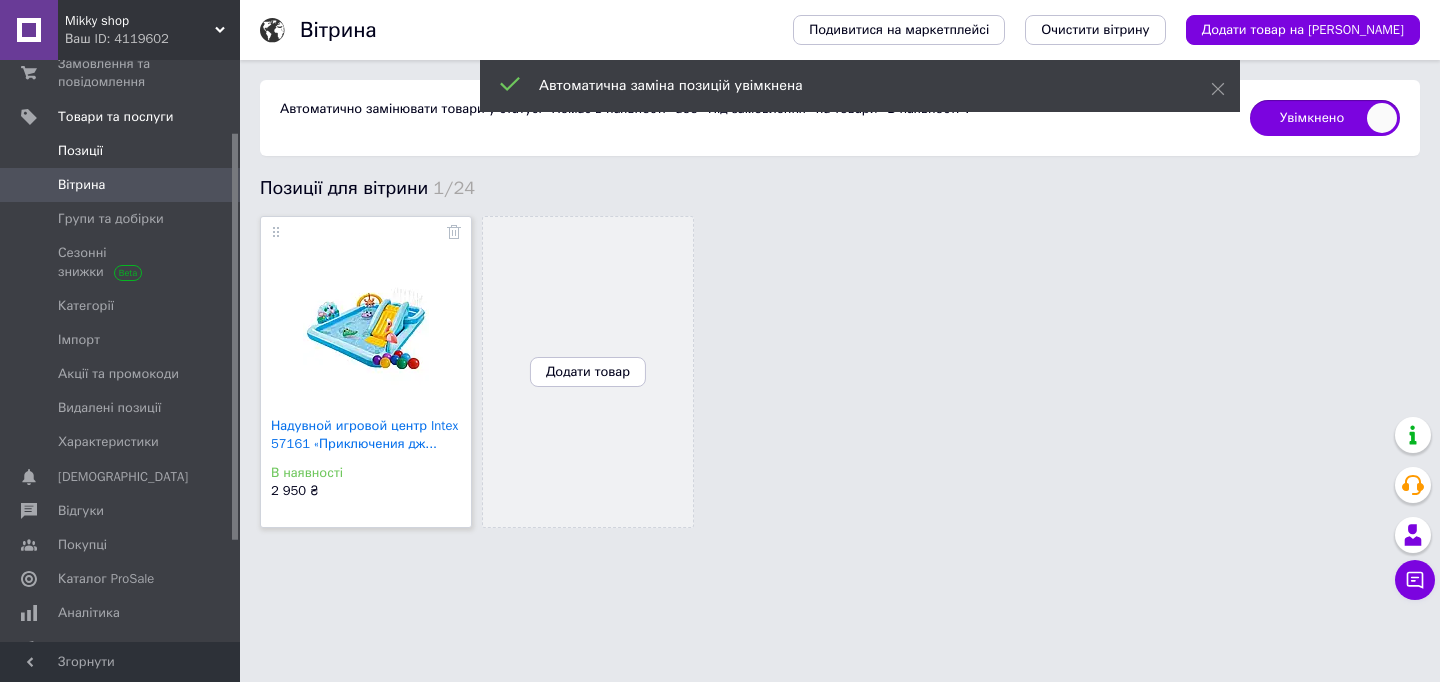 click on "Позиції" at bounding box center [121, 151] 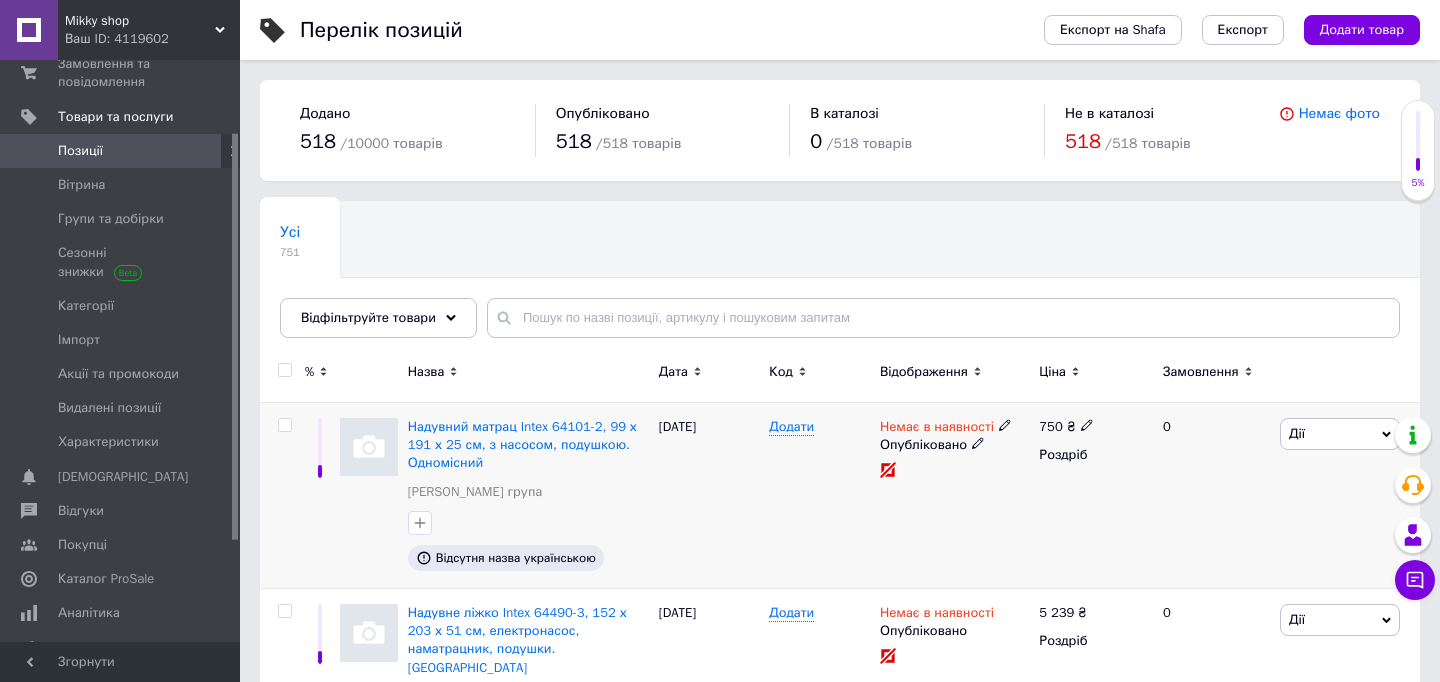 click at bounding box center (369, 447) 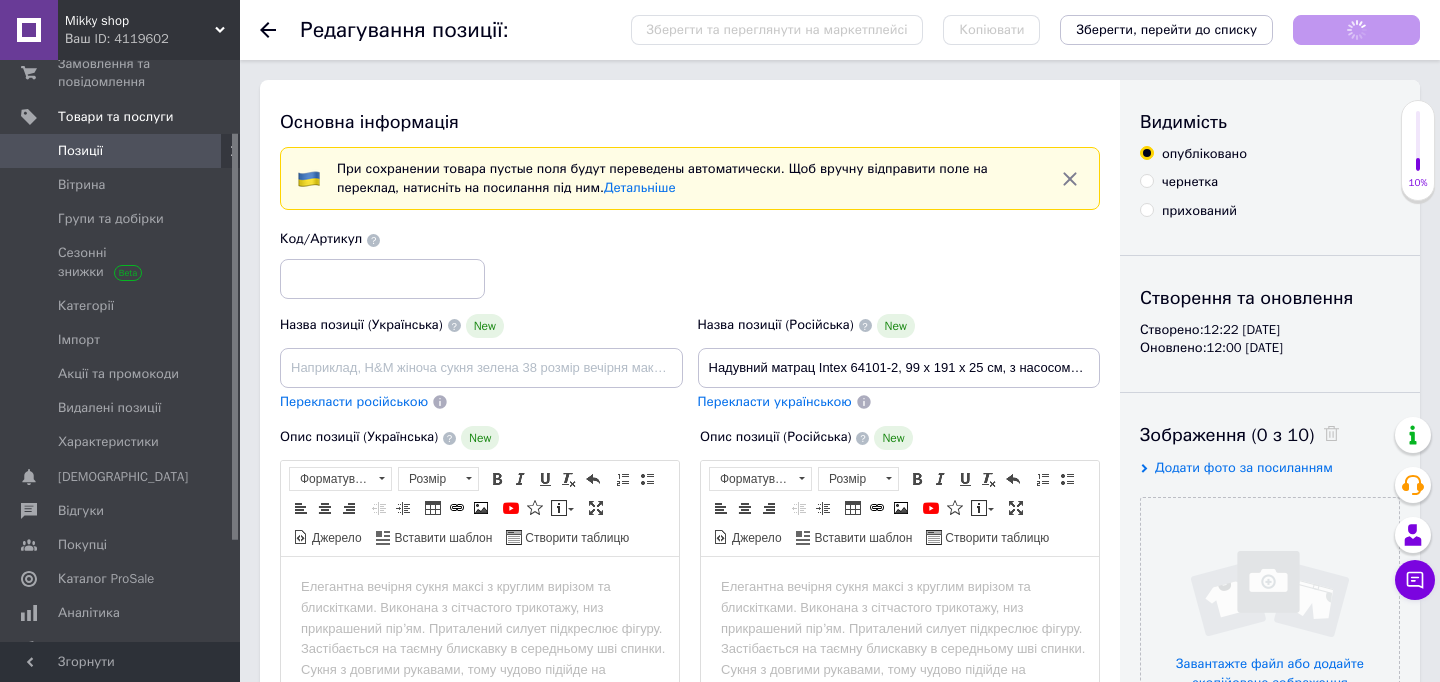scroll, scrollTop: 0, scrollLeft: 0, axis: both 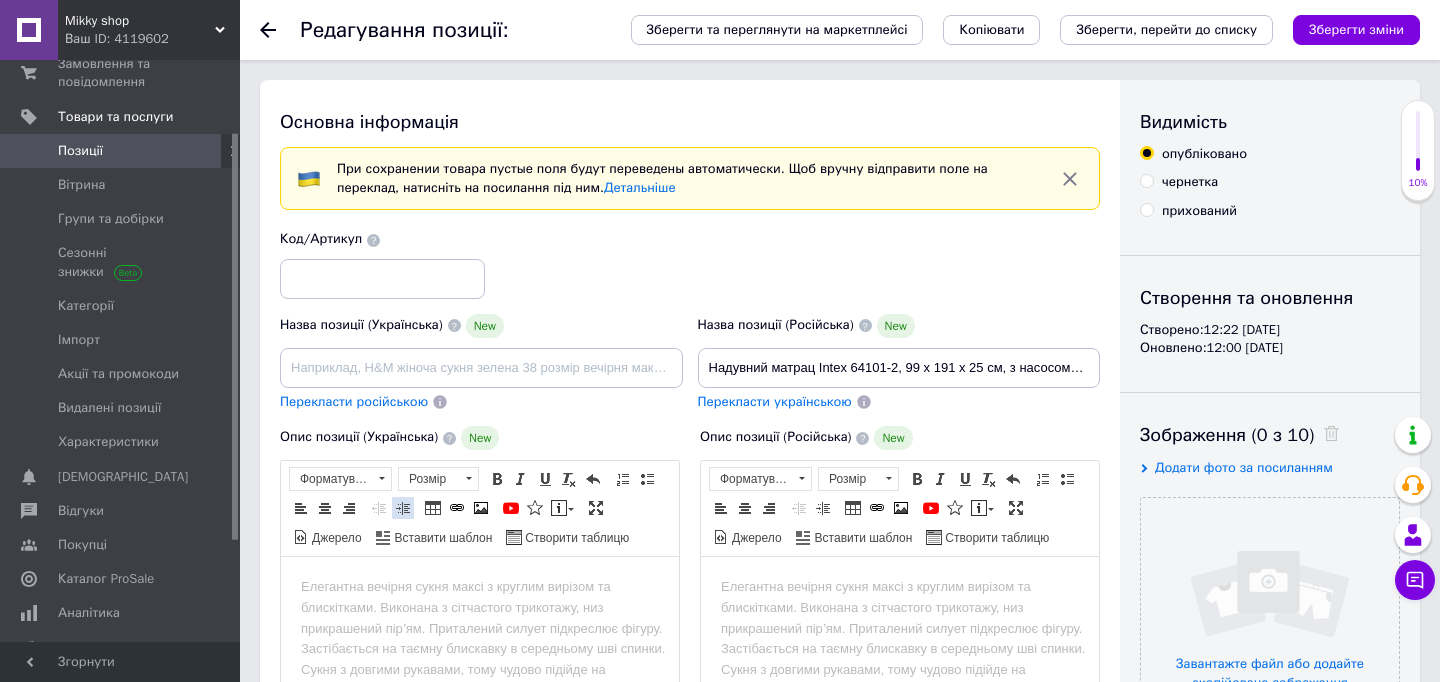 click at bounding box center (403, 508) 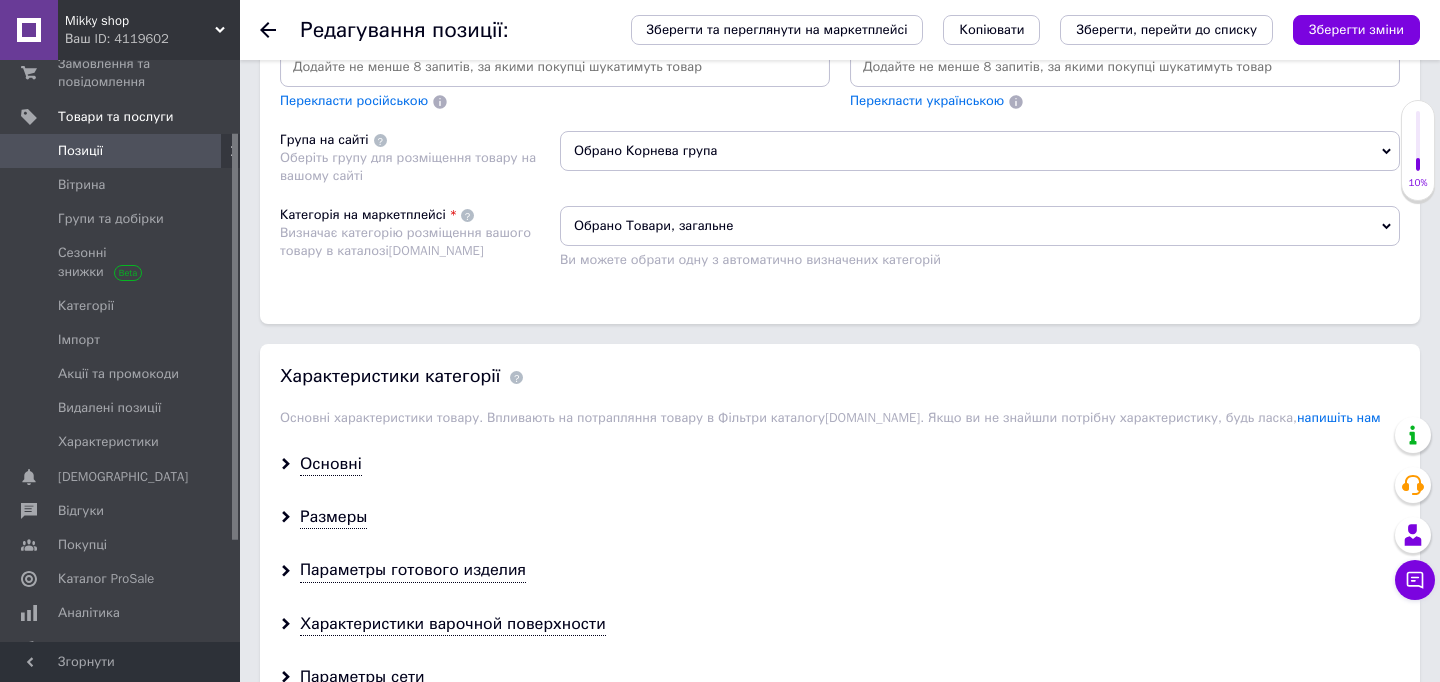 scroll, scrollTop: 1459, scrollLeft: 0, axis: vertical 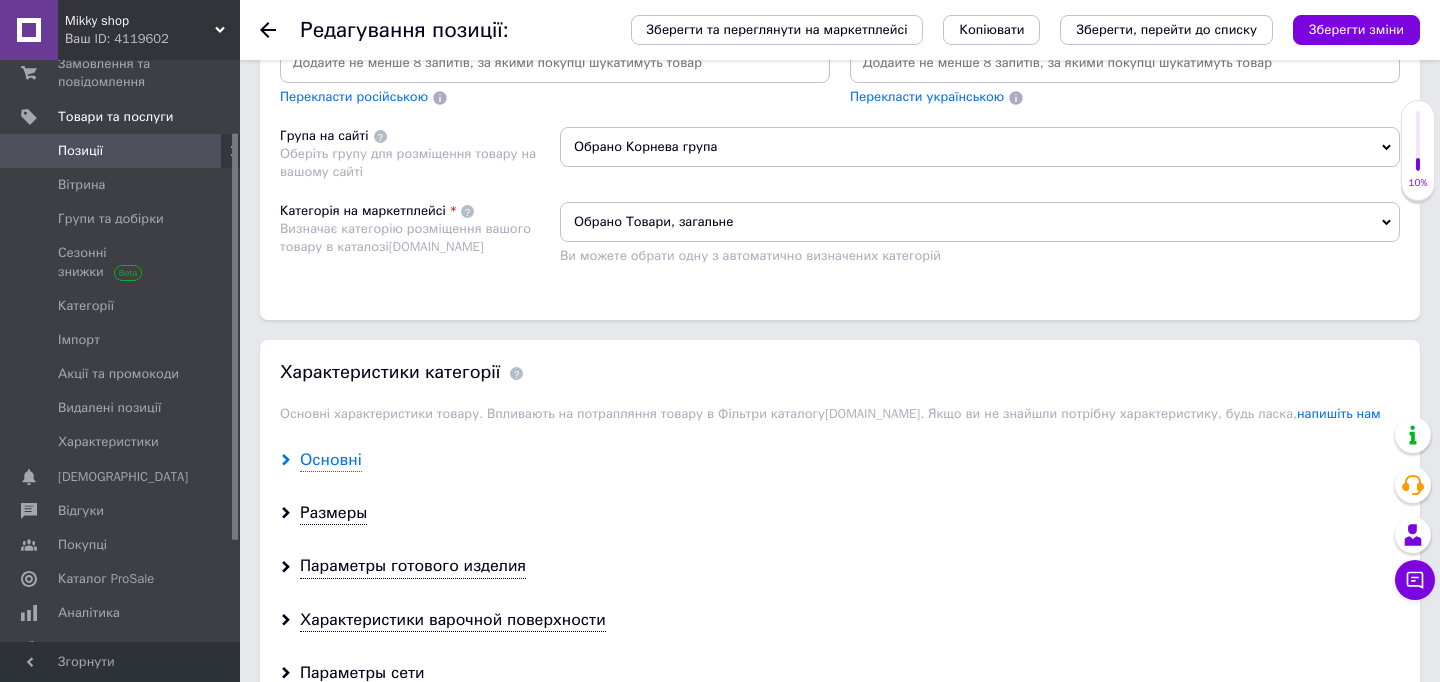 click on "Основні" at bounding box center [331, 460] 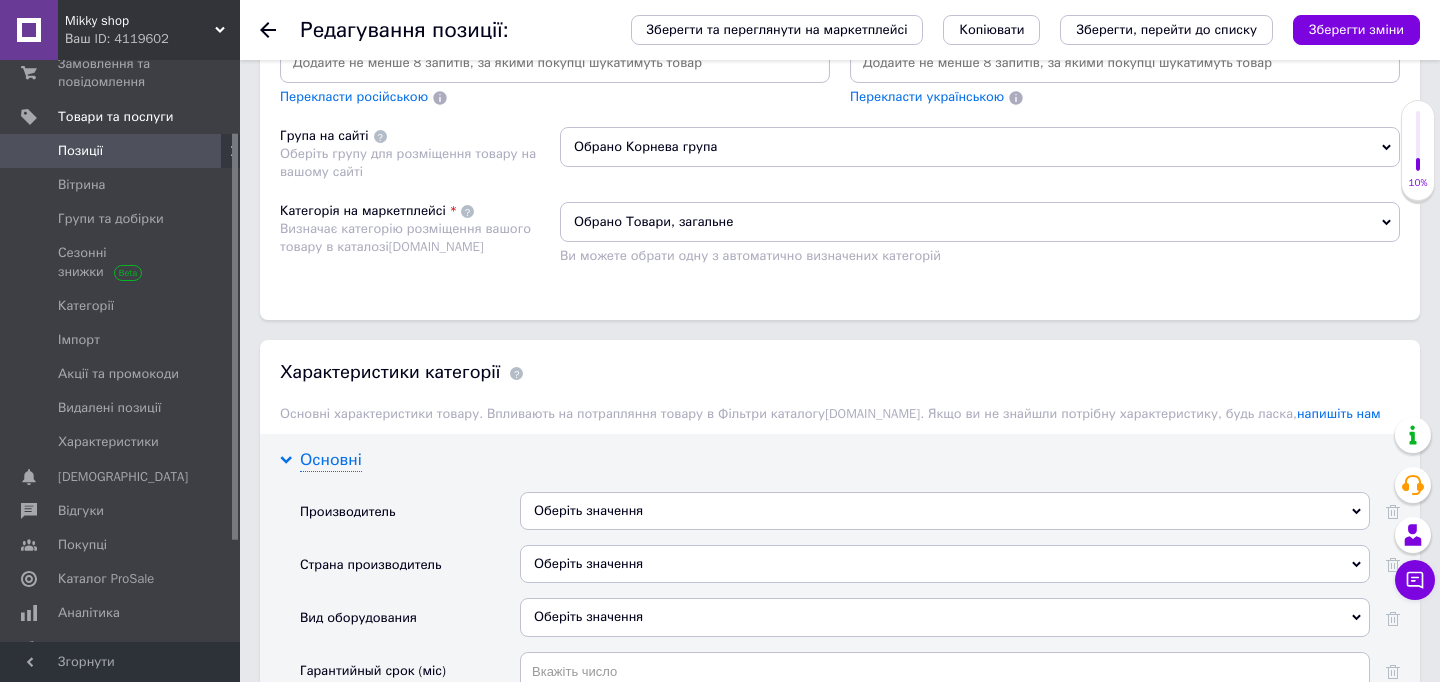 click on "Основні" at bounding box center (331, 460) 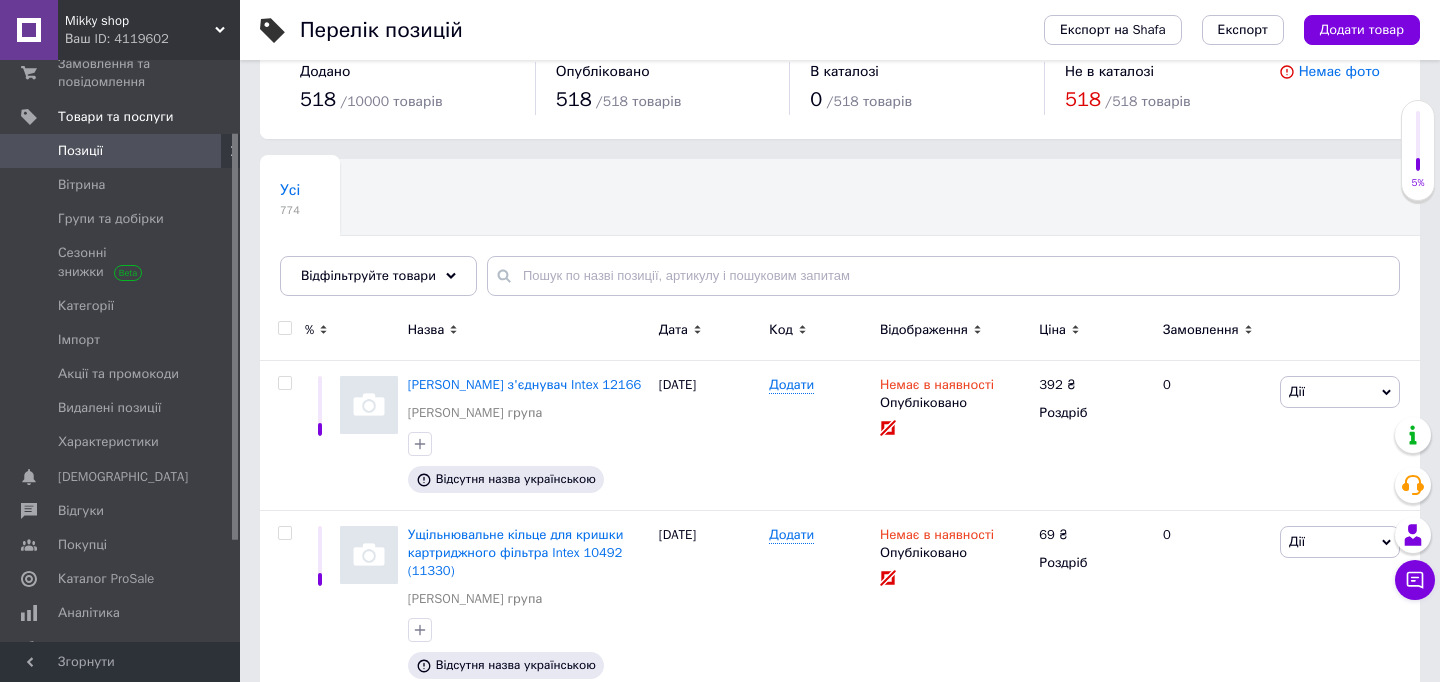 scroll, scrollTop: 44, scrollLeft: 0, axis: vertical 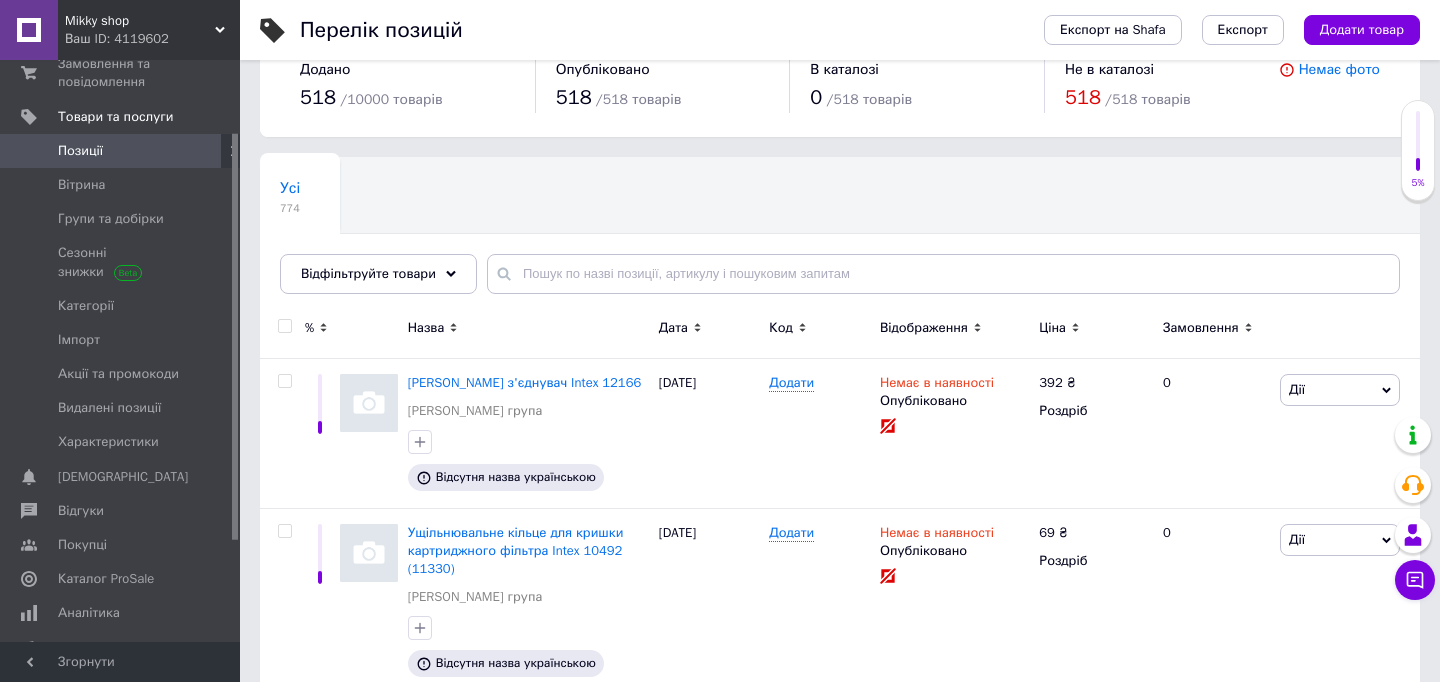 click on "Відображення" at bounding box center (924, 328) 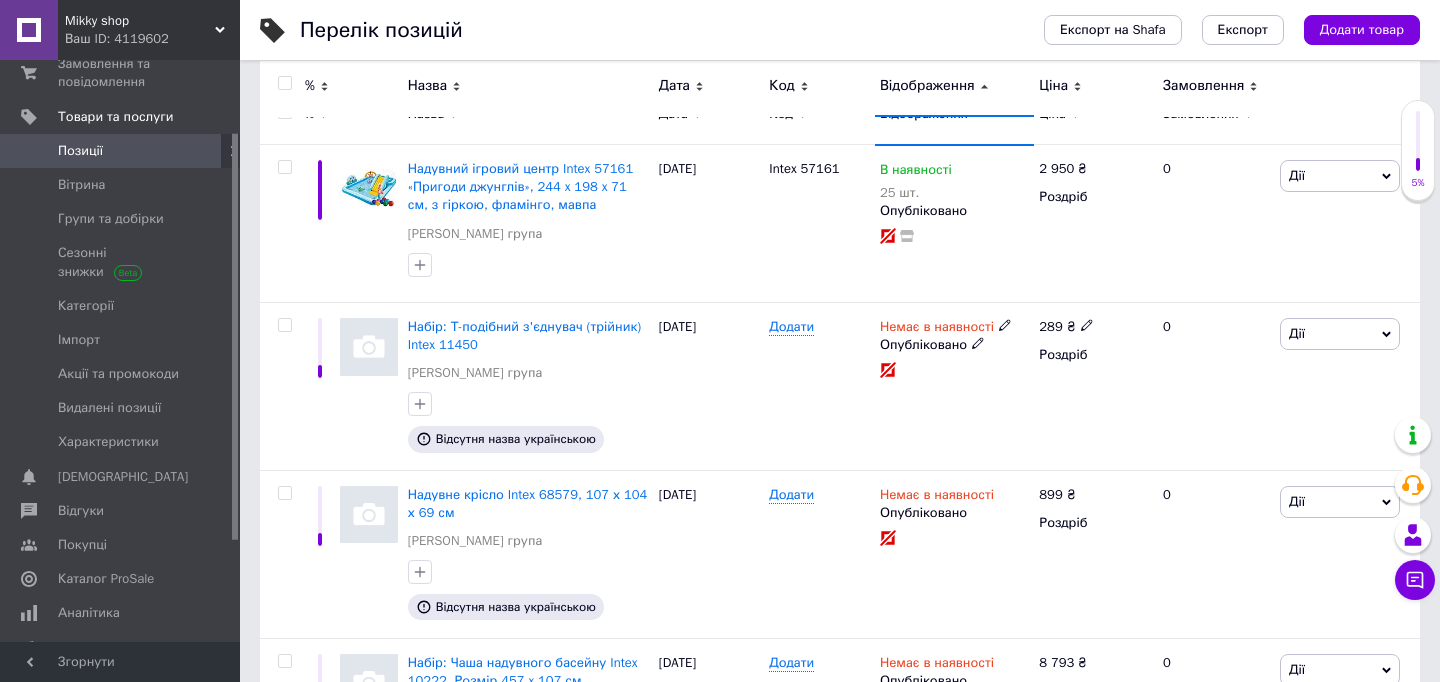 scroll, scrollTop: 266, scrollLeft: 0, axis: vertical 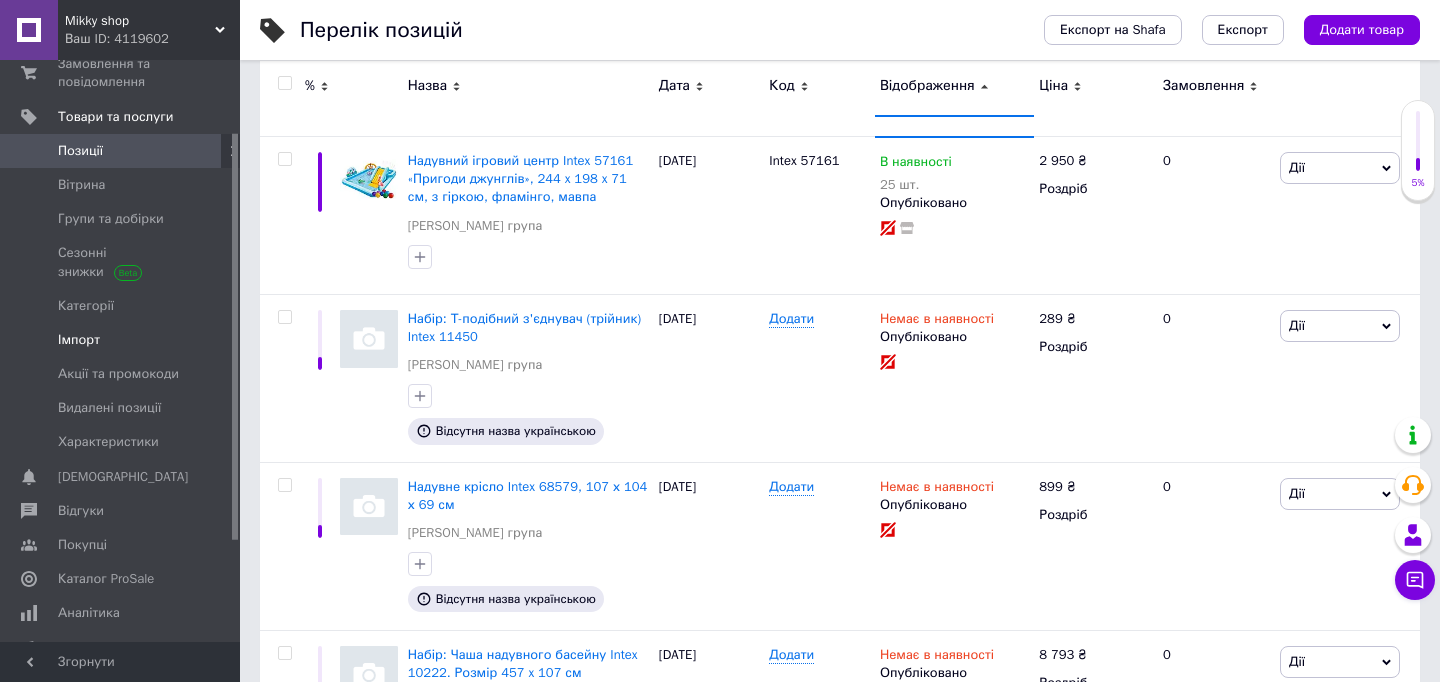 click on "Імпорт" at bounding box center [121, 340] 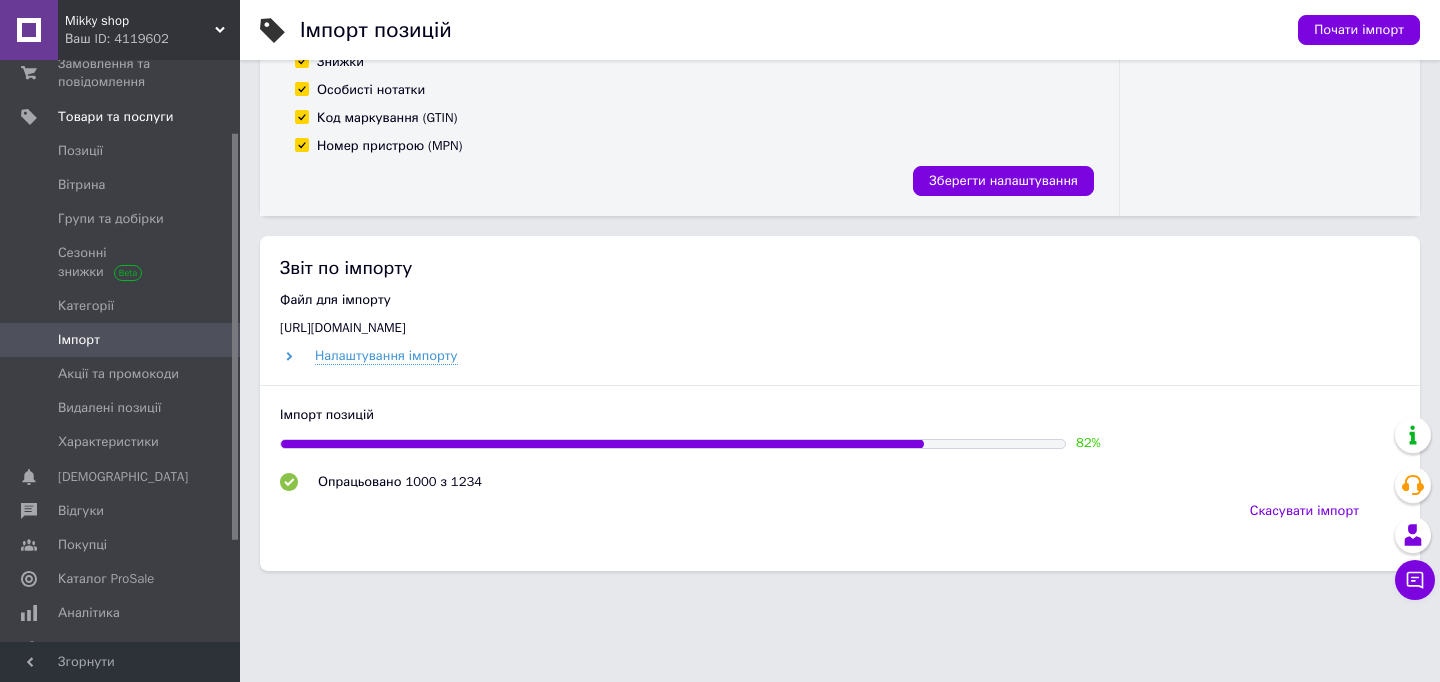 scroll, scrollTop: 725, scrollLeft: 0, axis: vertical 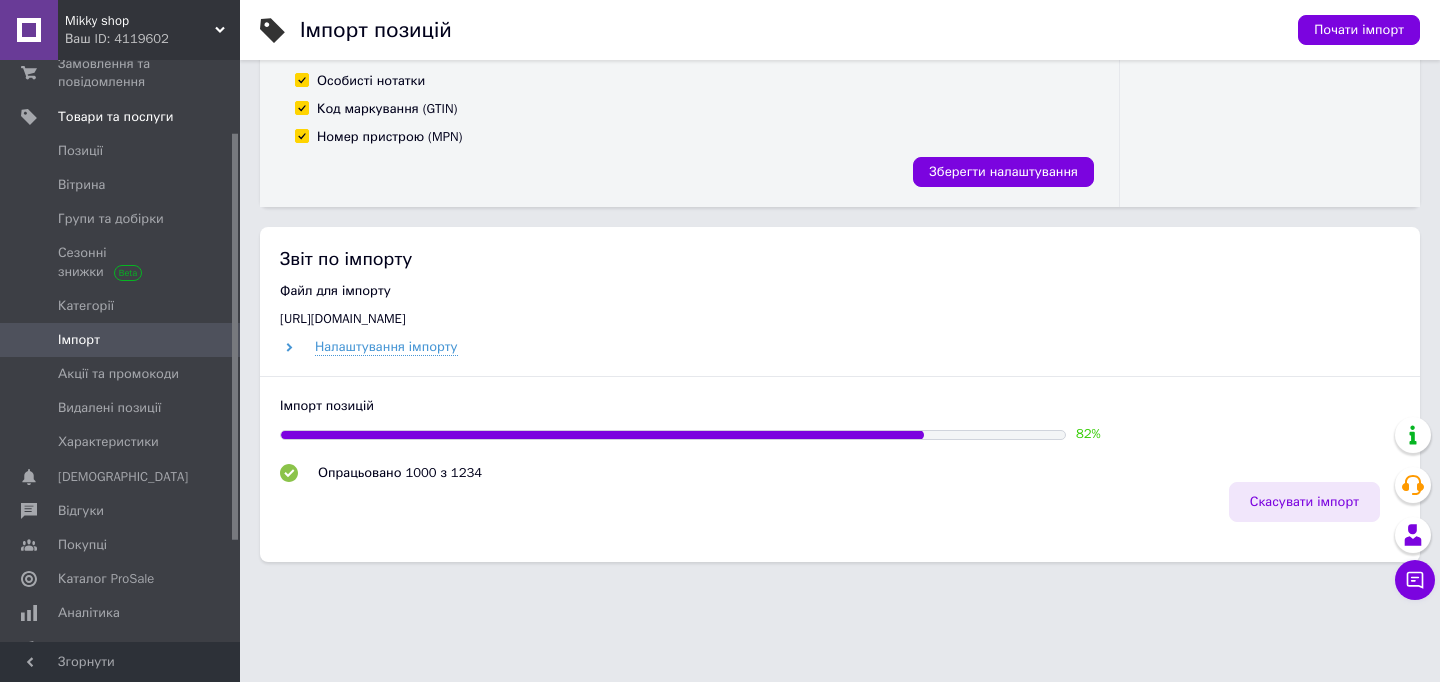 click on "Скасувати імпорт" at bounding box center [1304, 502] 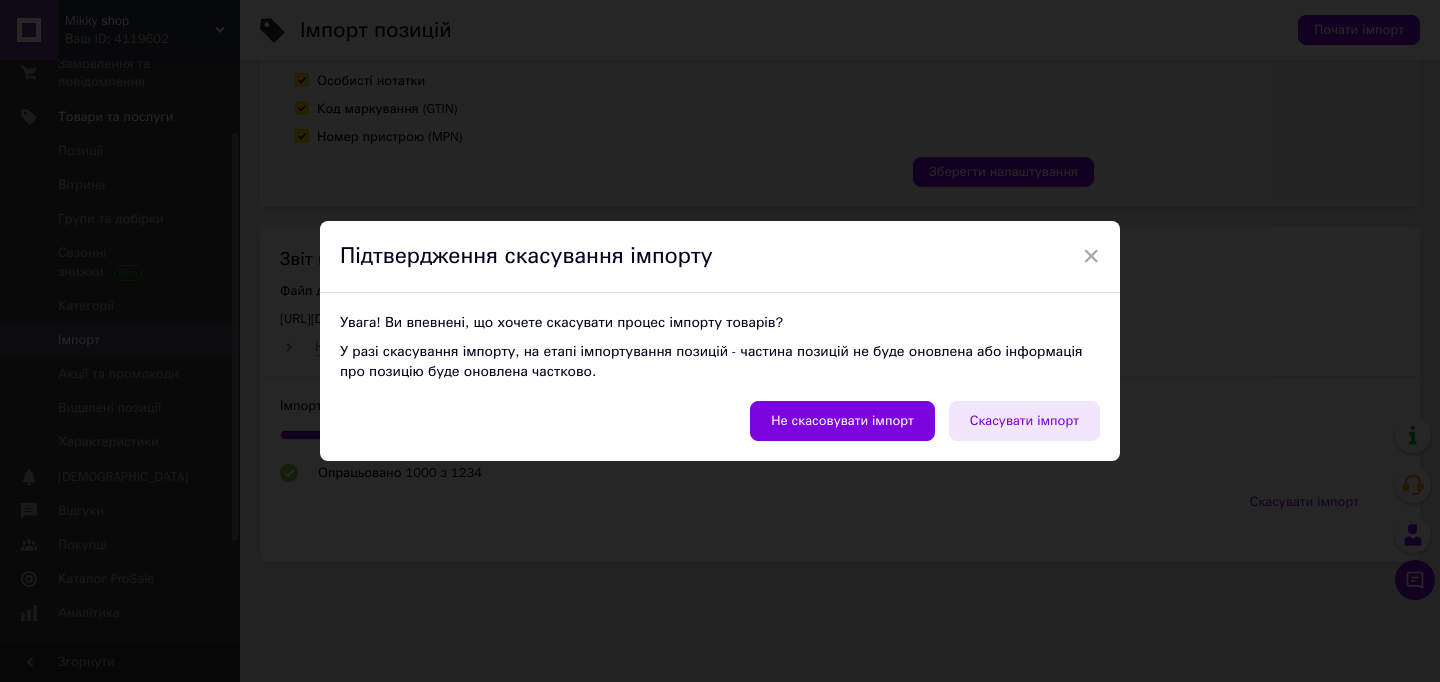 click on "Скасувати імпорт" at bounding box center (1024, 421) 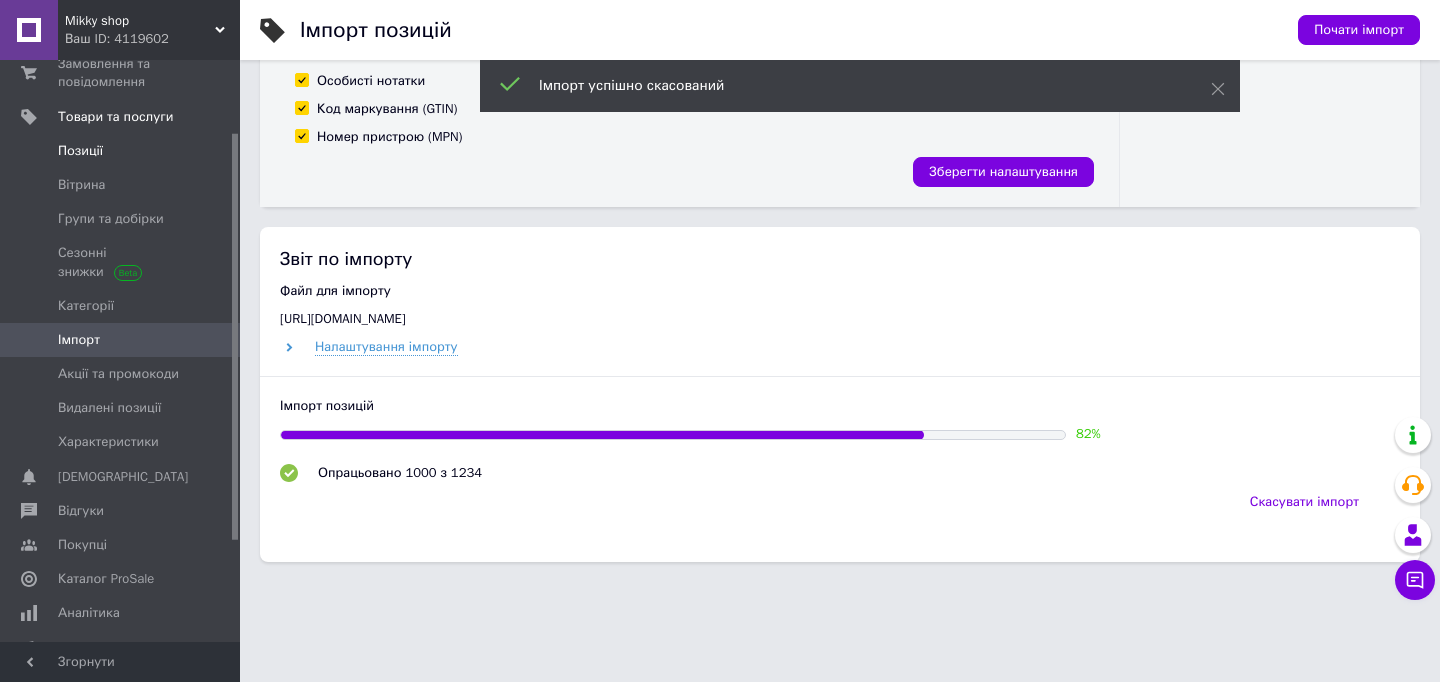 click on "Позиції" at bounding box center (121, 151) 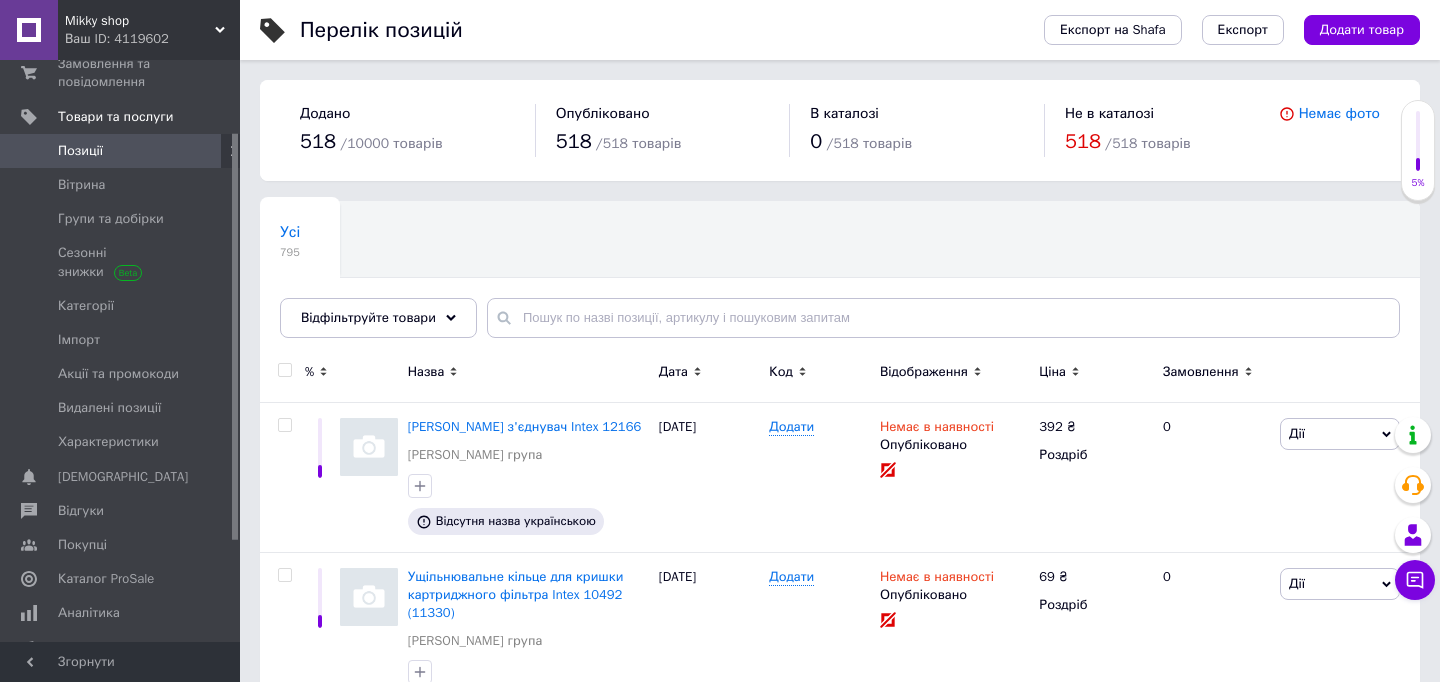 click on "Відображення" at bounding box center (954, 375) 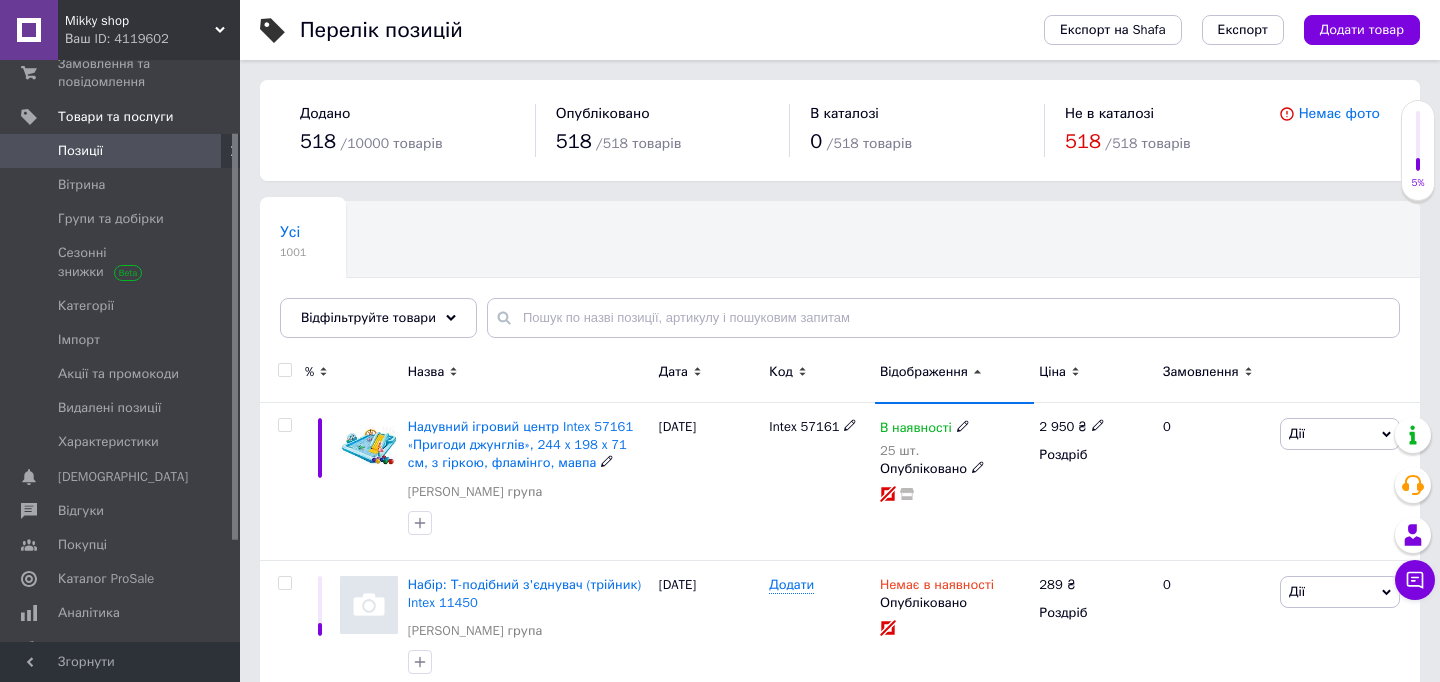 scroll, scrollTop: 46, scrollLeft: 0, axis: vertical 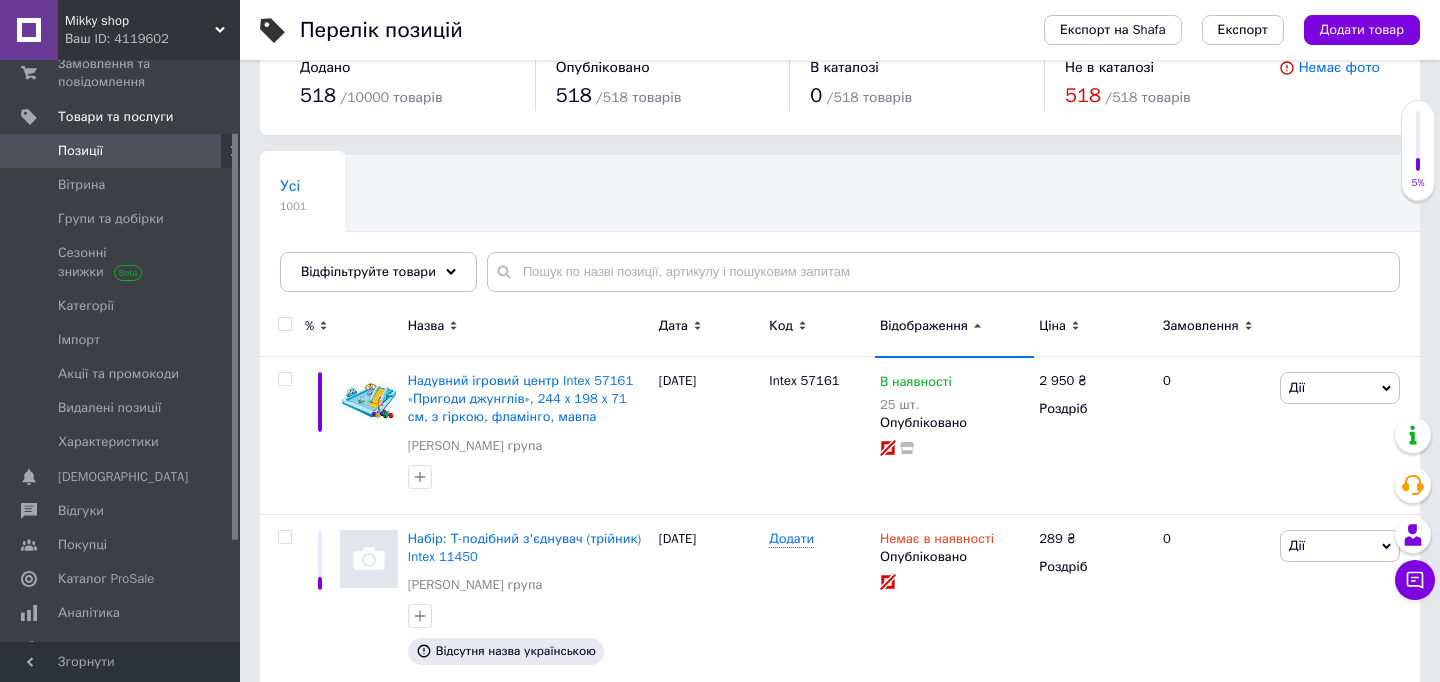 click at bounding box center [285, 324] 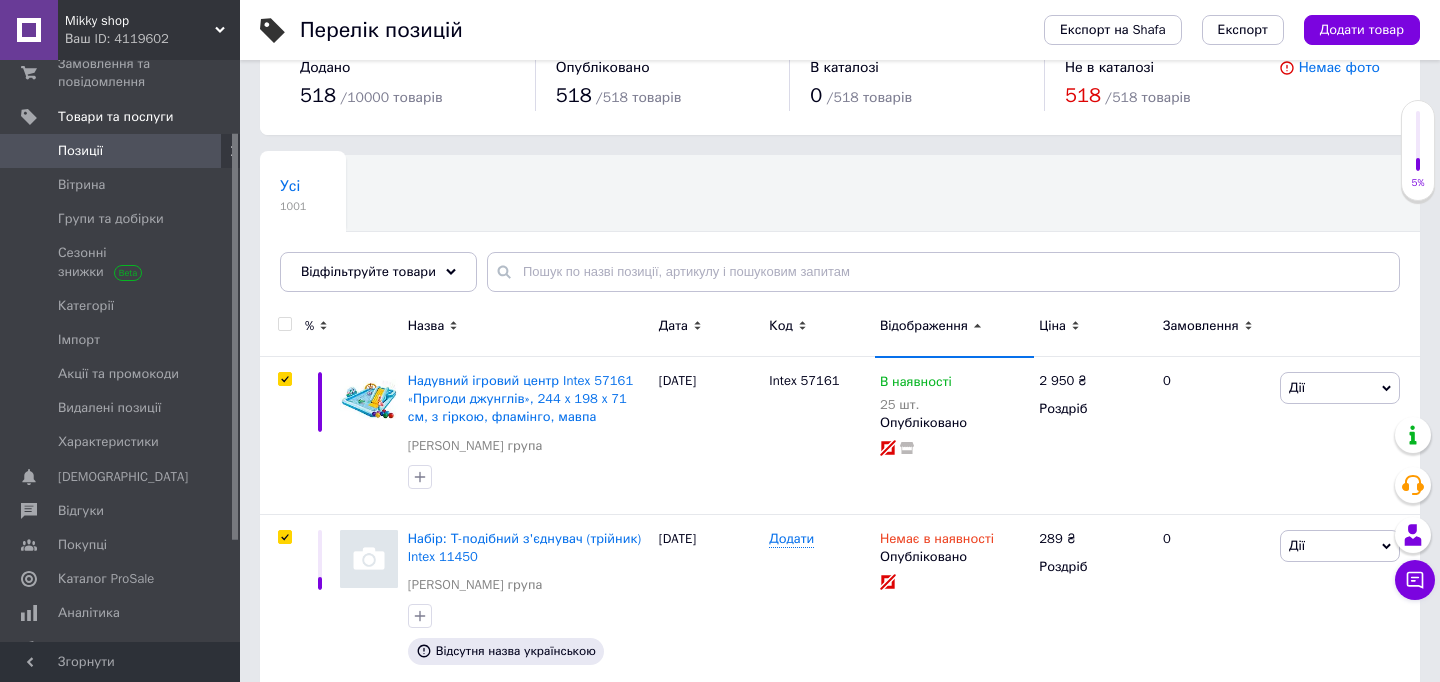 checkbox on "true" 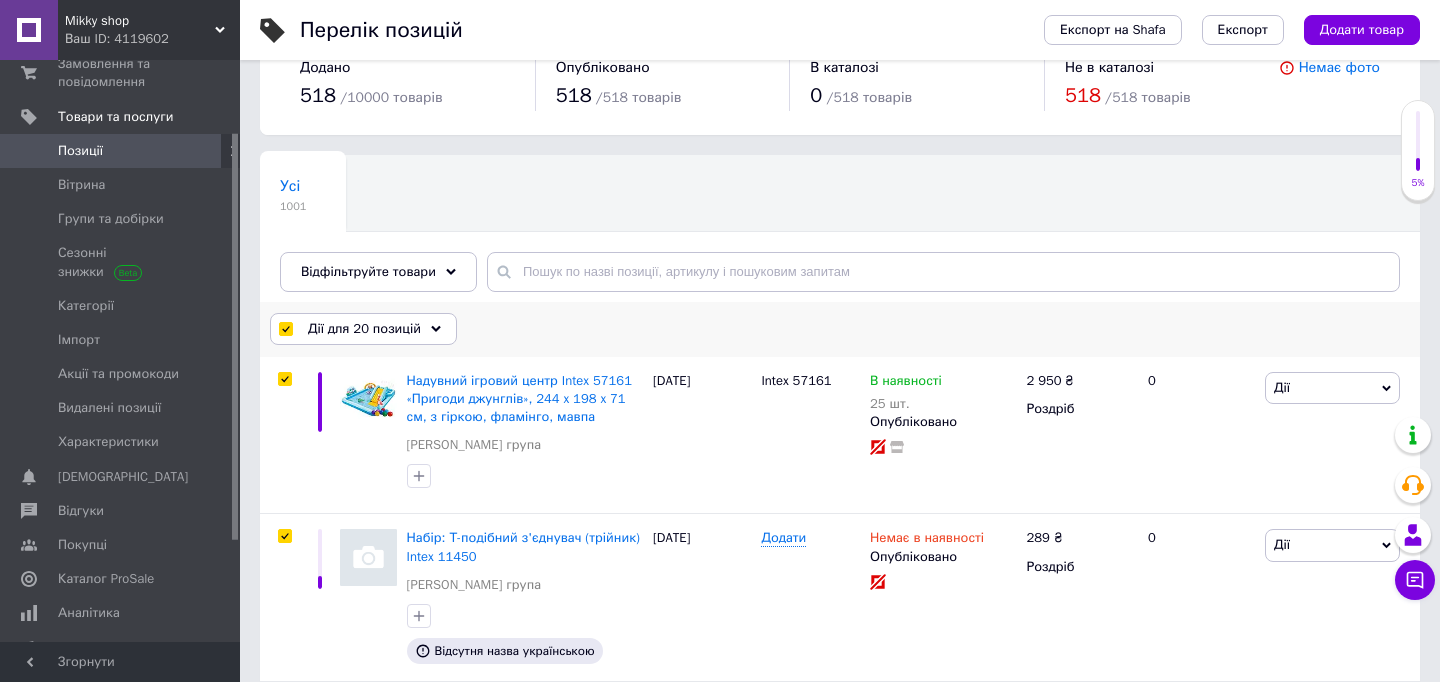 click on "Дії для 20 позицій" at bounding box center [364, 329] 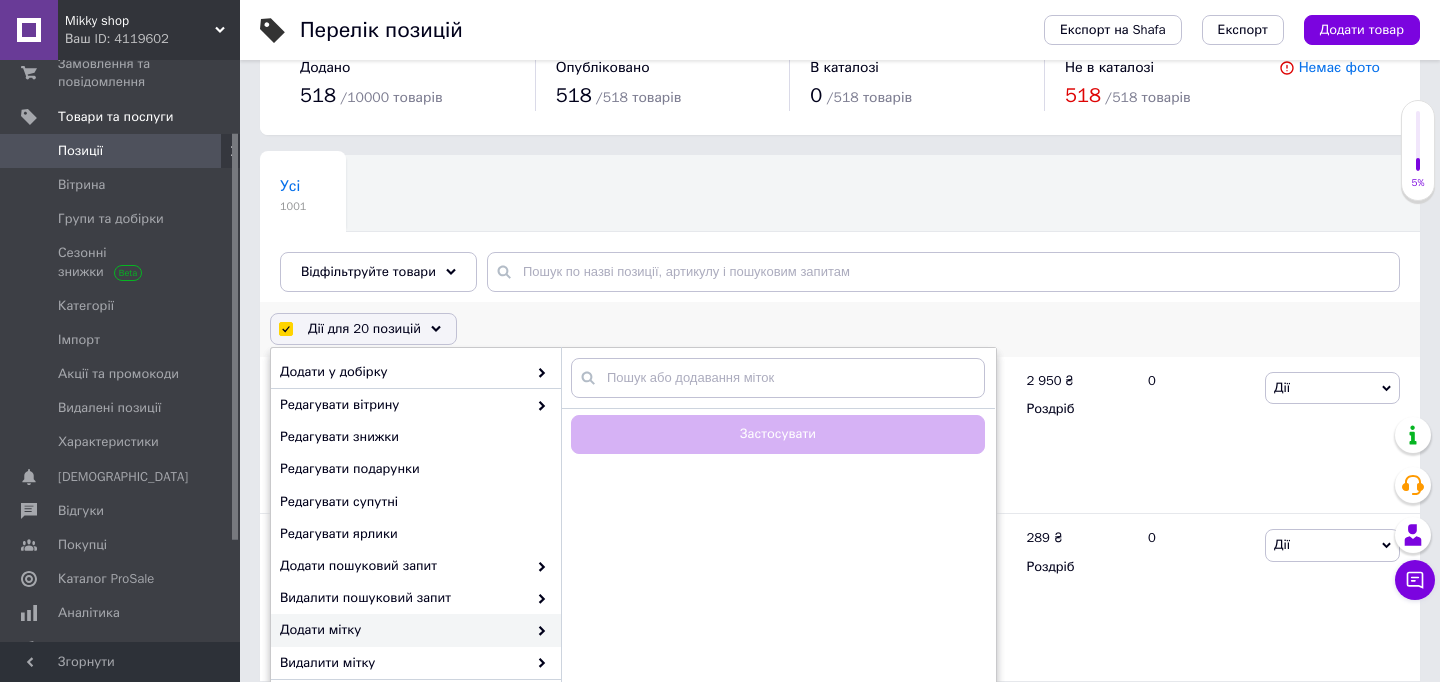 scroll, scrollTop: 168, scrollLeft: 0, axis: vertical 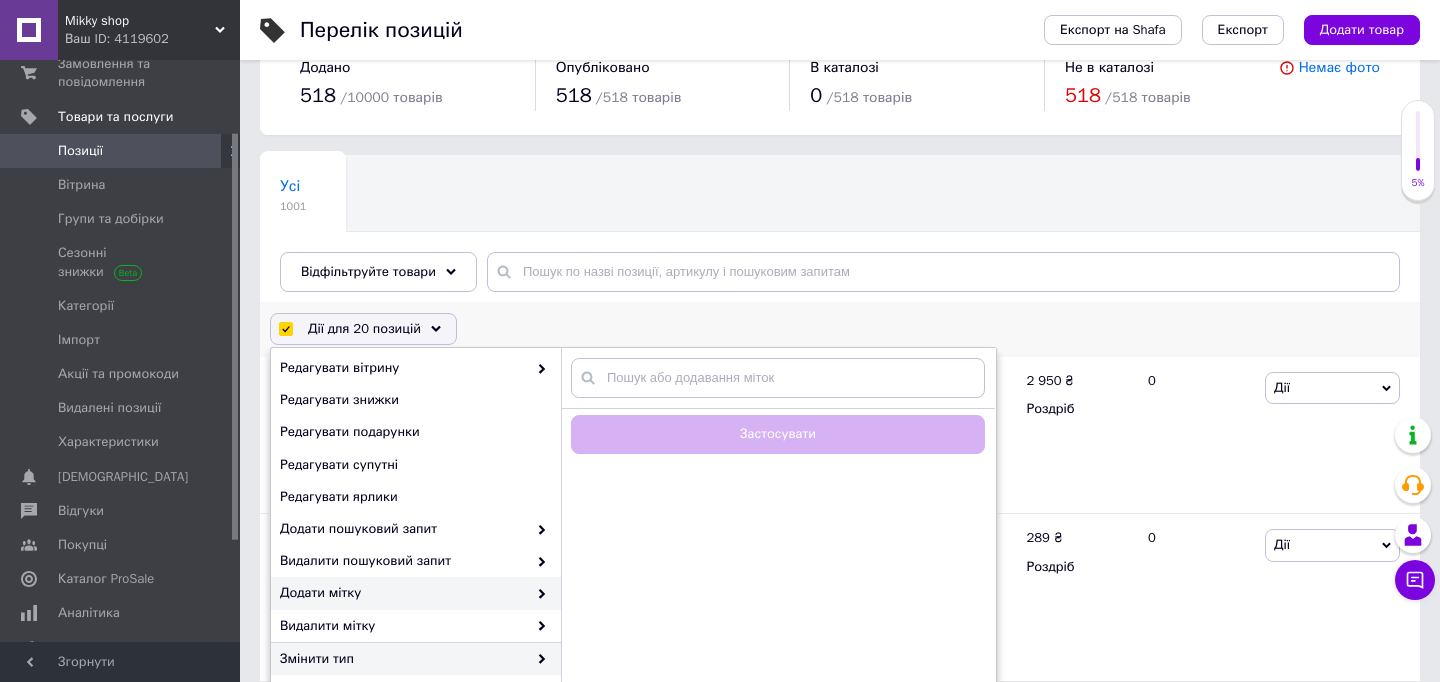 click on "Змінити тип" at bounding box center (403, 659) 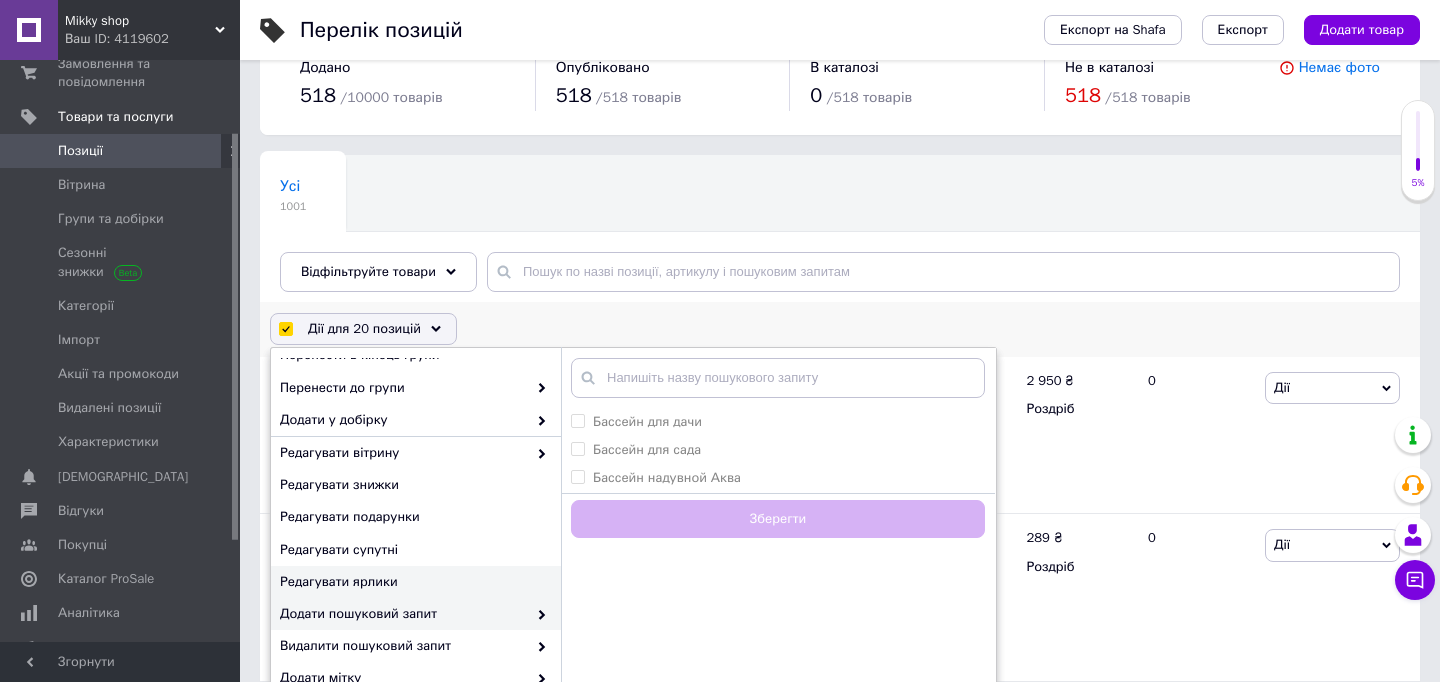 scroll, scrollTop: 0, scrollLeft: 0, axis: both 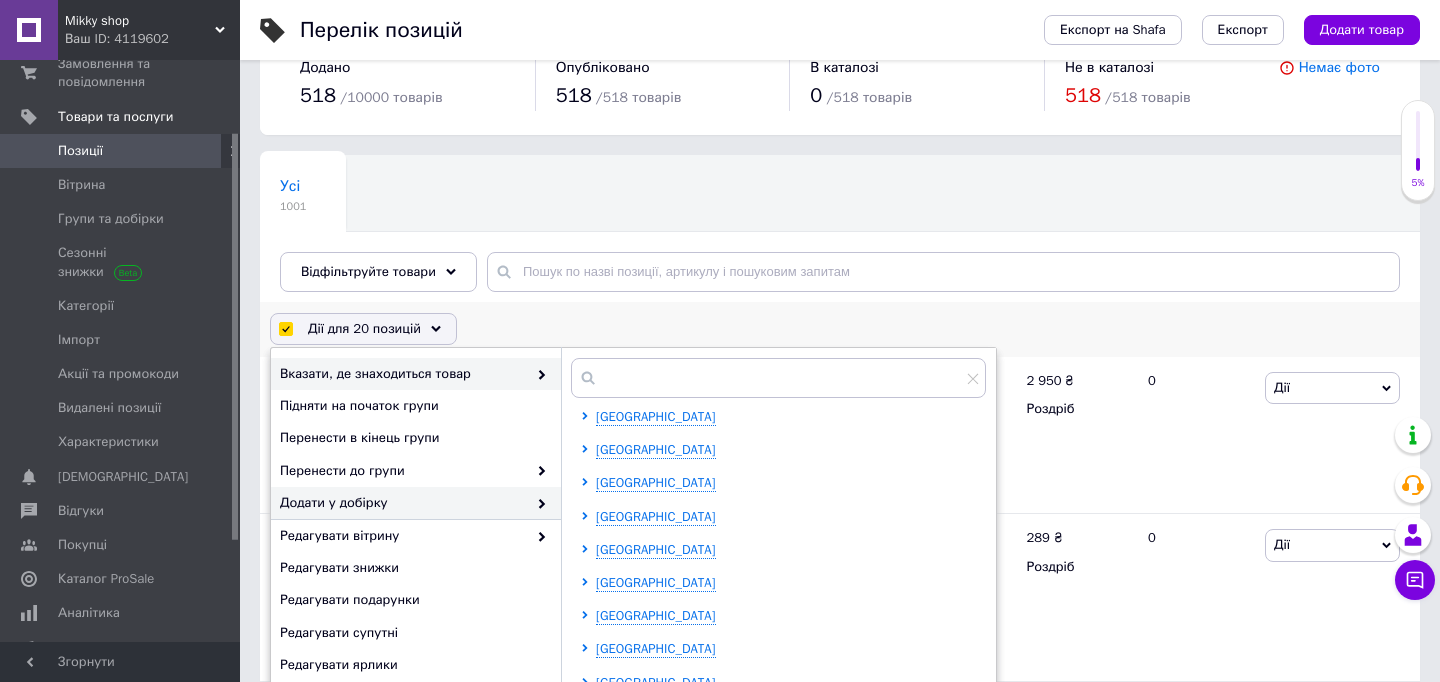click on "Додати у добірку" at bounding box center [403, 503] 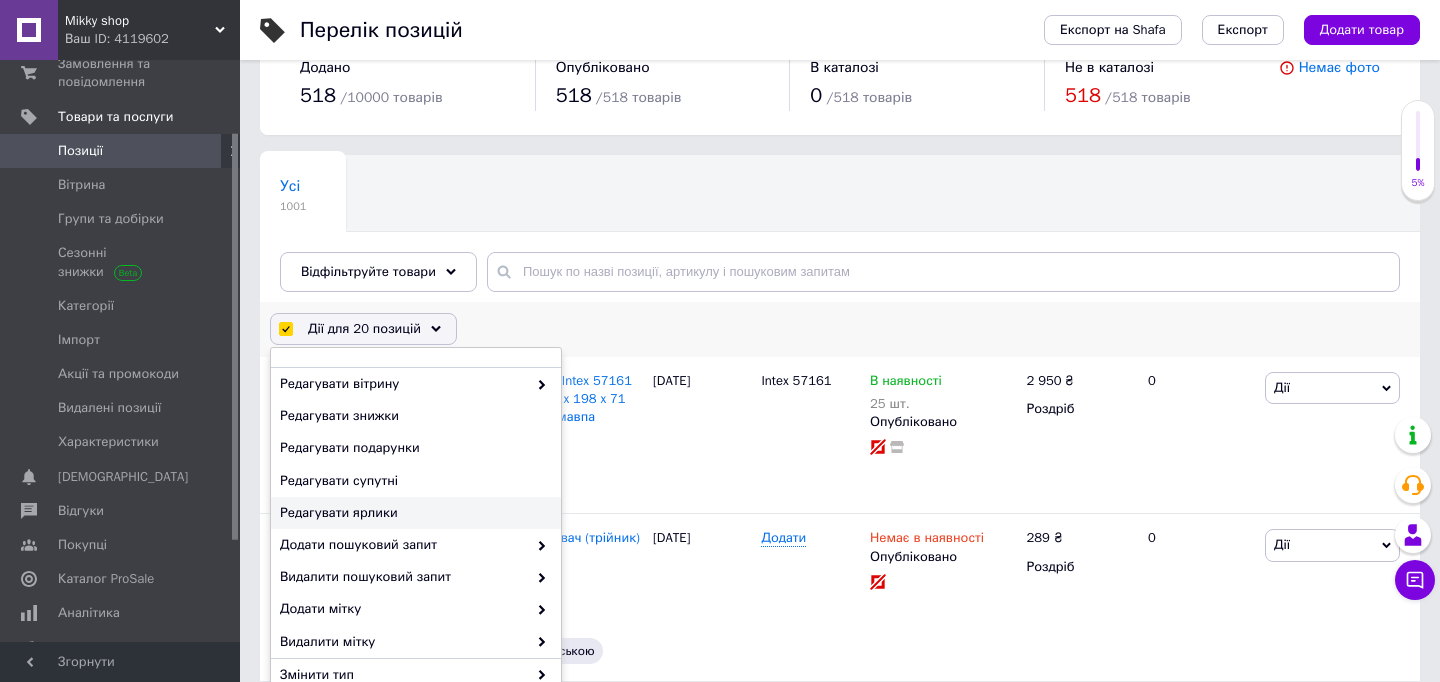 scroll, scrollTop: 168, scrollLeft: 0, axis: vertical 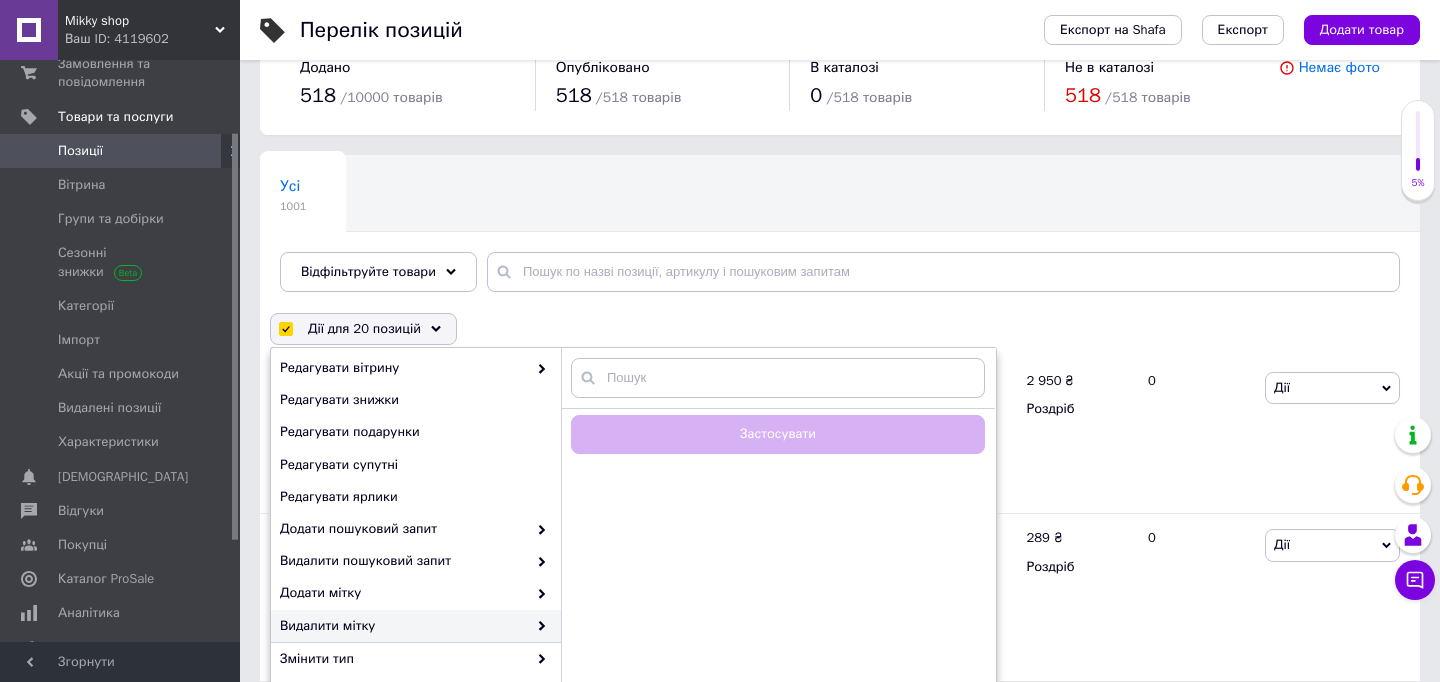 click on "Усі 1001" at bounding box center [303, 194] 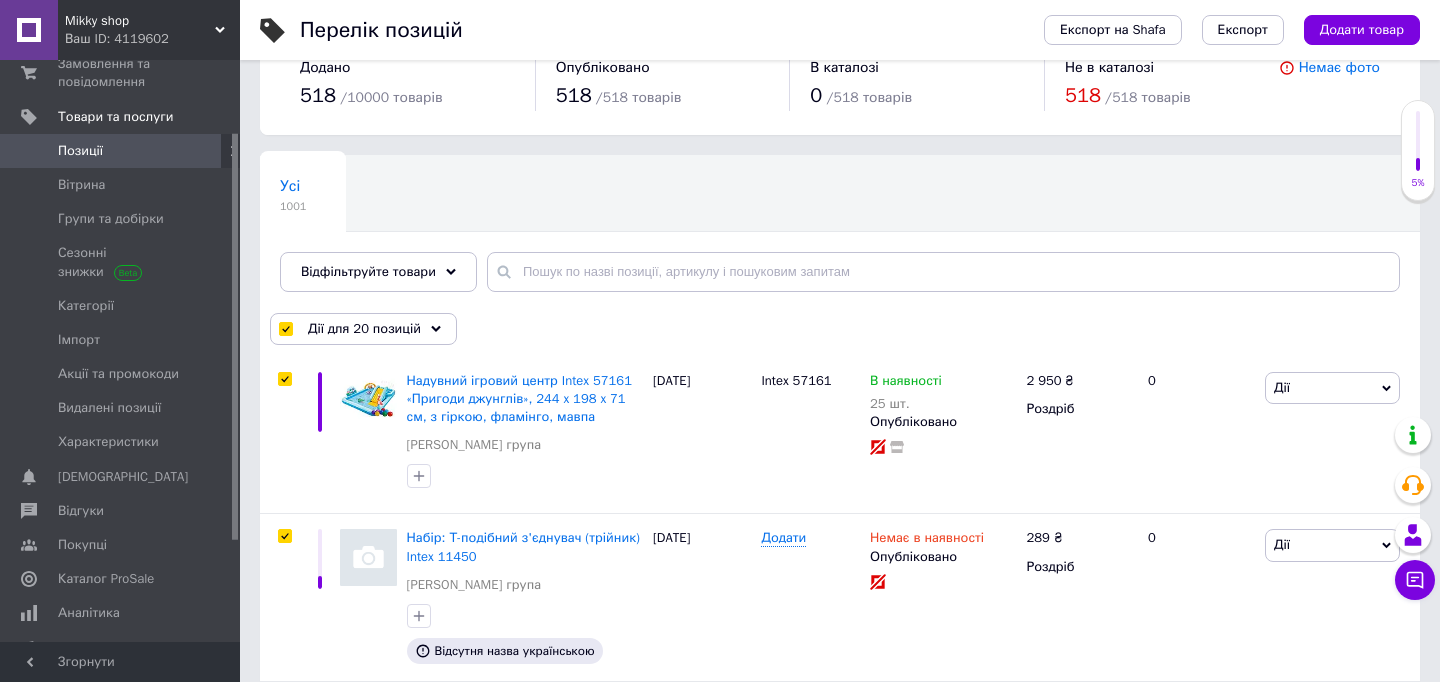 click on "Усі 1001" at bounding box center (303, 194) 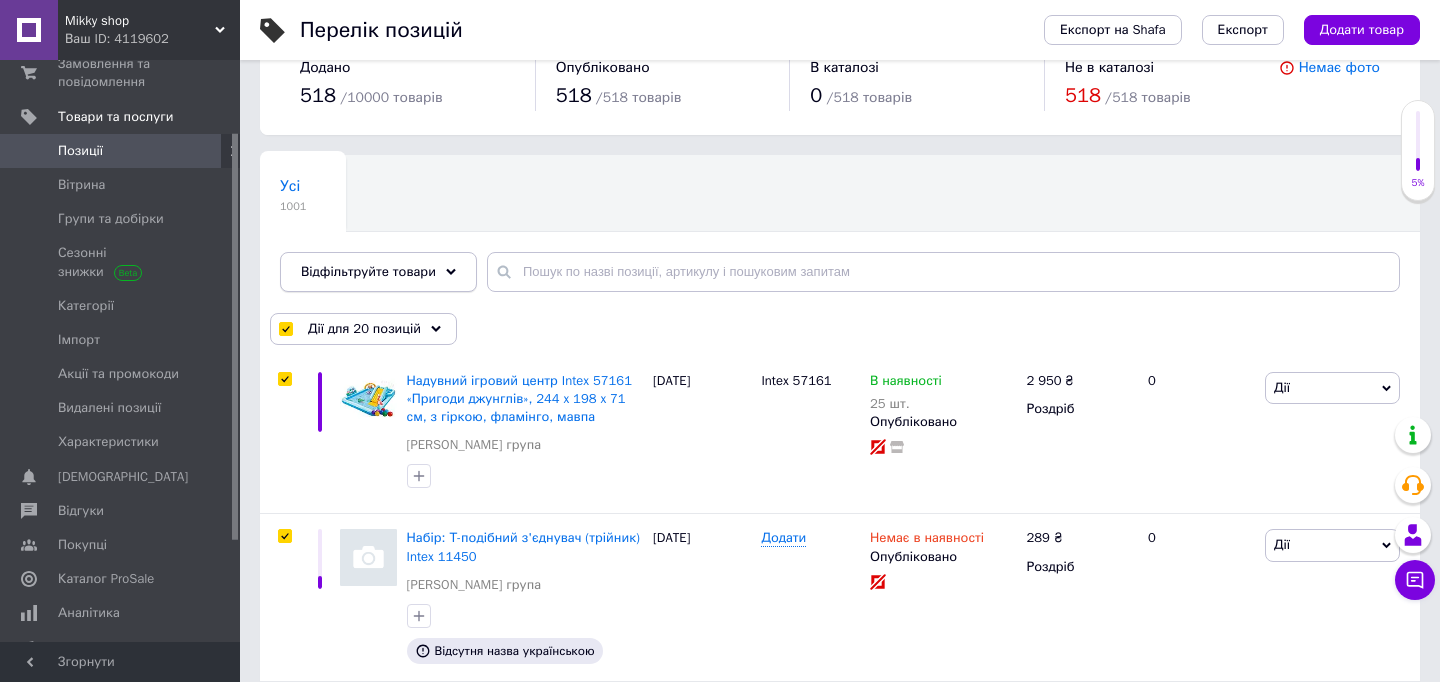 click on "Відфільтруйте товари" at bounding box center [368, 271] 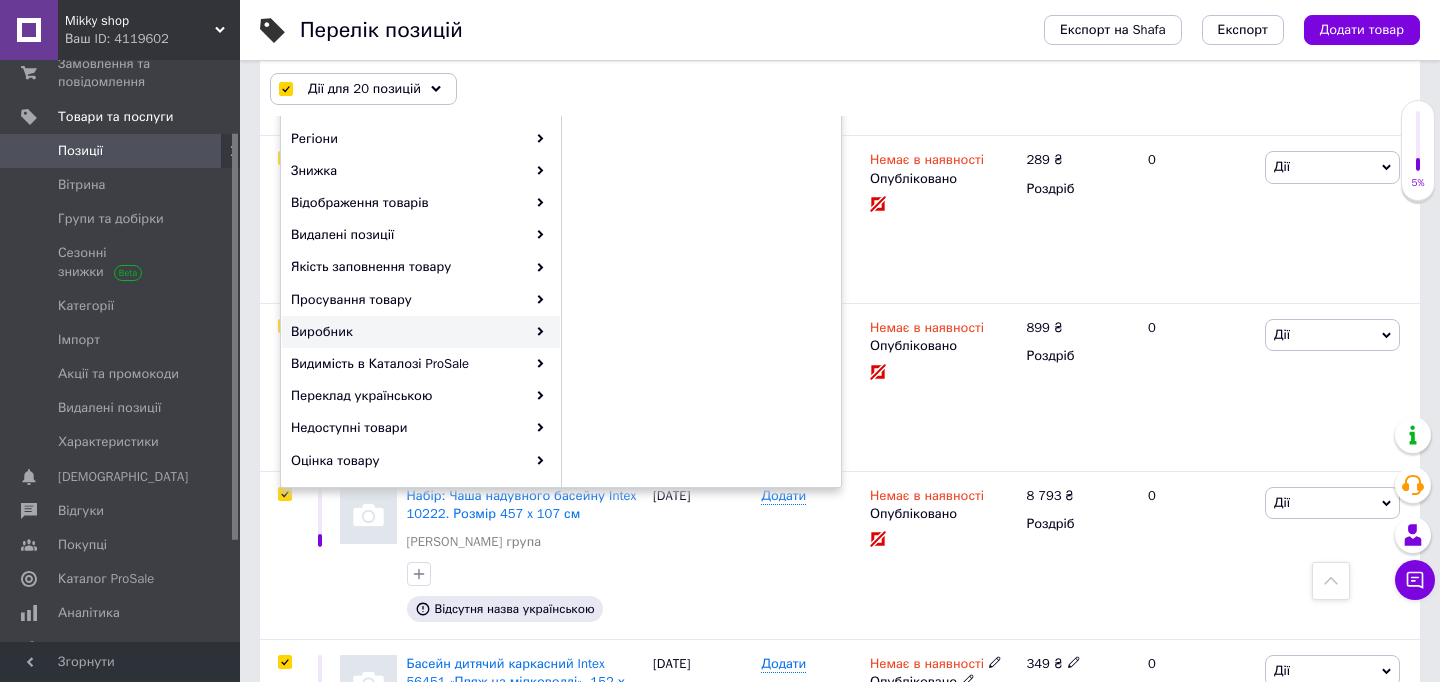 scroll, scrollTop: 407, scrollLeft: 0, axis: vertical 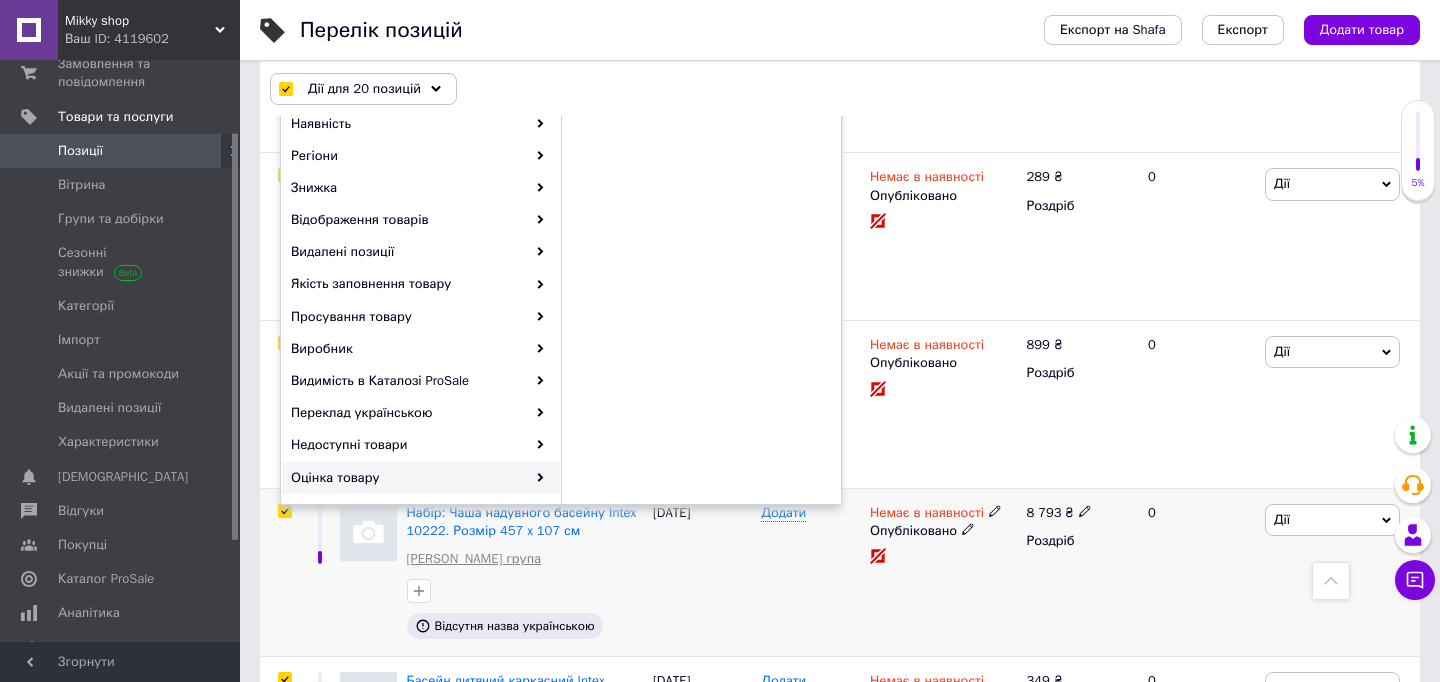 click on "[PERSON_NAME] група" at bounding box center (474, 559) 